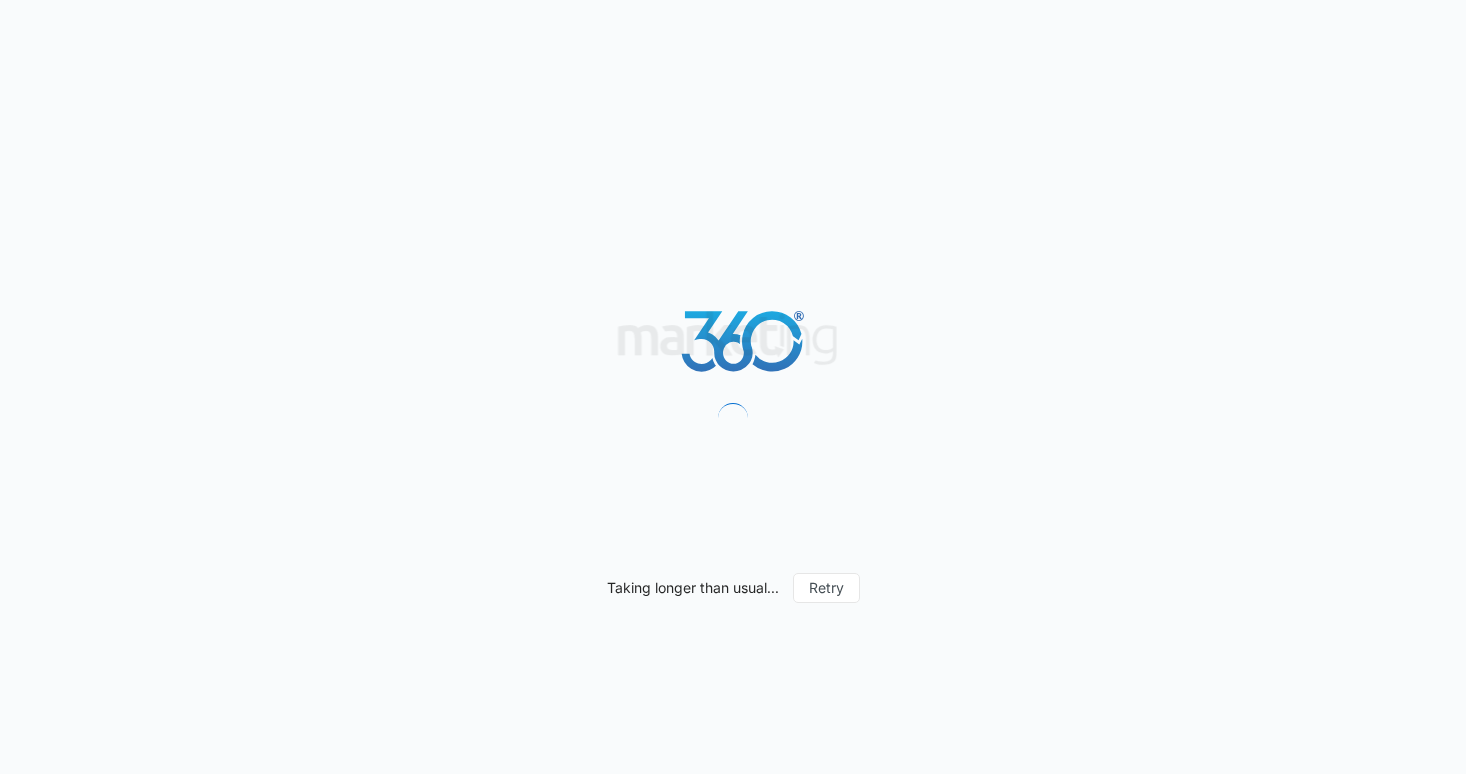 scroll, scrollTop: 0, scrollLeft: 0, axis: both 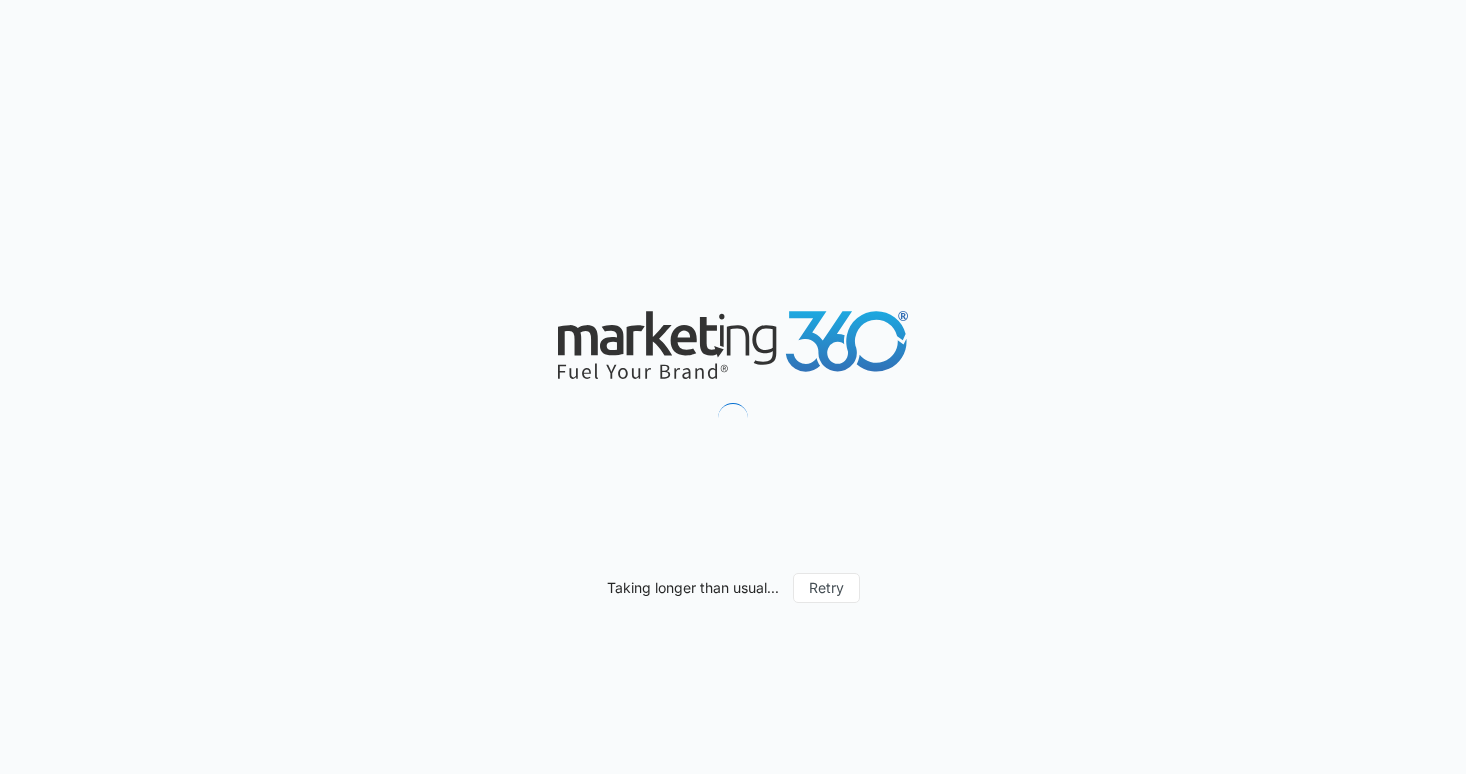 type on "[DATE]" 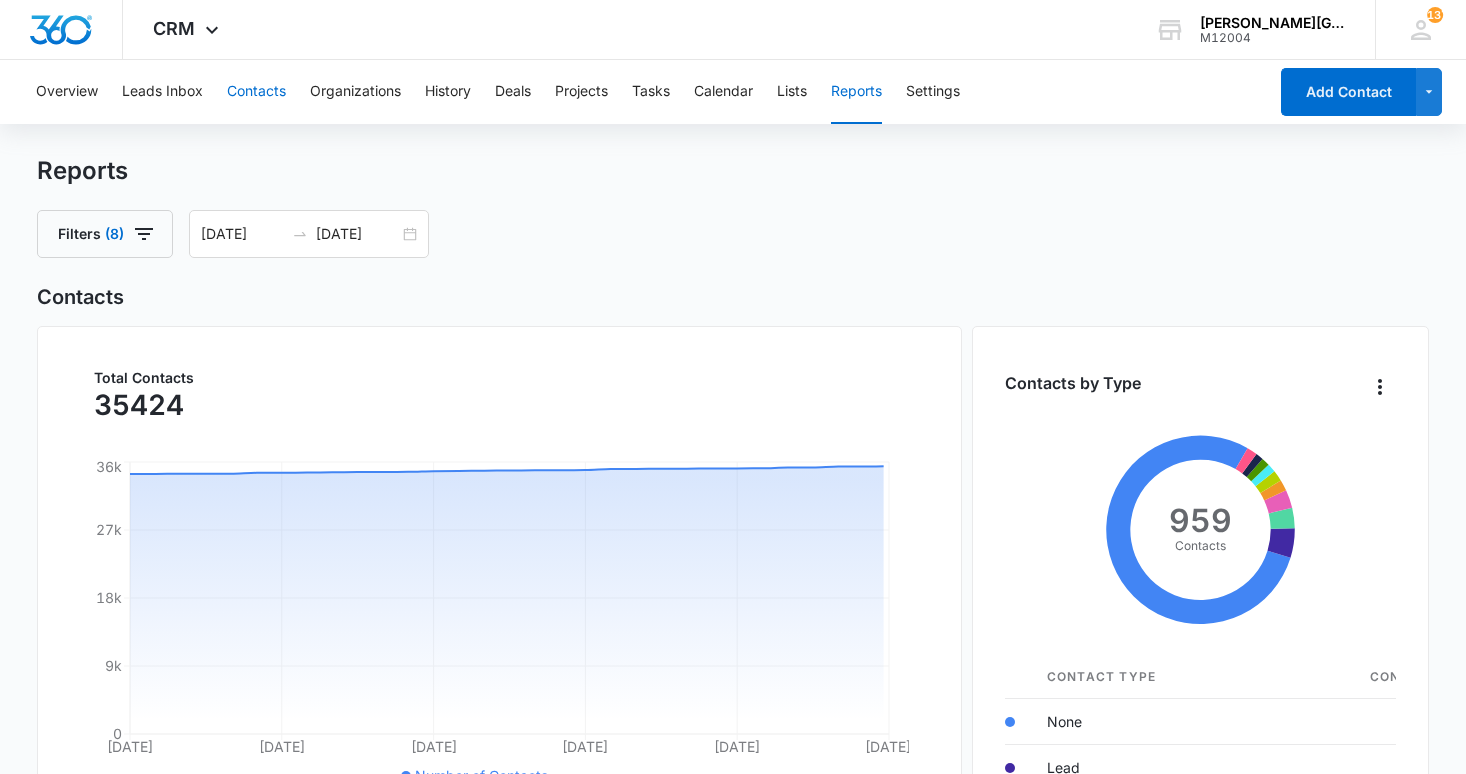 click on "Contacts" at bounding box center [256, 92] 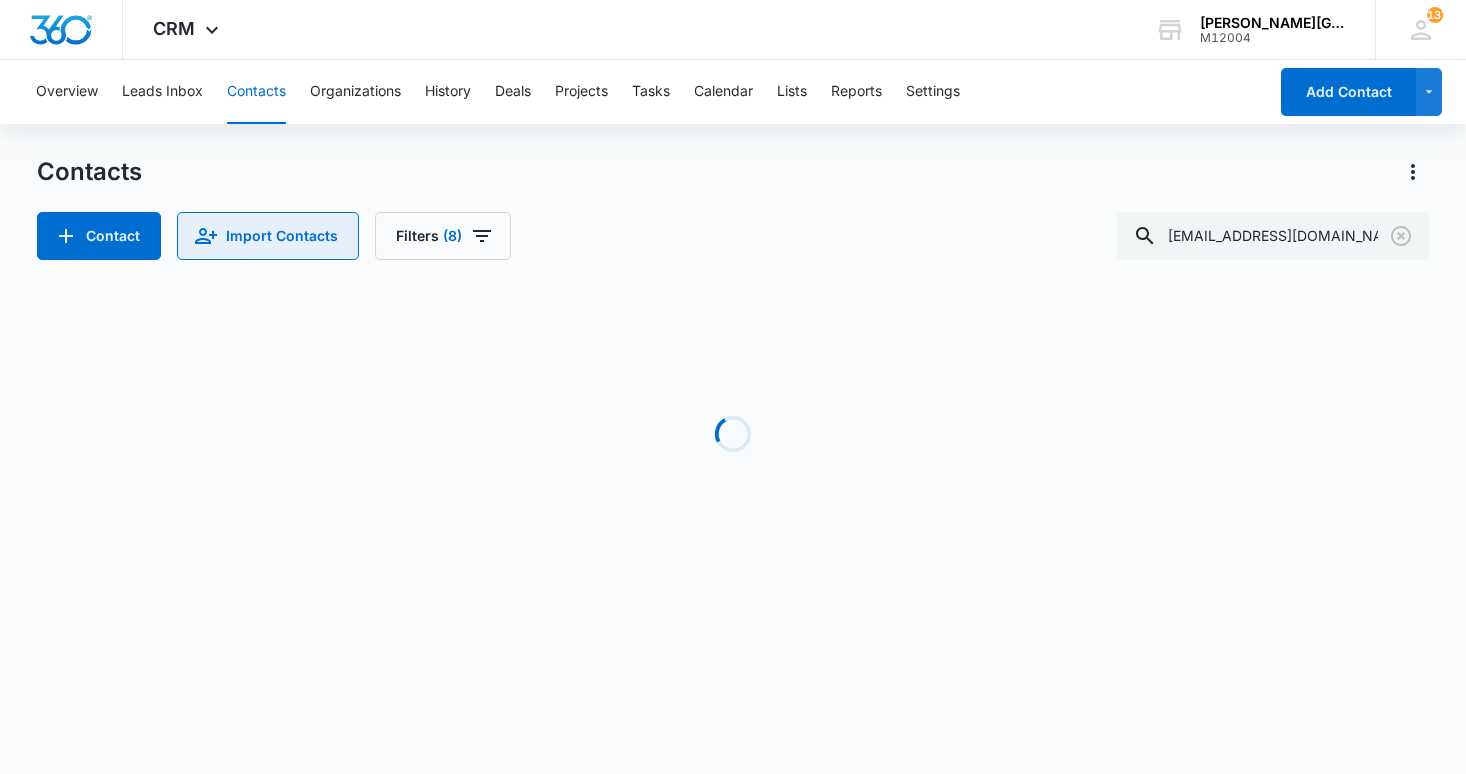 click on "Import Contacts" at bounding box center [268, 236] 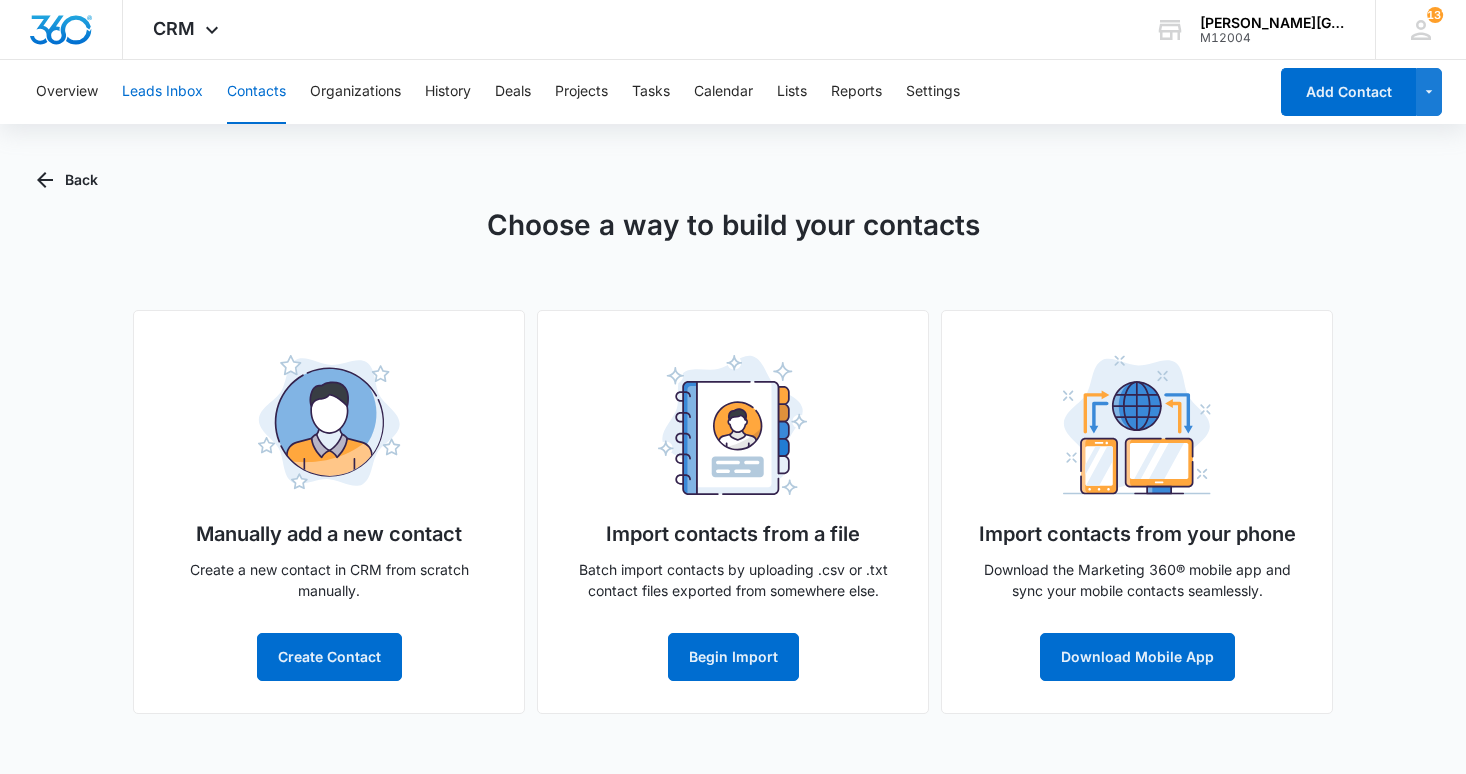 scroll, scrollTop: 0, scrollLeft: 0, axis: both 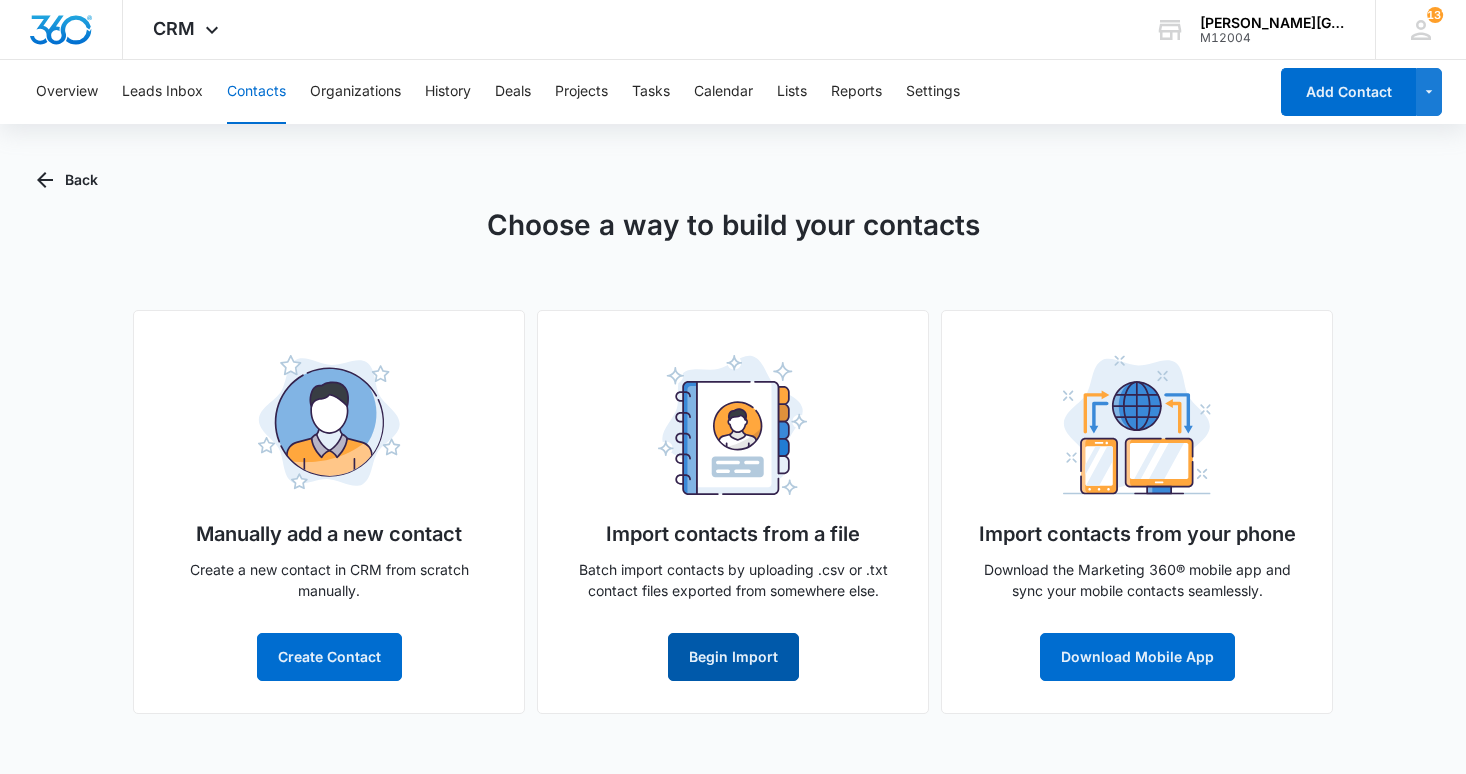 click on "Begin Import" at bounding box center (733, 657) 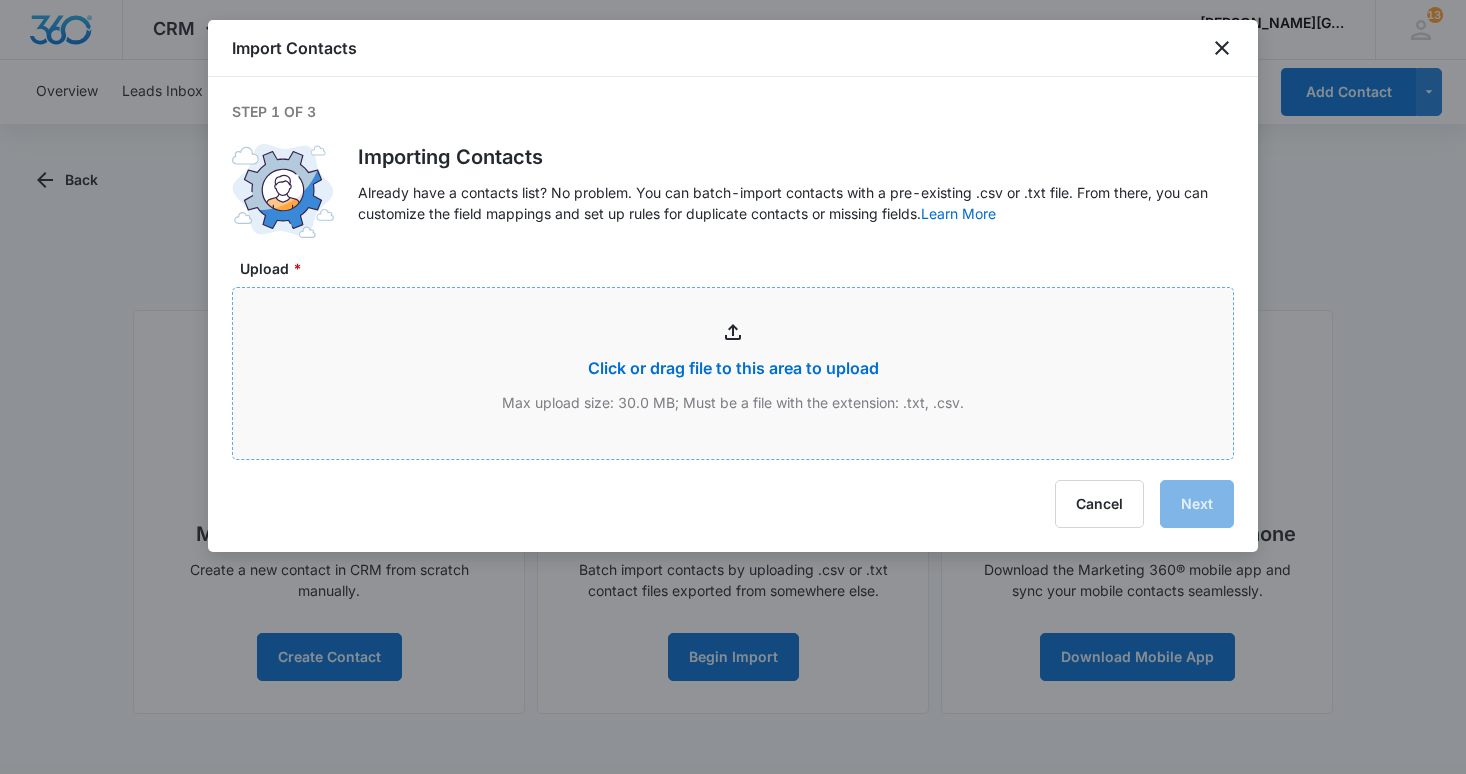 click on "Upload *" at bounding box center [733, 373] 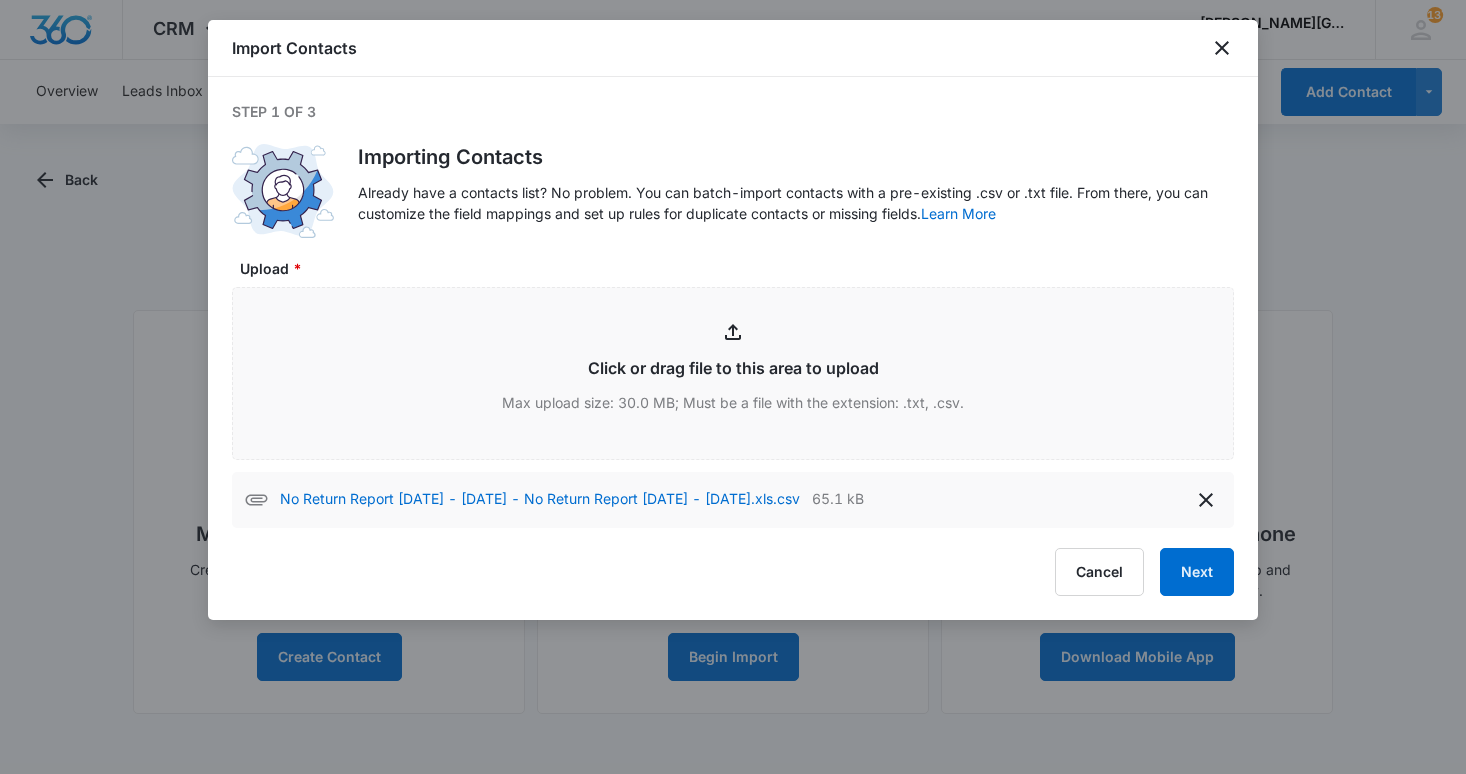 click on "Next" at bounding box center [1197, 572] 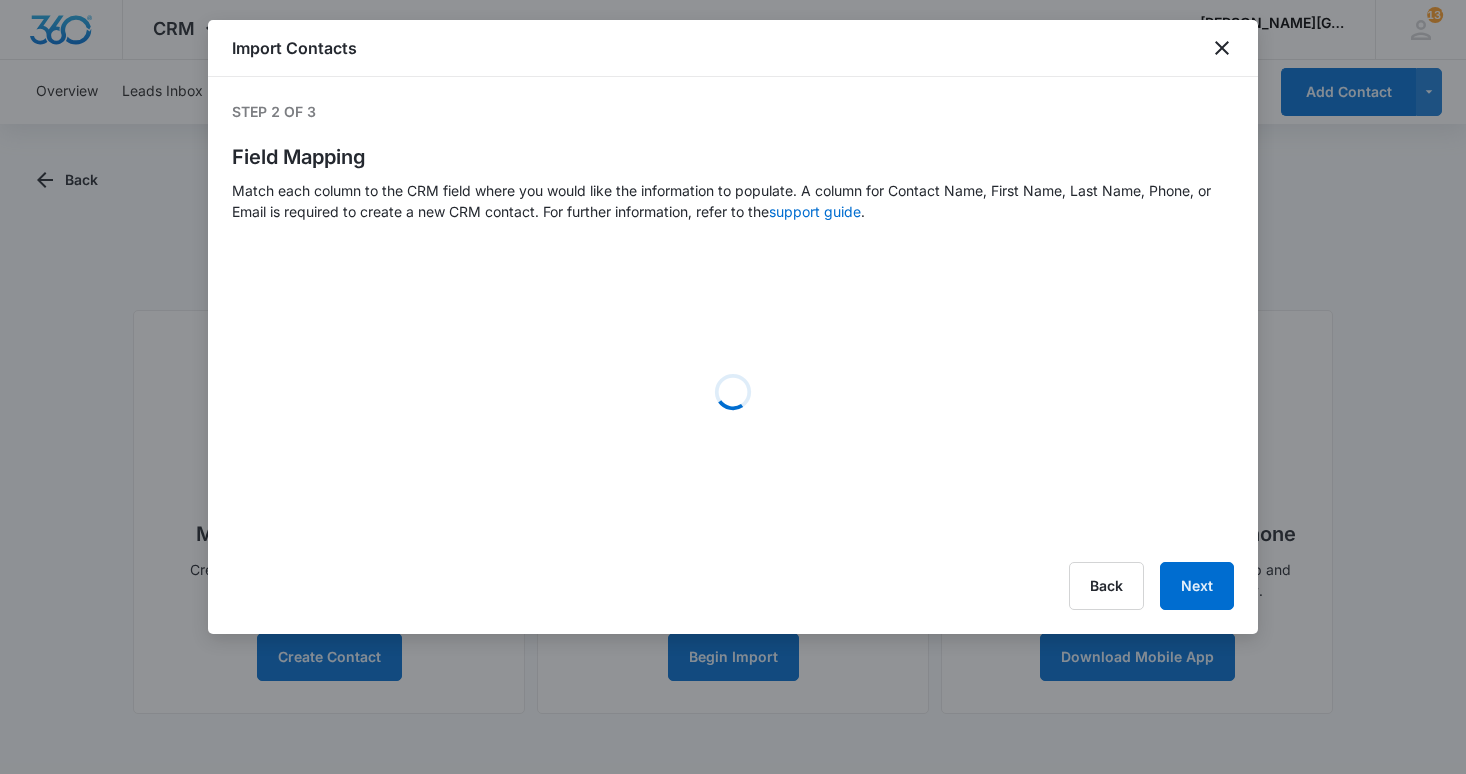 select on "195" 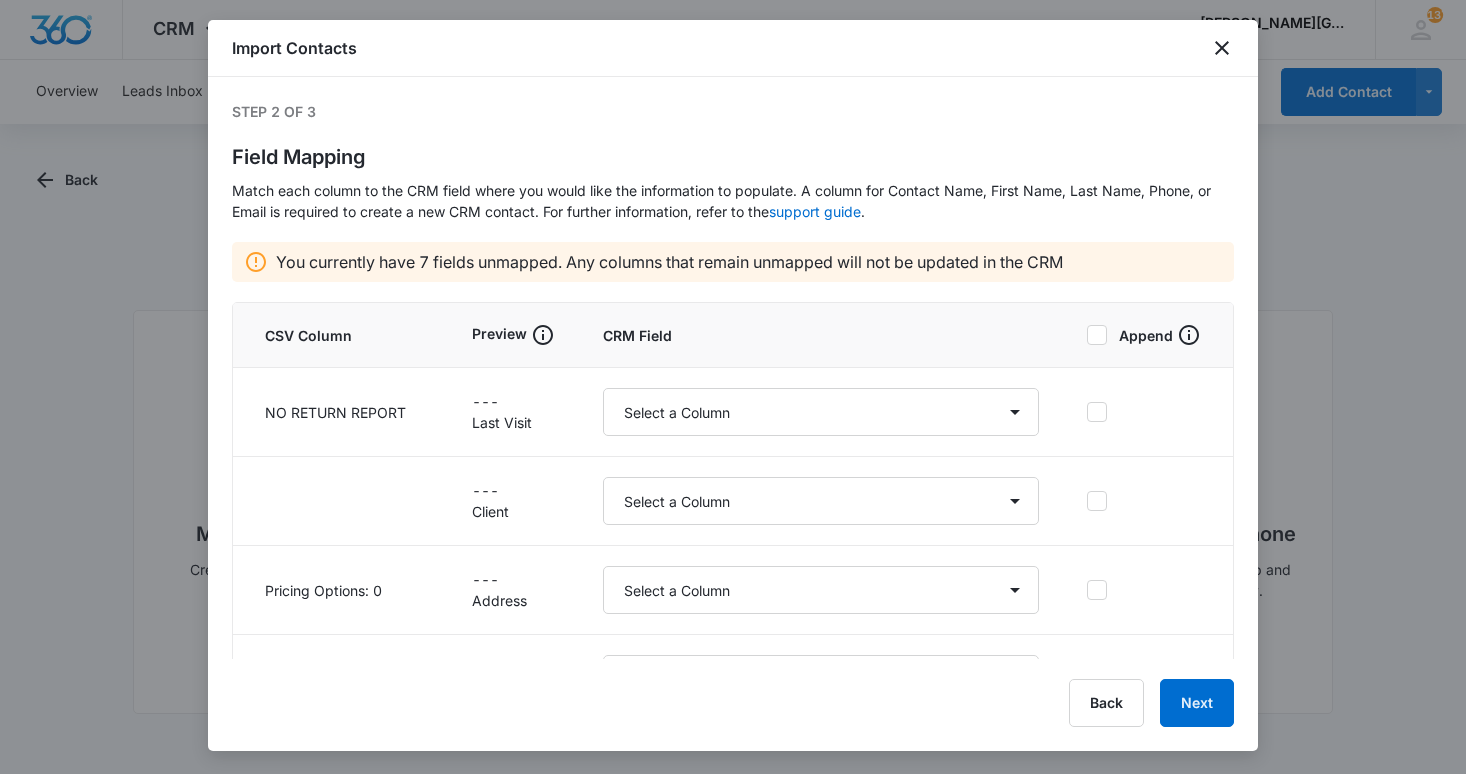scroll, scrollTop: 0, scrollLeft: 0, axis: both 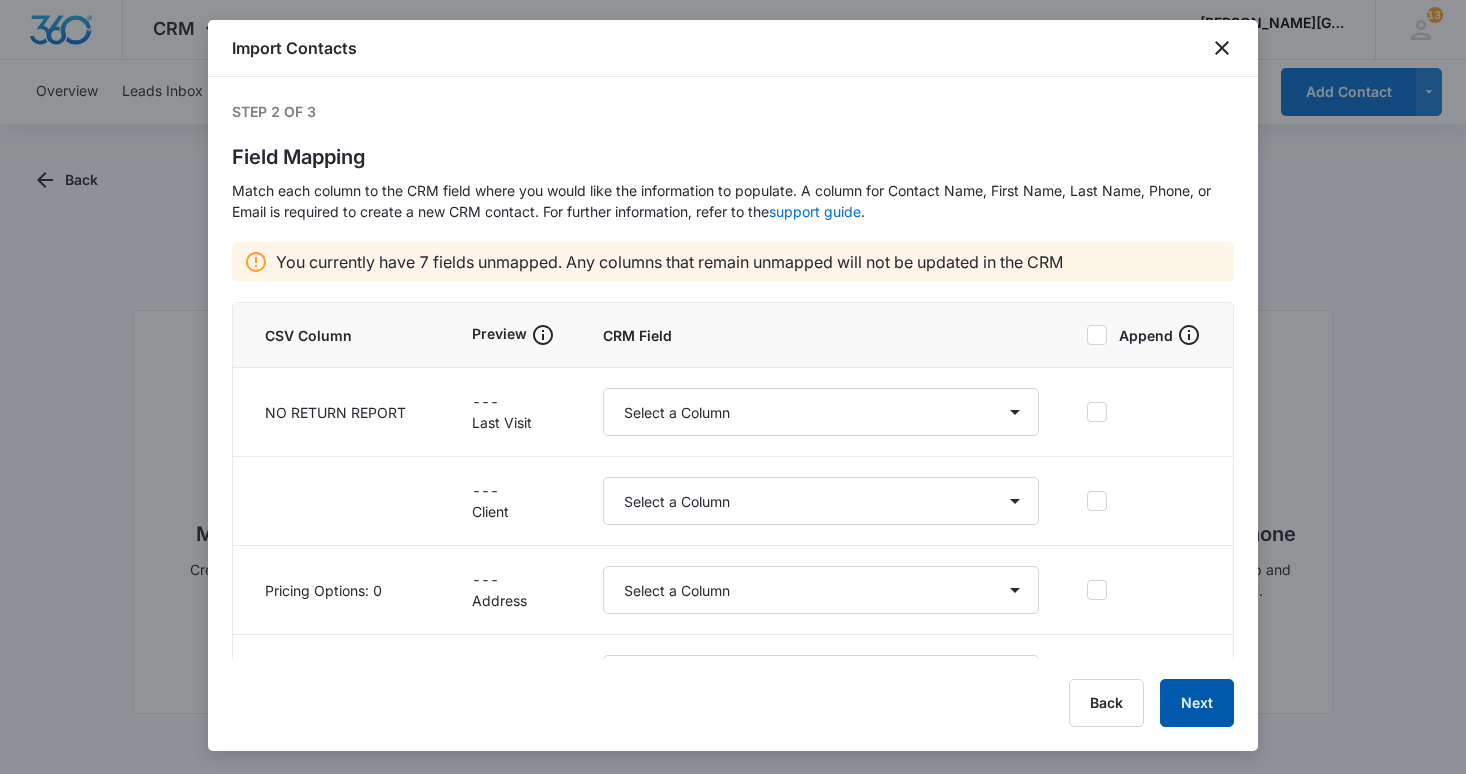 click on "Next" at bounding box center (1197, 703) 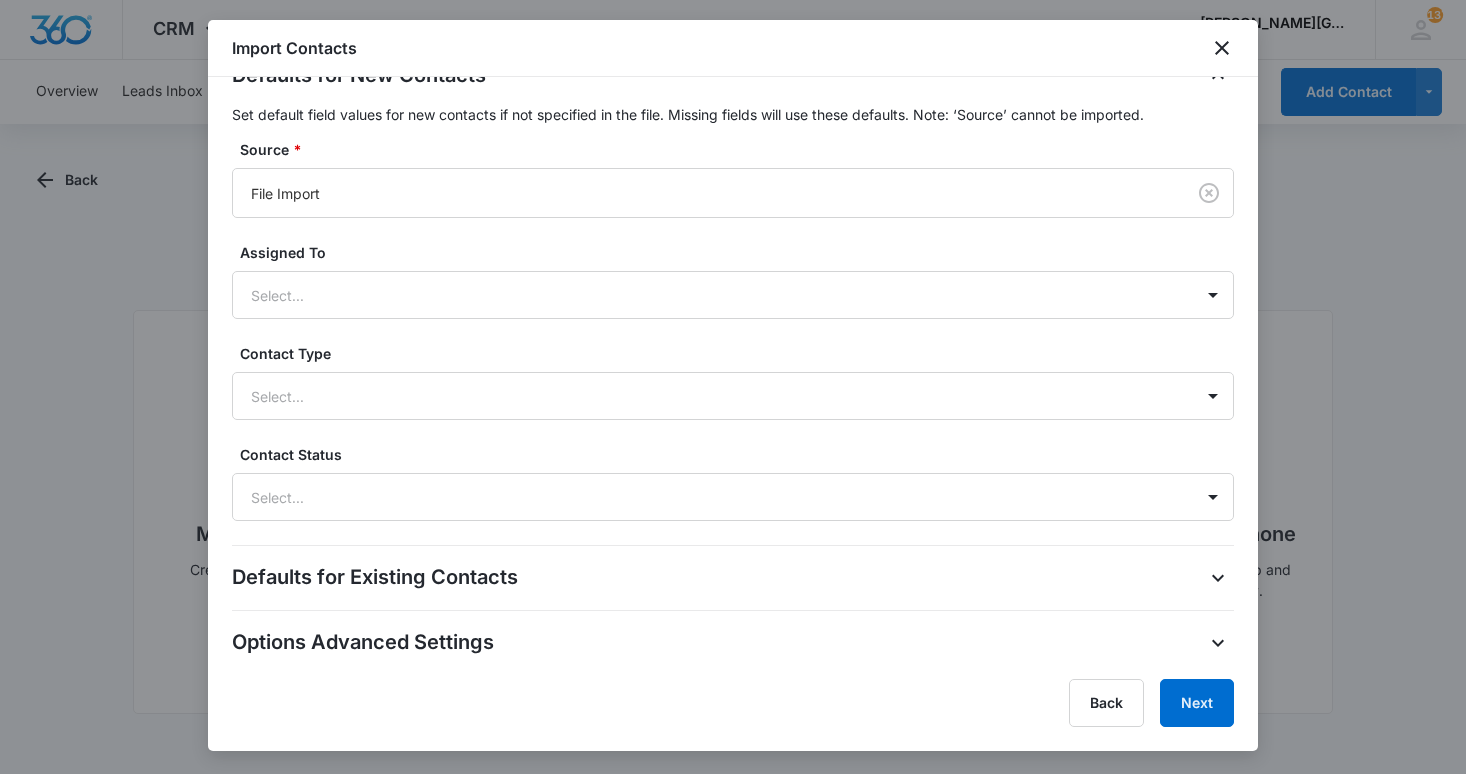 scroll, scrollTop: 508, scrollLeft: 0, axis: vertical 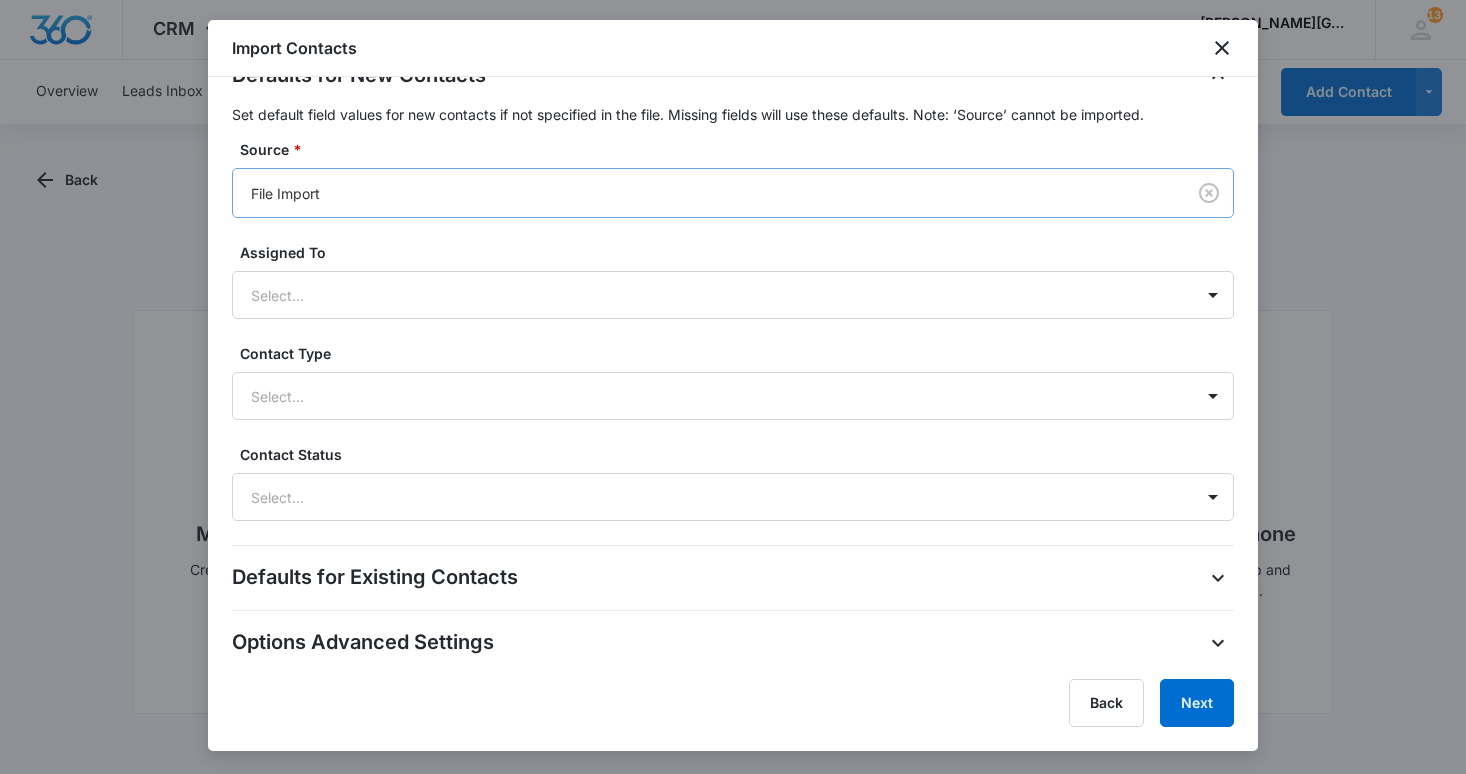 drag, startPoint x: 303, startPoint y: 147, endPoint x: 314, endPoint y: 179, distance: 33.83785 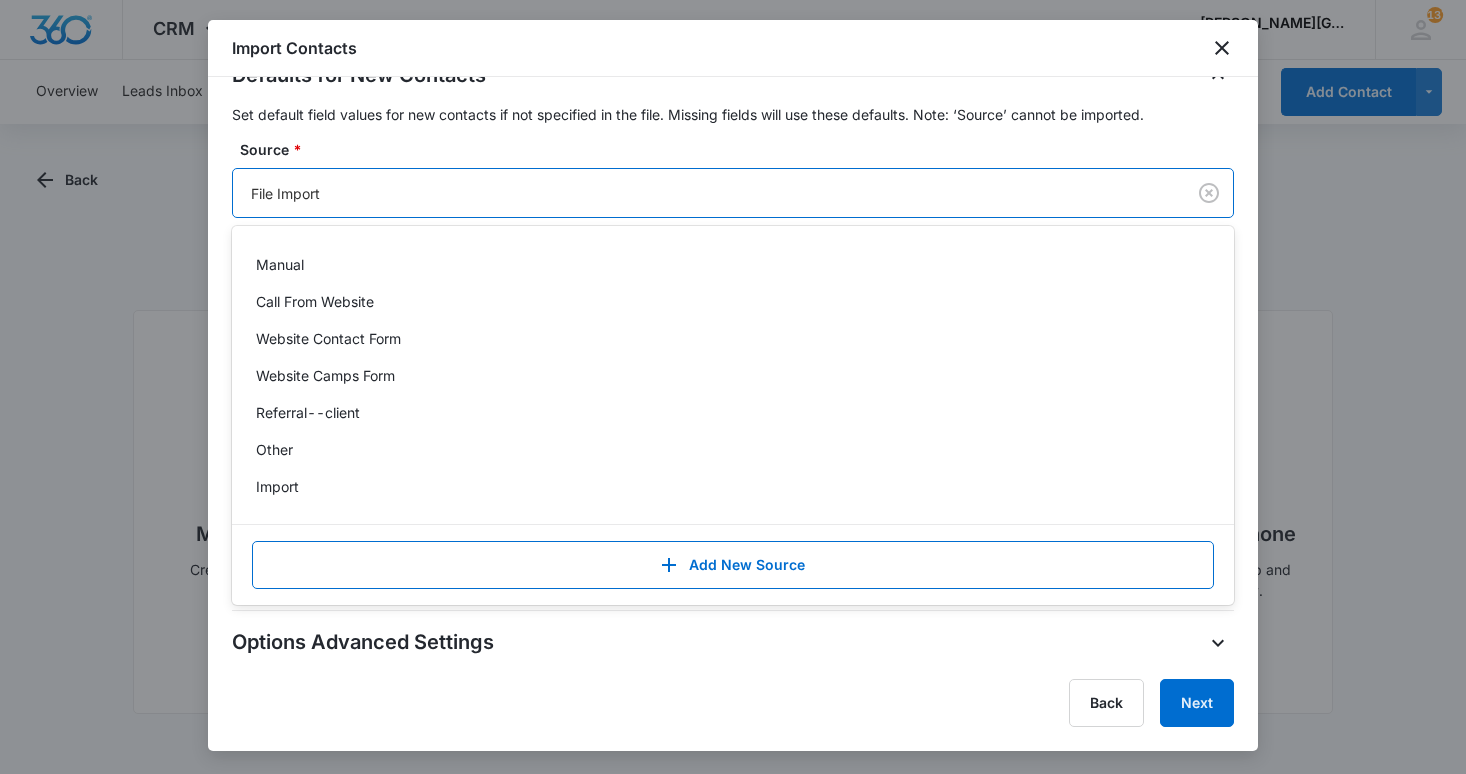 click at bounding box center [705, 193] 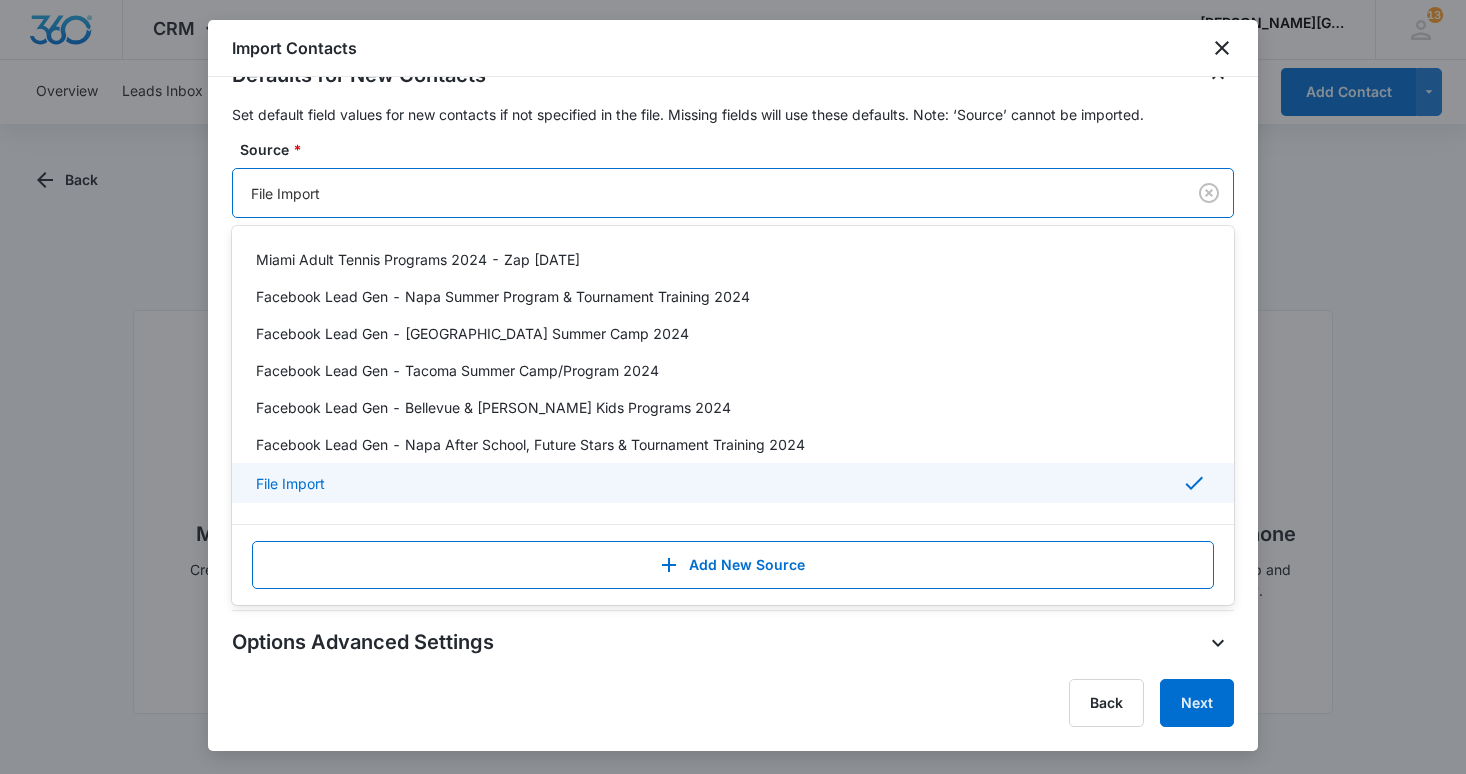 click on "Source *" at bounding box center [741, 149] 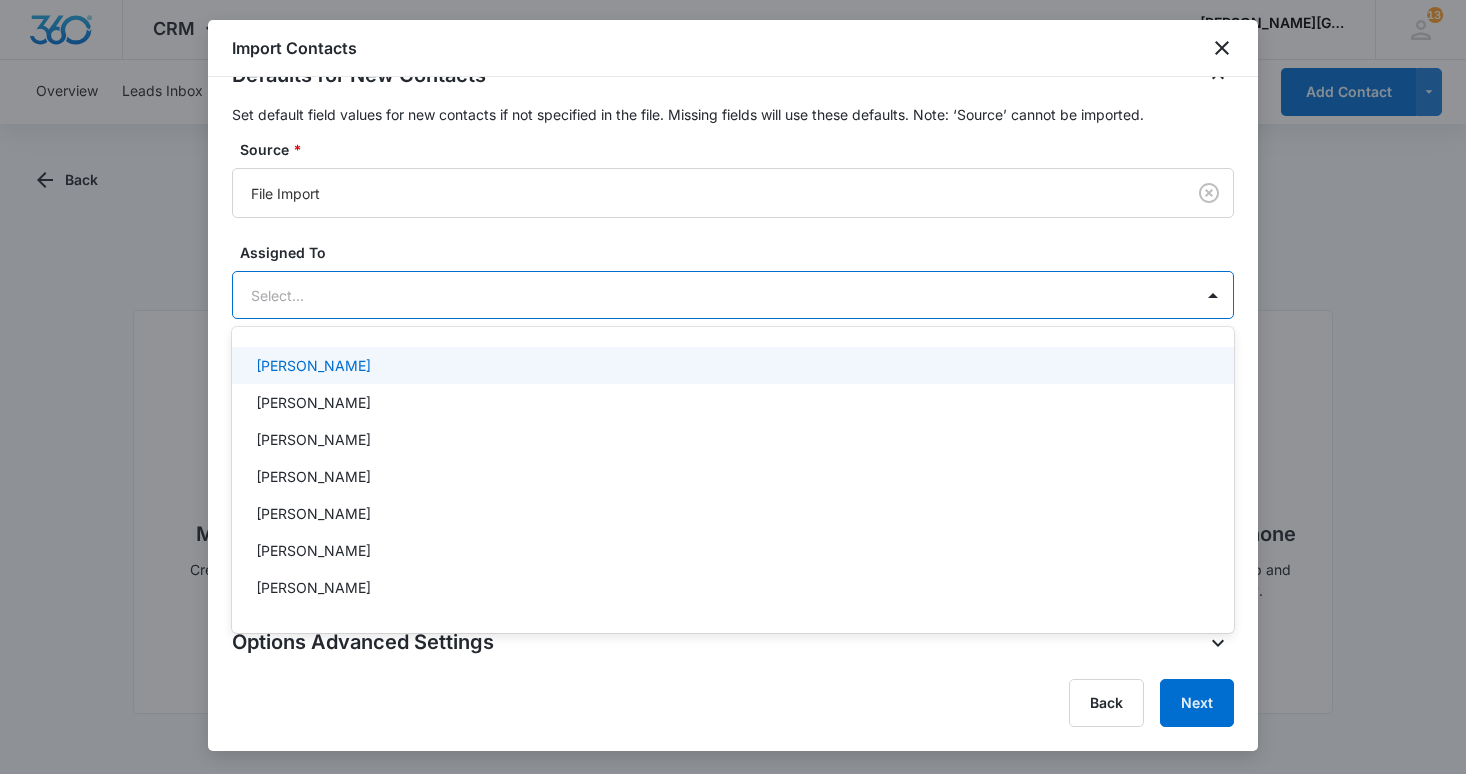 click on "Select..." at bounding box center (713, 295) 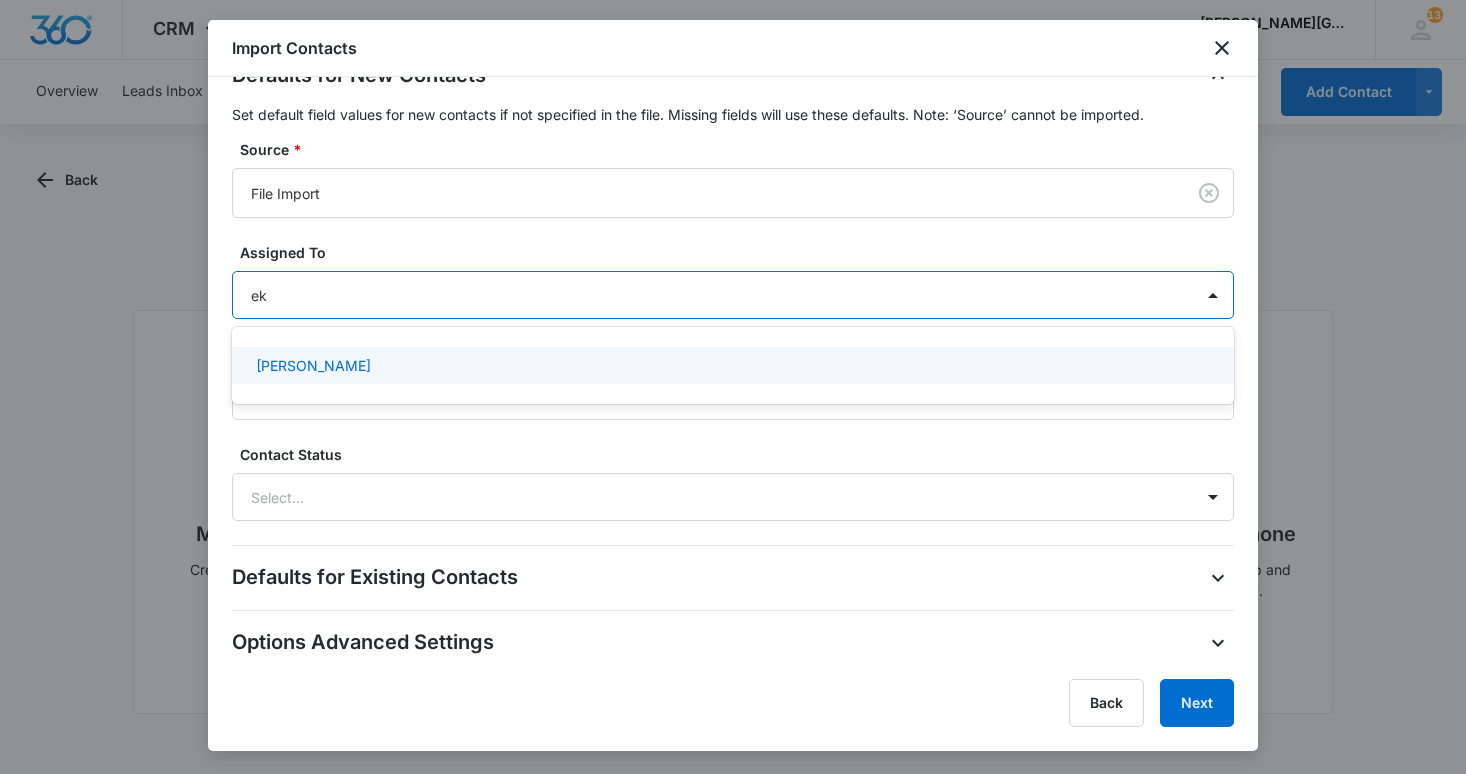 type on "eka" 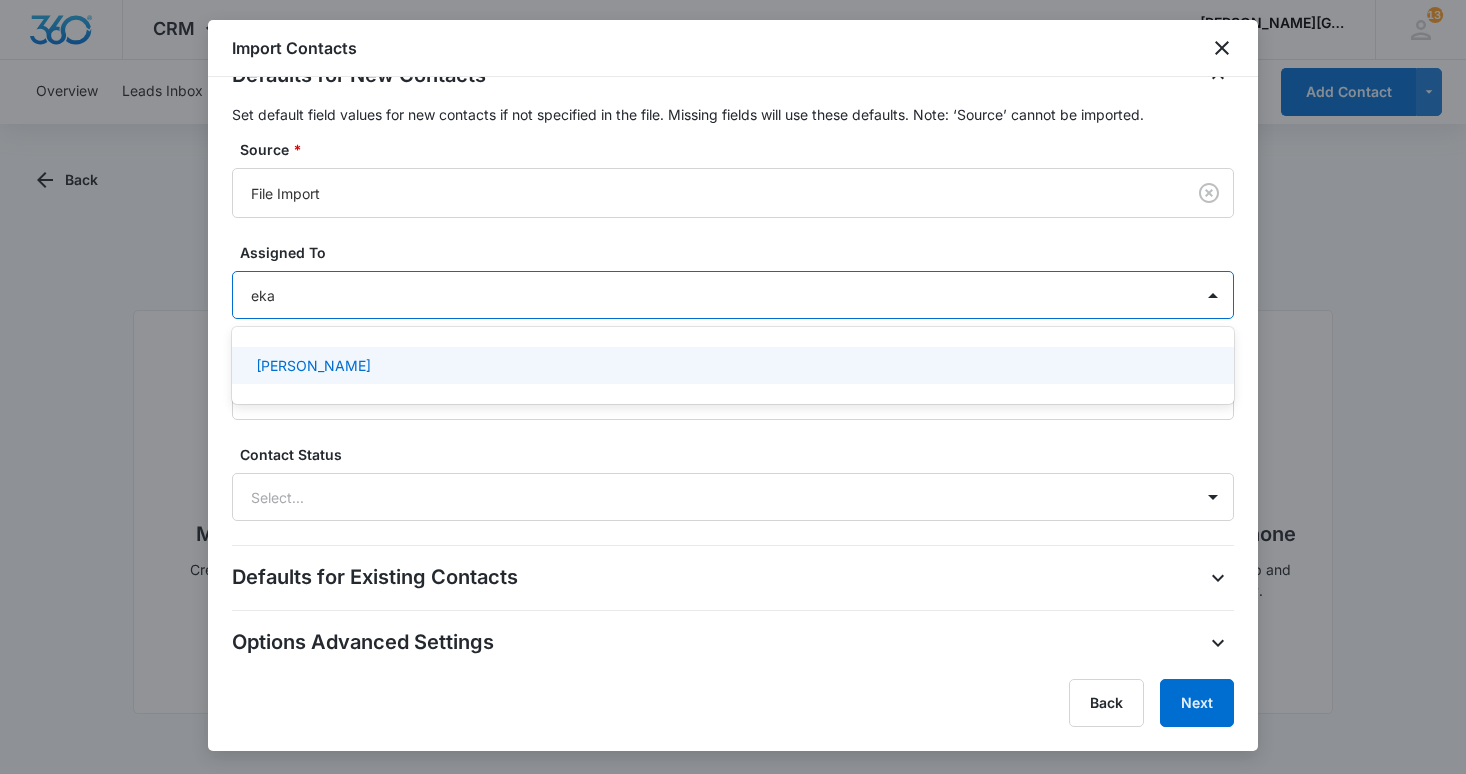 click on "[PERSON_NAME]" at bounding box center (731, 365) 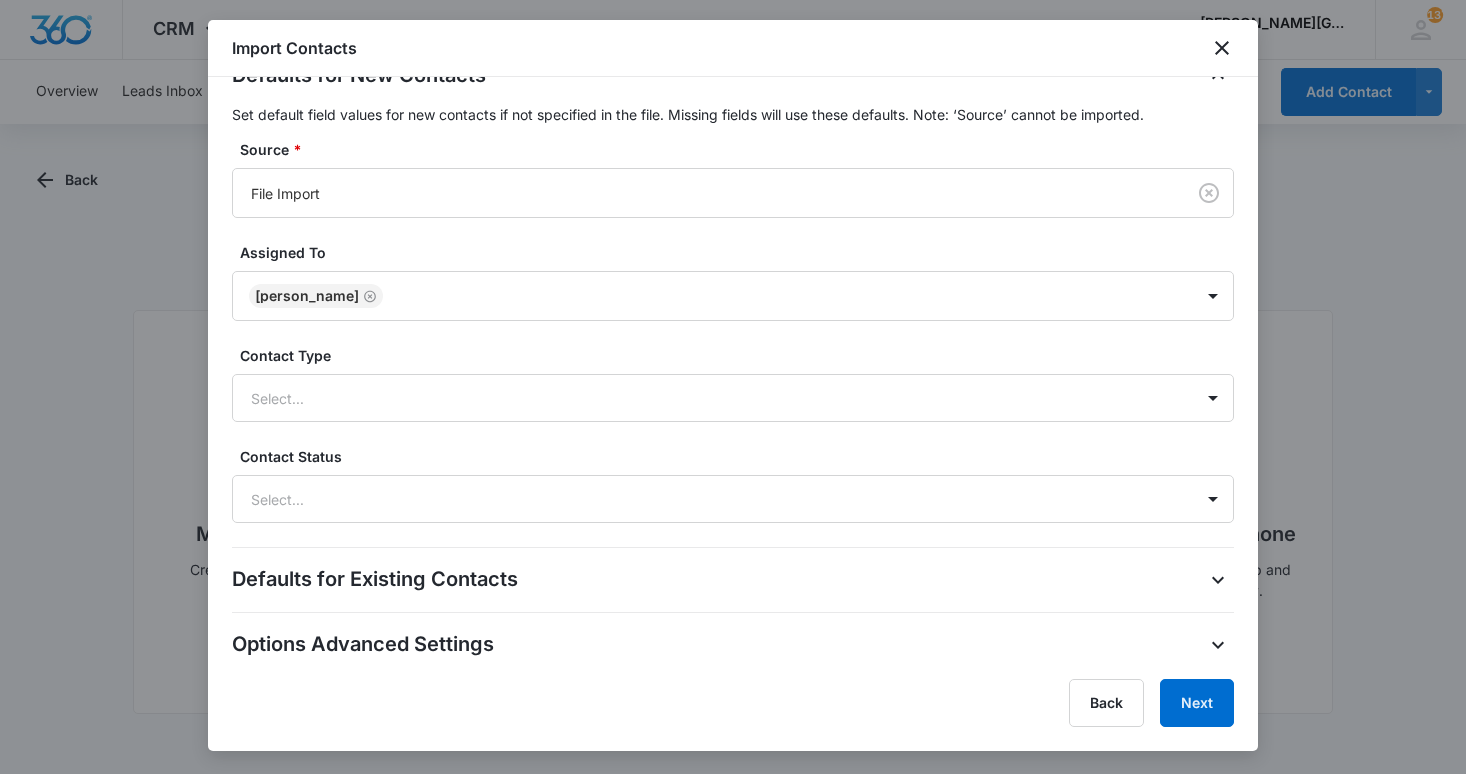 click on "Defaults for New Contacts Set default field values for new contacts if not specified in the file. Missing fields will use these defaults. Note: ‘Source’ cannot be imported. Source * File Import Assigned To [PERSON_NAME] Contact Type Select... Contact Status Select..." at bounding box center (733, 291) 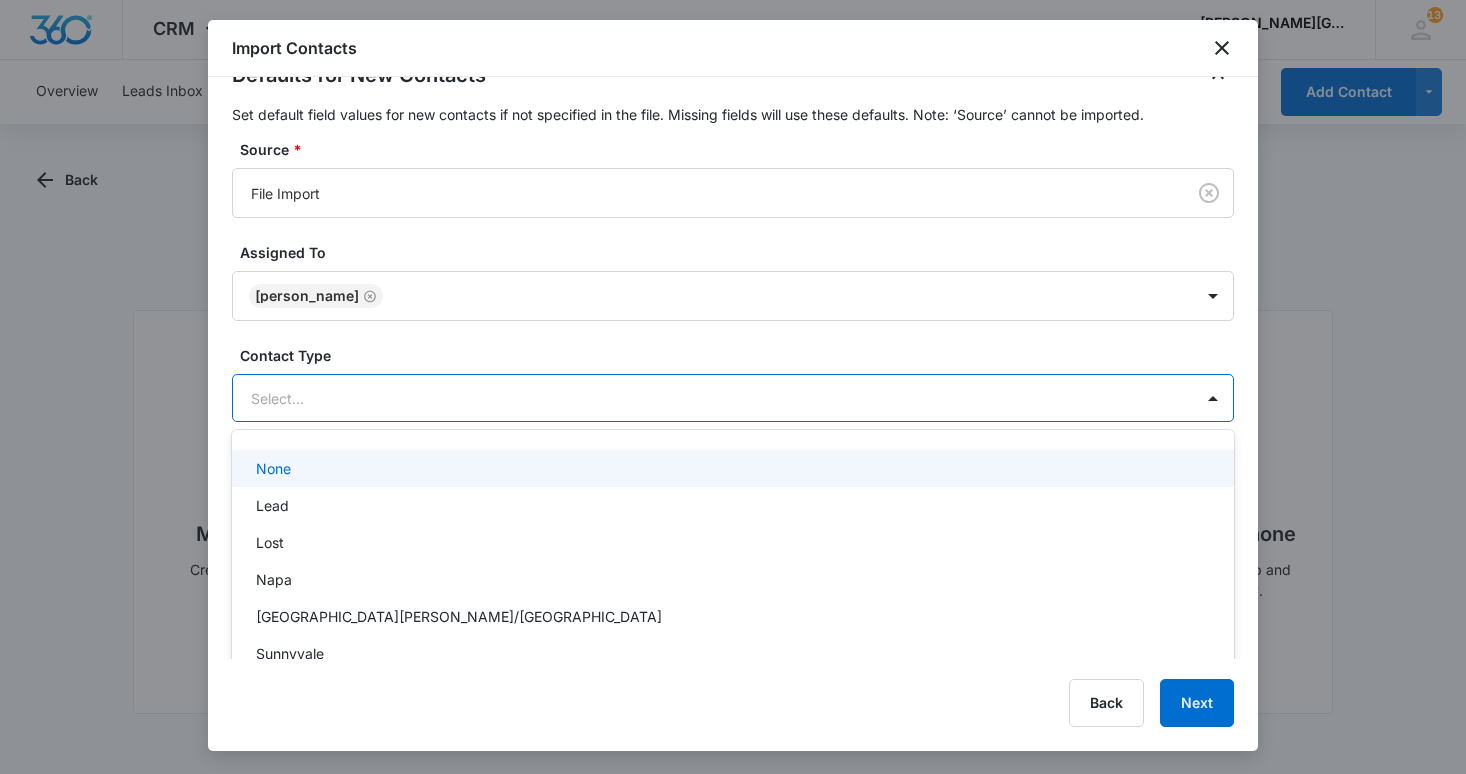 click on "Select..." at bounding box center [713, 398] 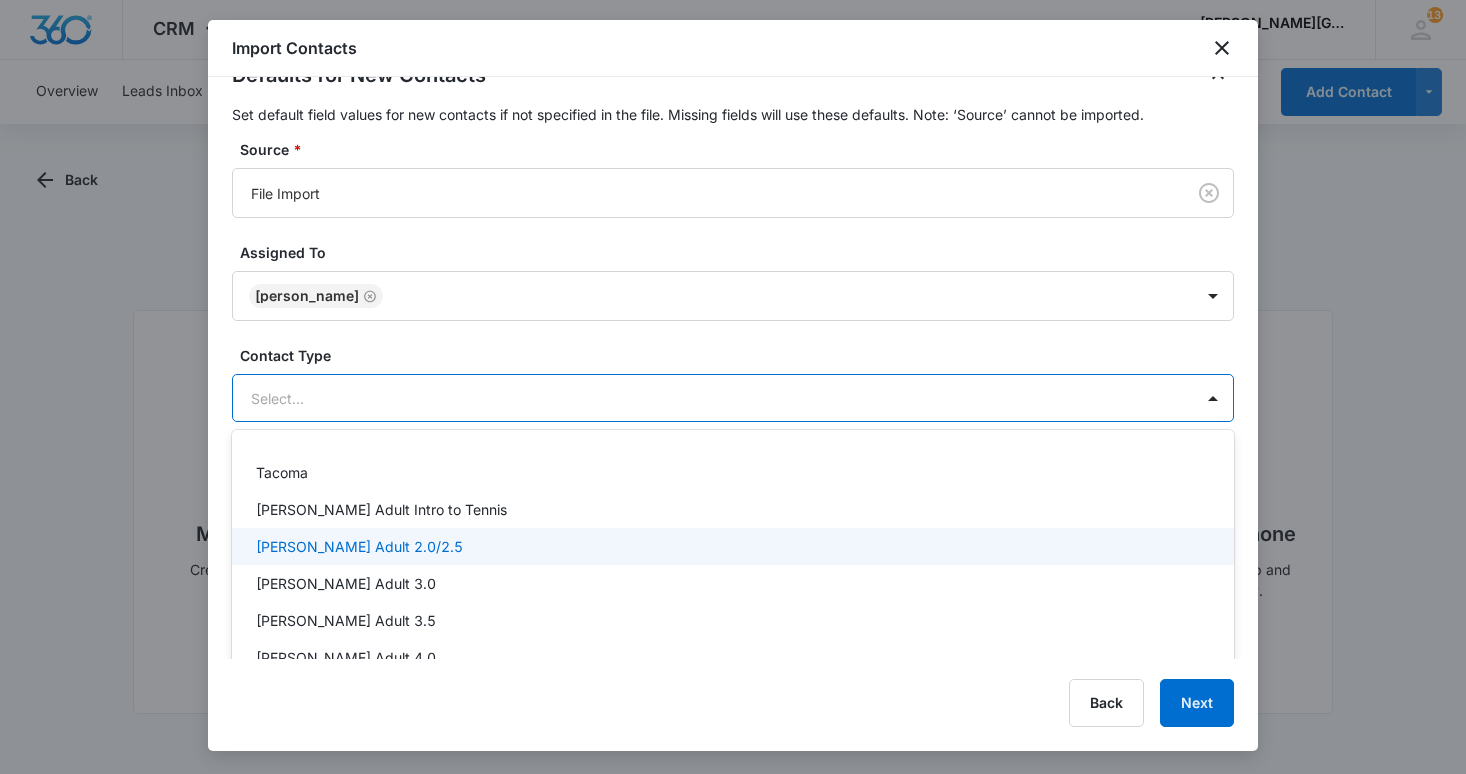 scroll, scrollTop: 1802, scrollLeft: 0, axis: vertical 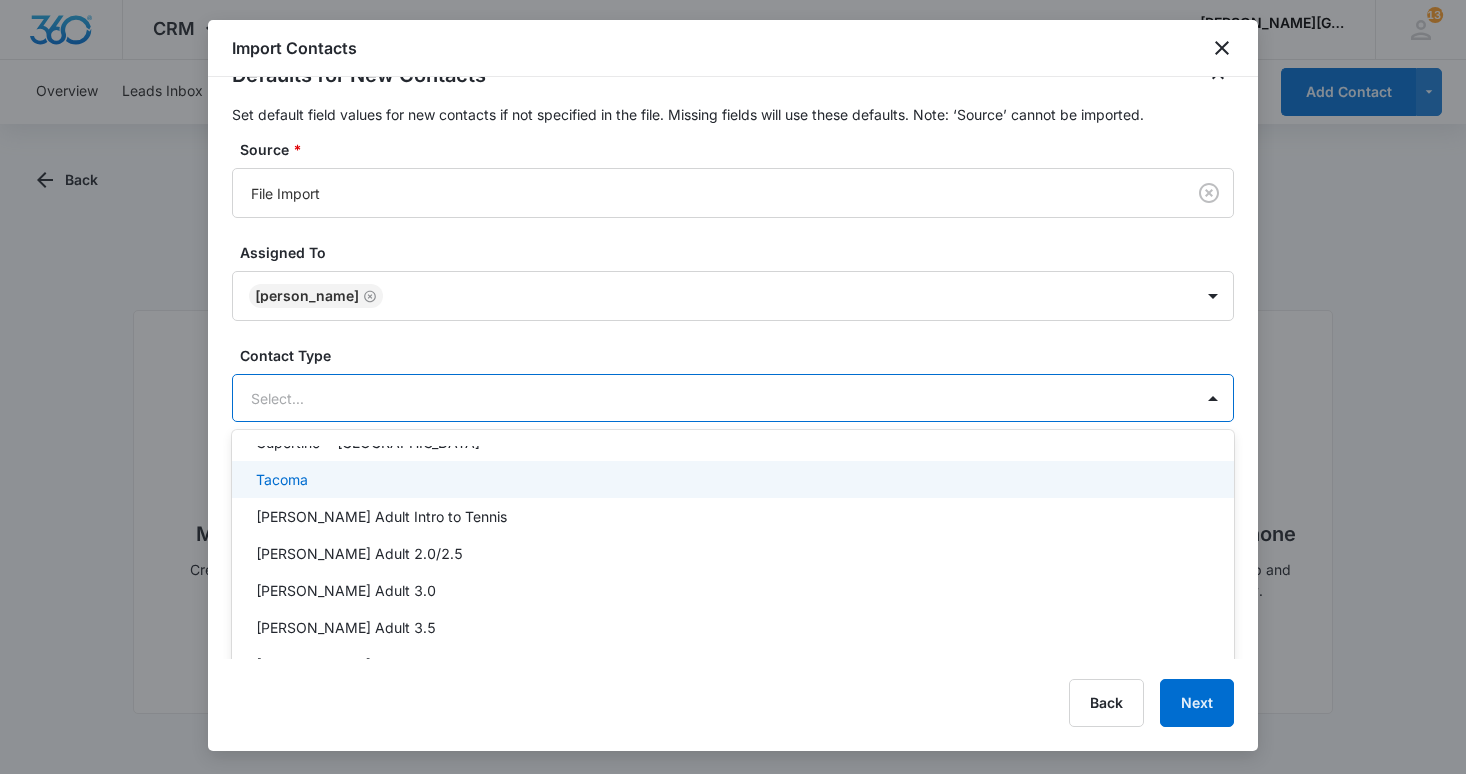 click on "Tacoma" at bounding box center [731, 479] 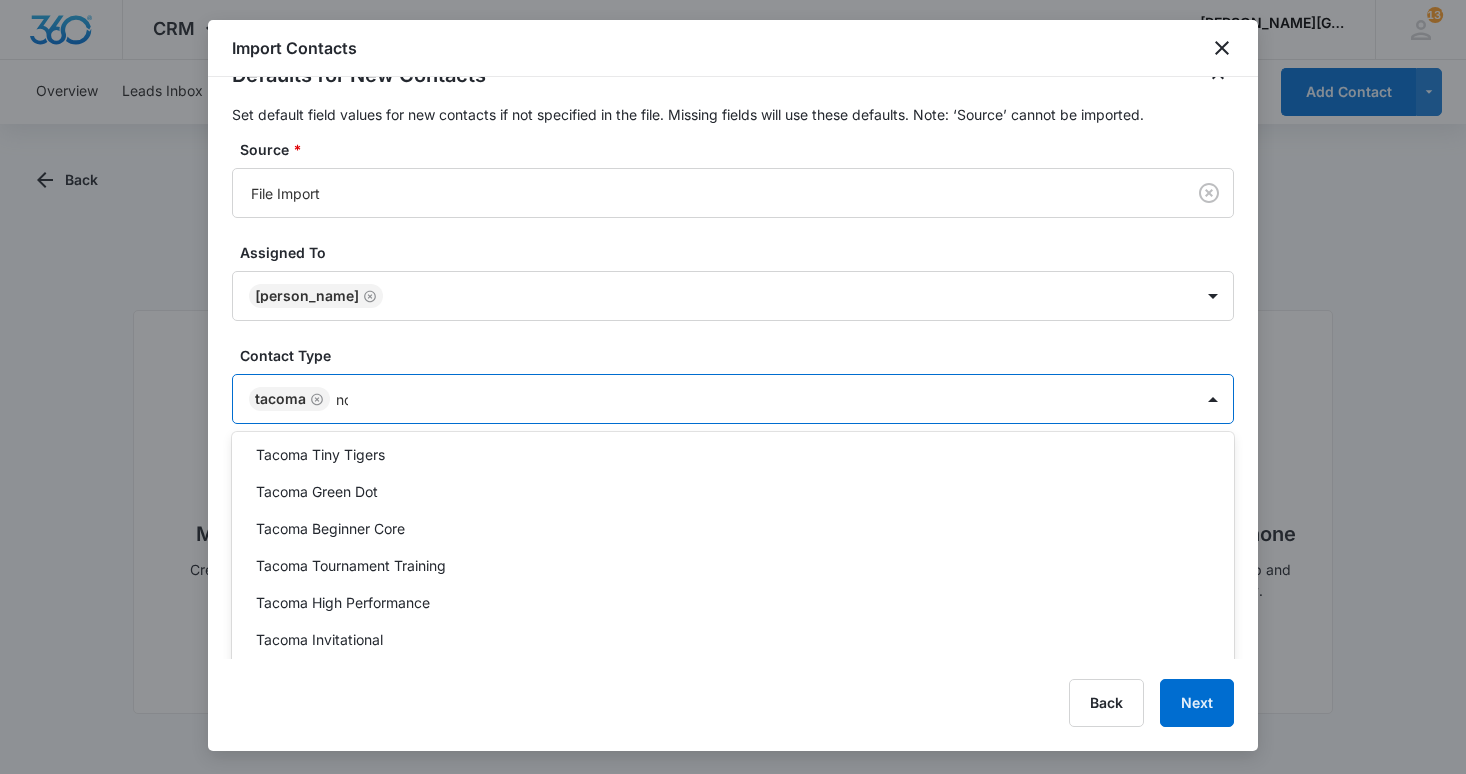 scroll, scrollTop: 0, scrollLeft: 0, axis: both 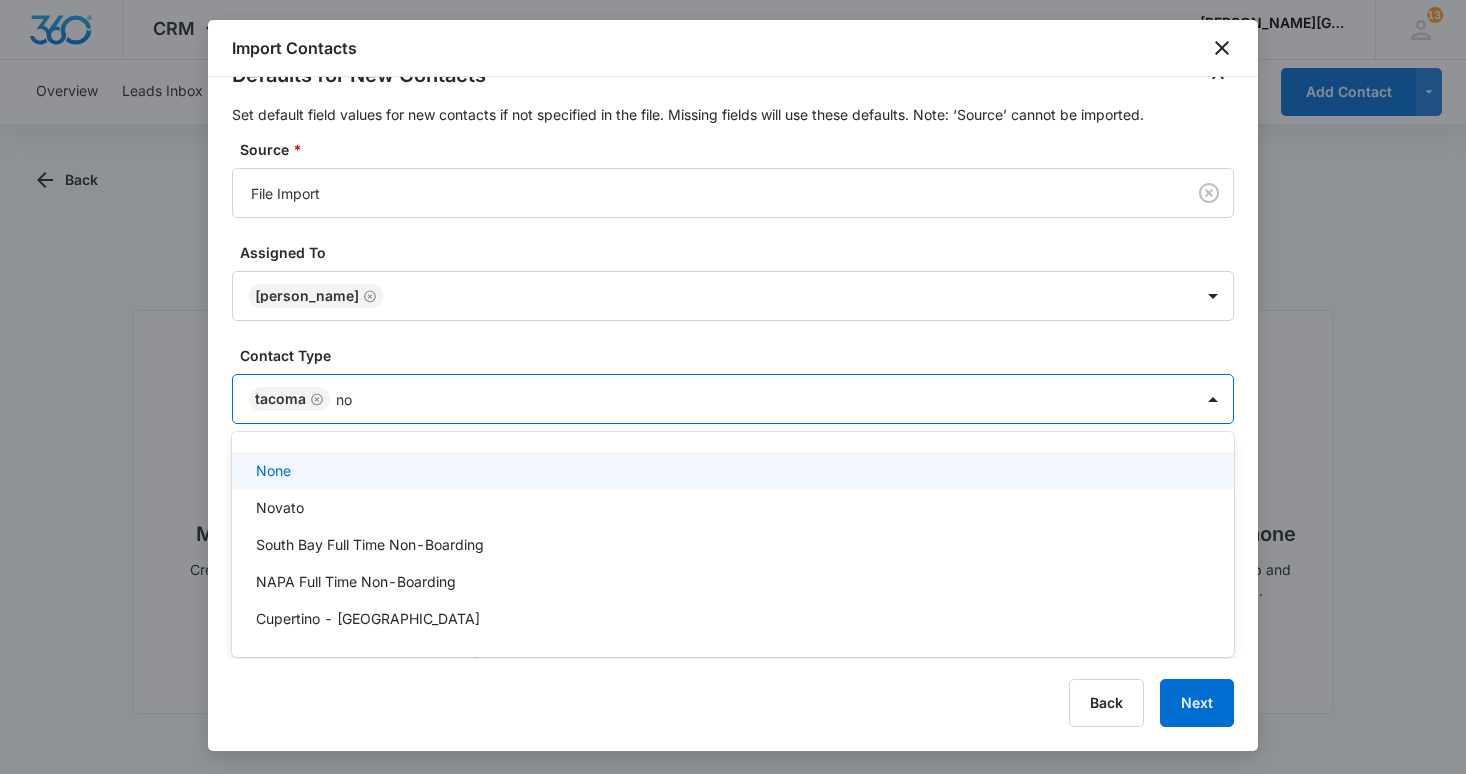 type on "n" 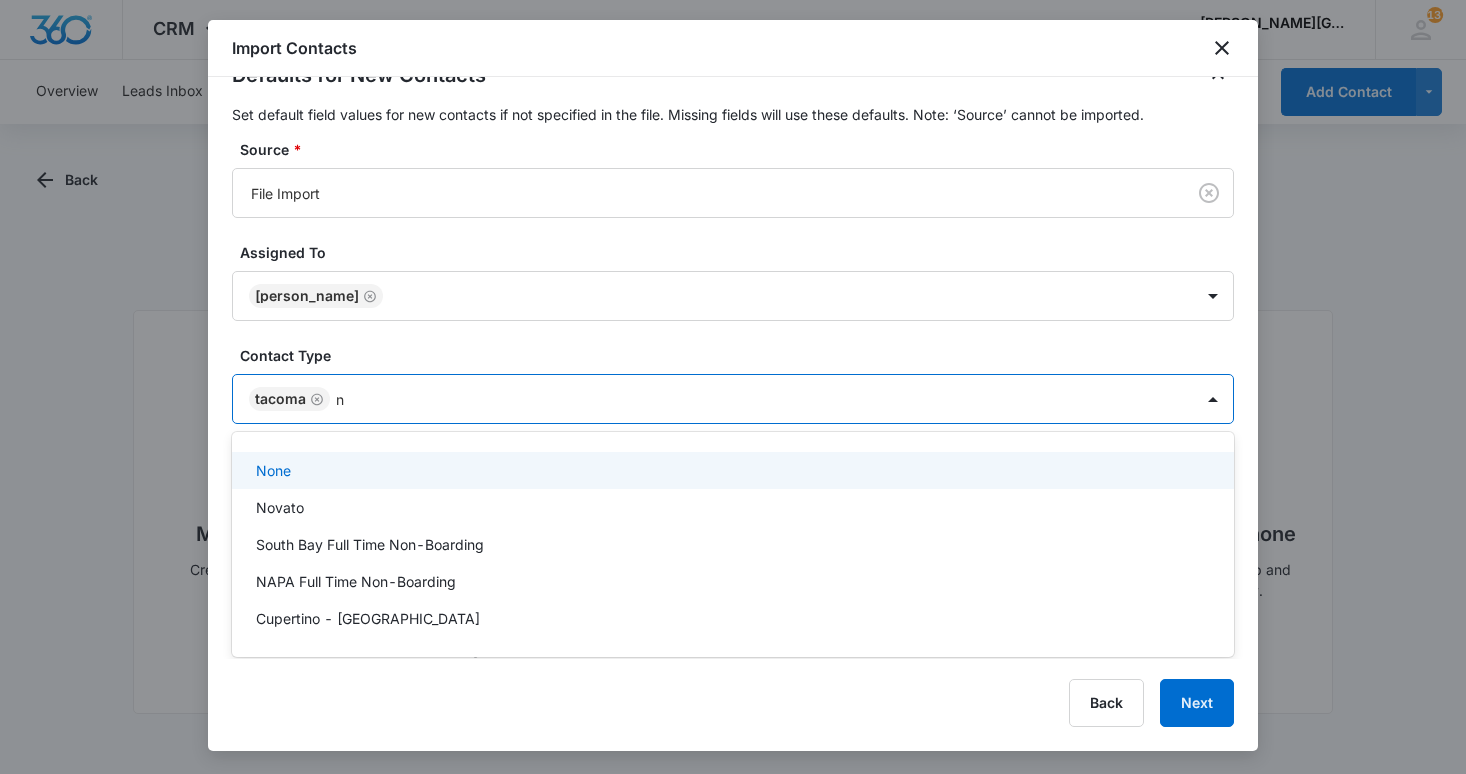 type 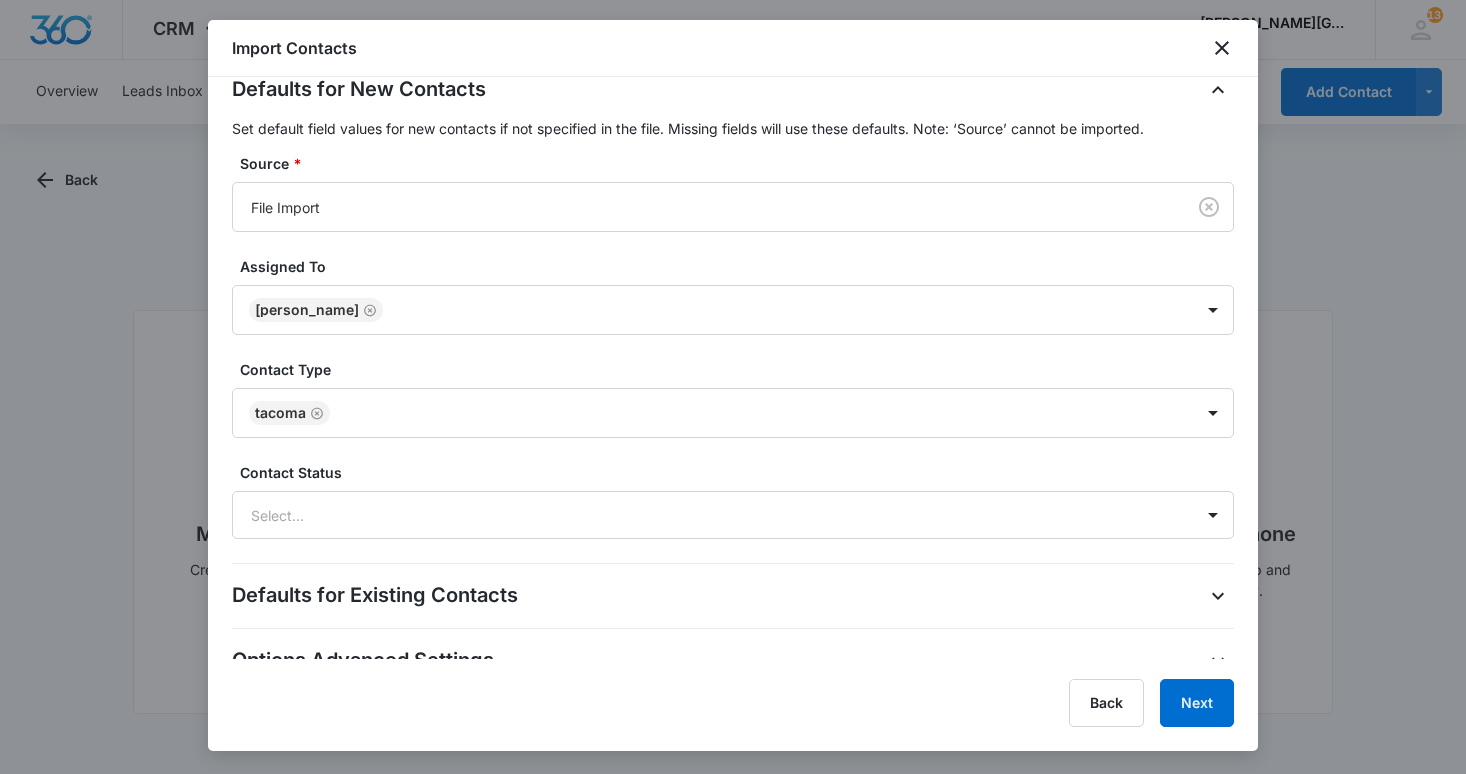 click on "Defaults for New Contacts Set default field values for new contacts if not specified in the file. Missing fields will use these defaults. Note: ‘Source’ cannot be imported. Source * File Import Assigned To [PERSON_NAME] Contact Type Tacoma Contact Status Select..." at bounding box center (733, 306) 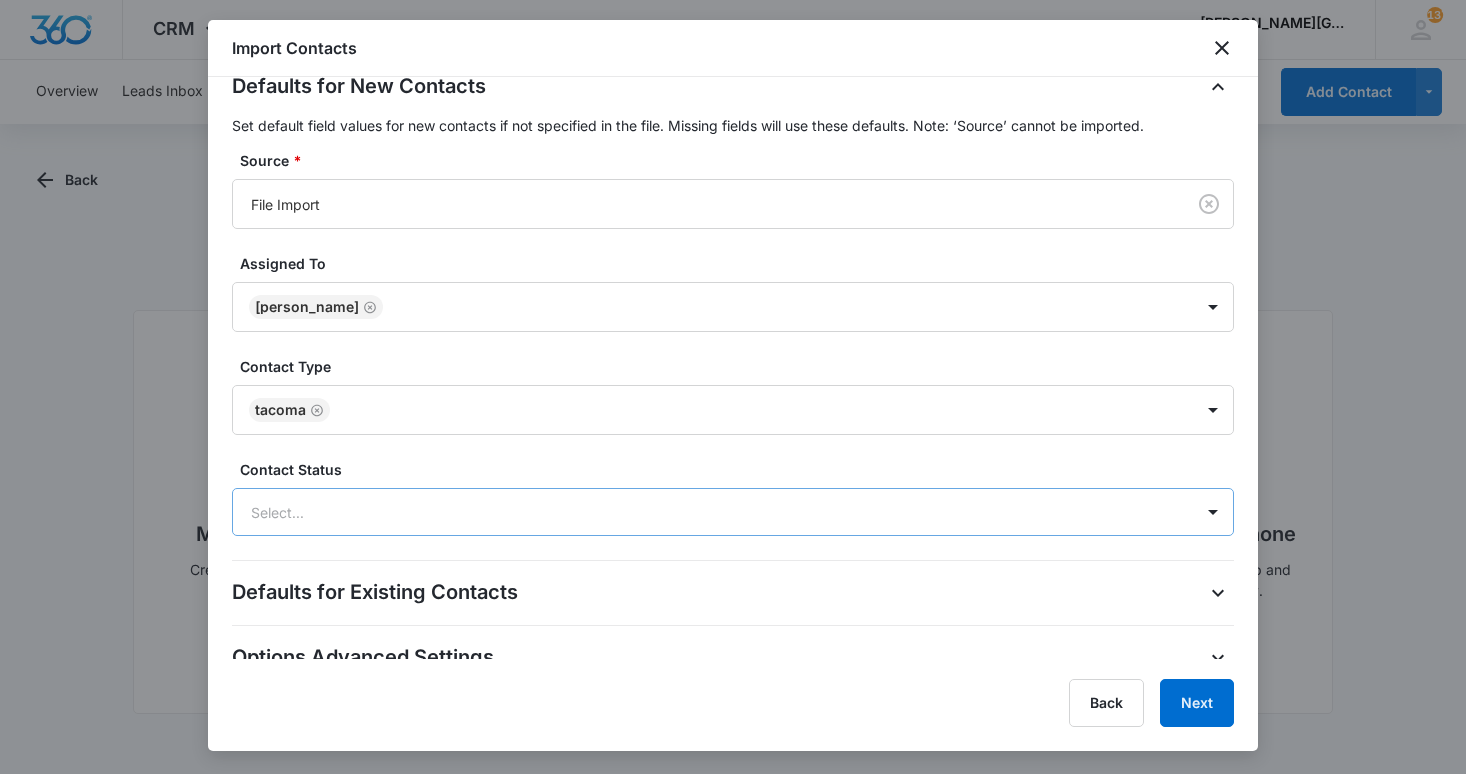 click at bounding box center (709, 512) 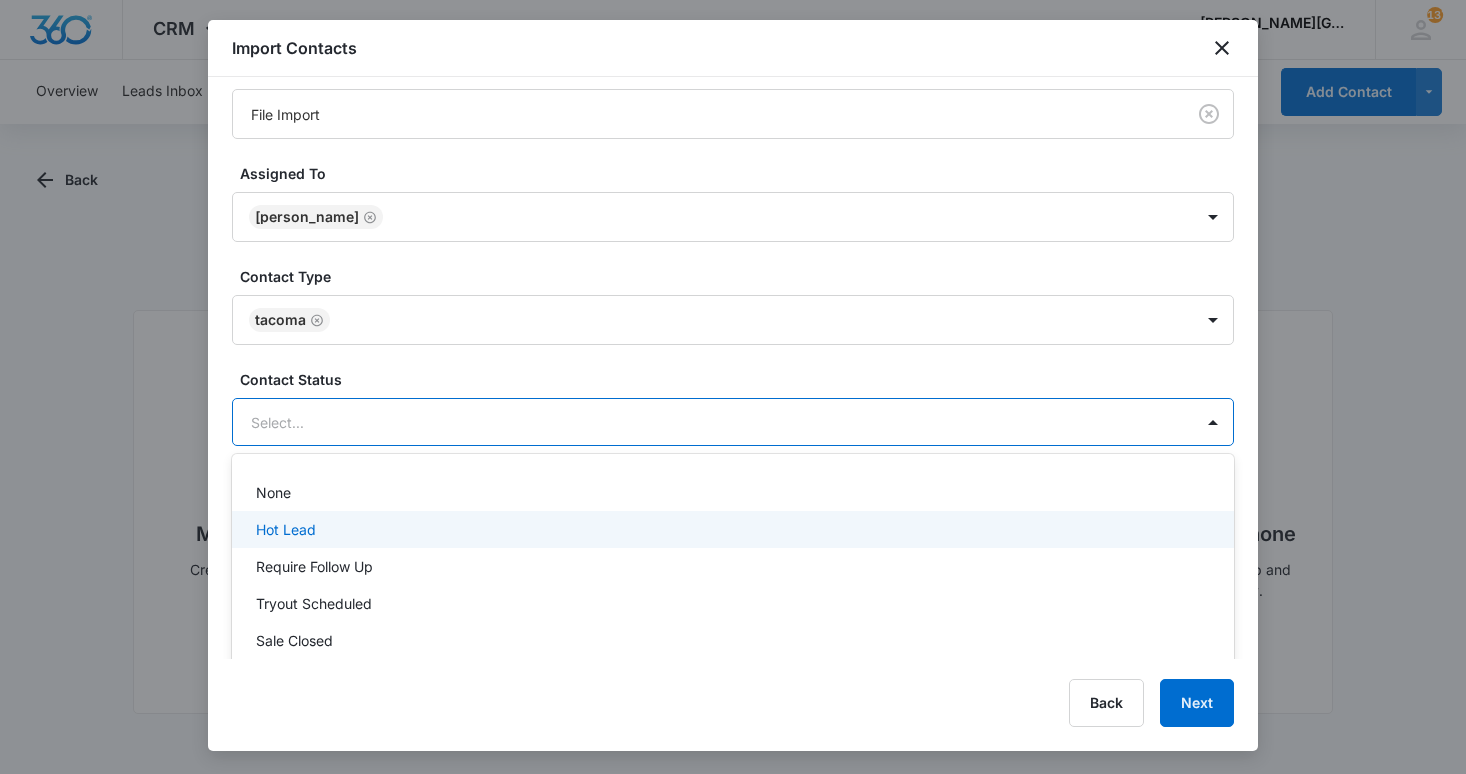 scroll, scrollTop: 595, scrollLeft: 0, axis: vertical 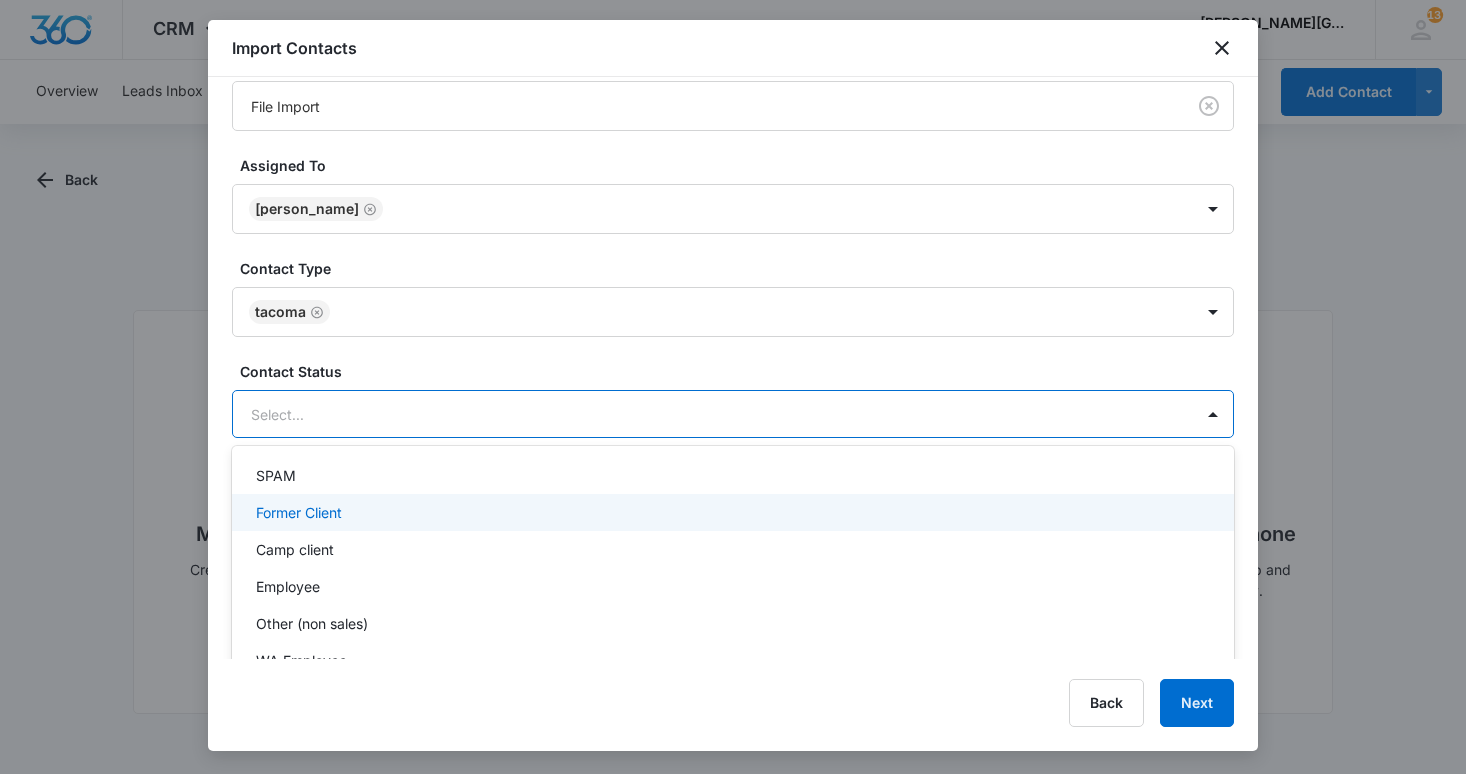 click on "Former Client" at bounding box center (731, 512) 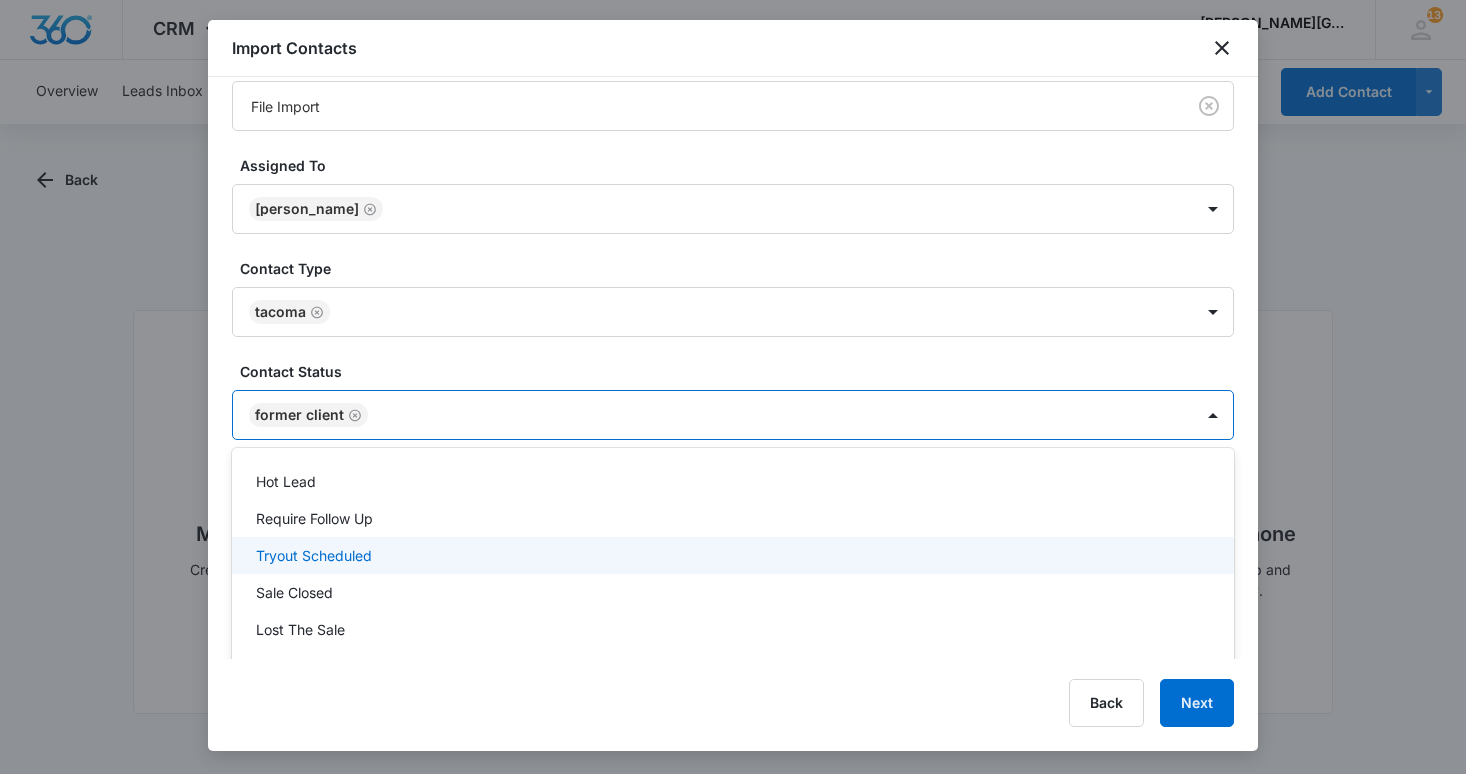 scroll, scrollTop: 69, scrollLeft: 0, axis: vertical 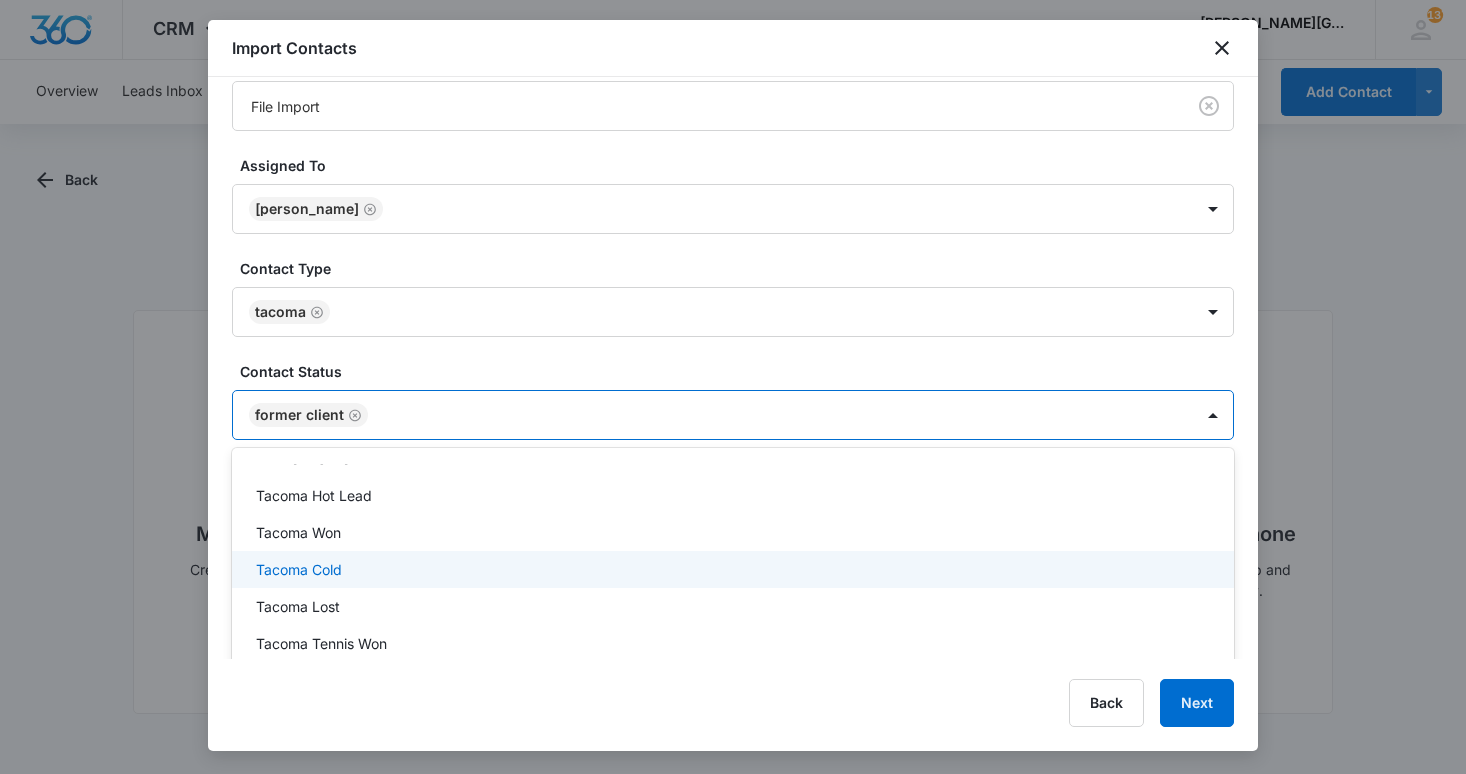 click on "Tacoma Cold" at bounding box center (733, 569) 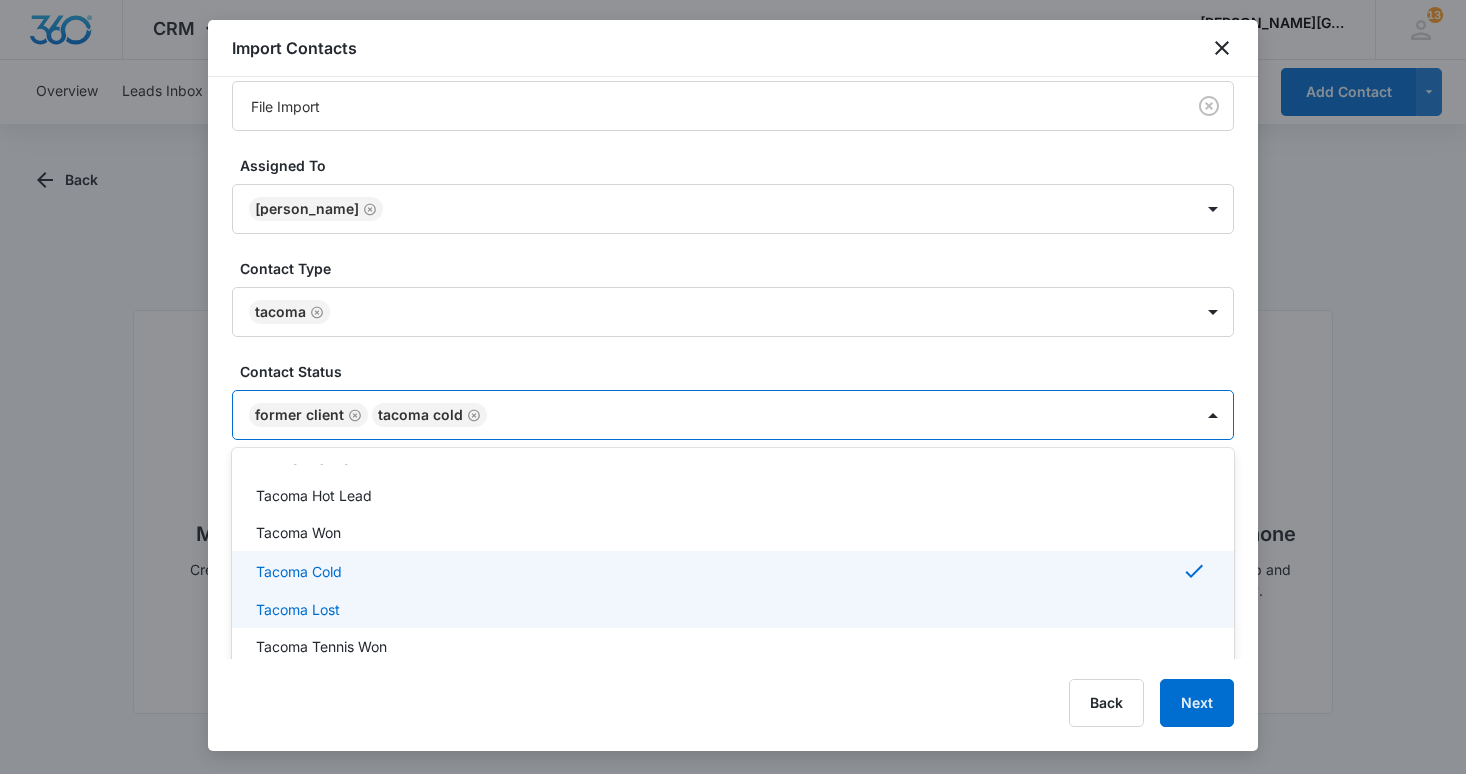 click on "Tacoma Lost" at bounding box center [731, 609] 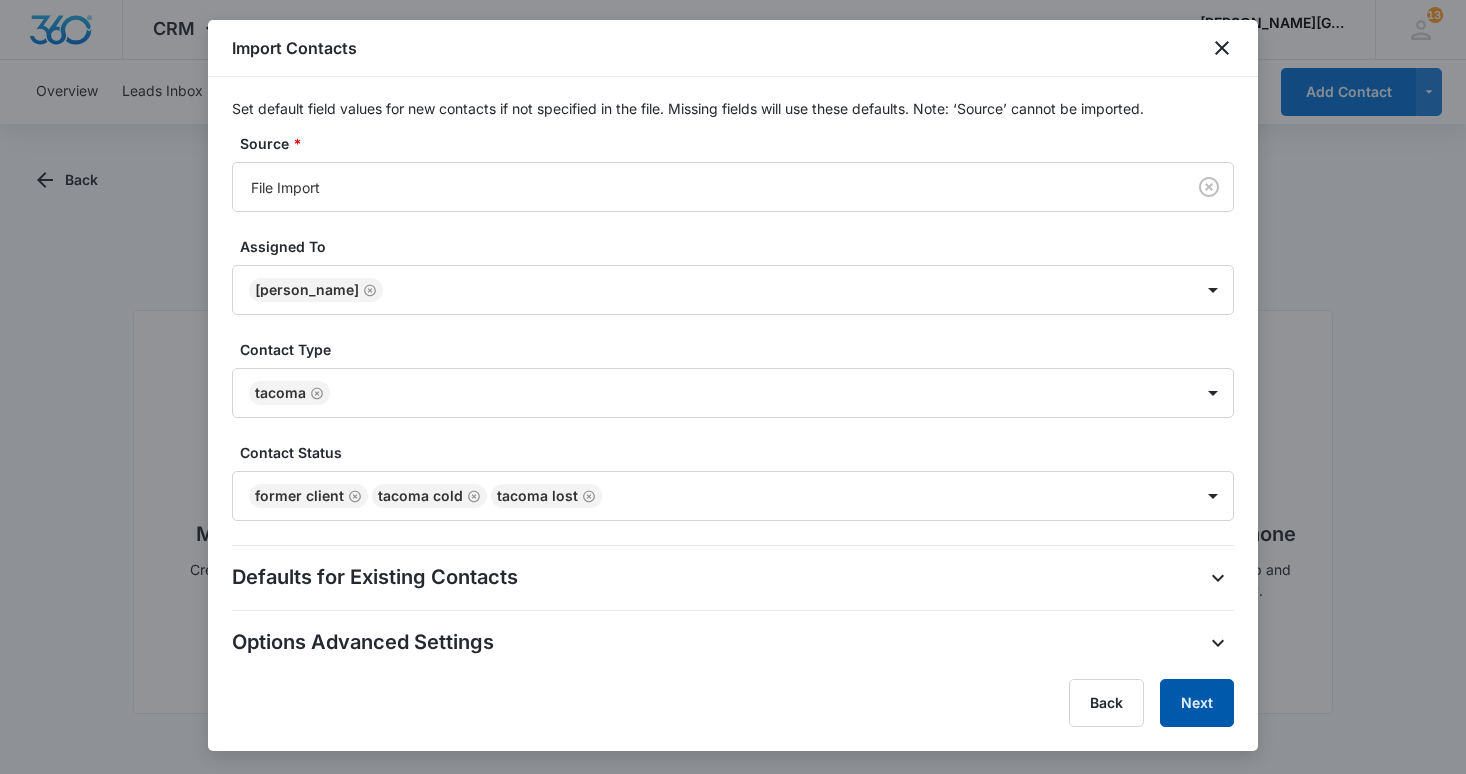 scroll, scrollTop: 1, scrollLeft: 0, axis: vertical 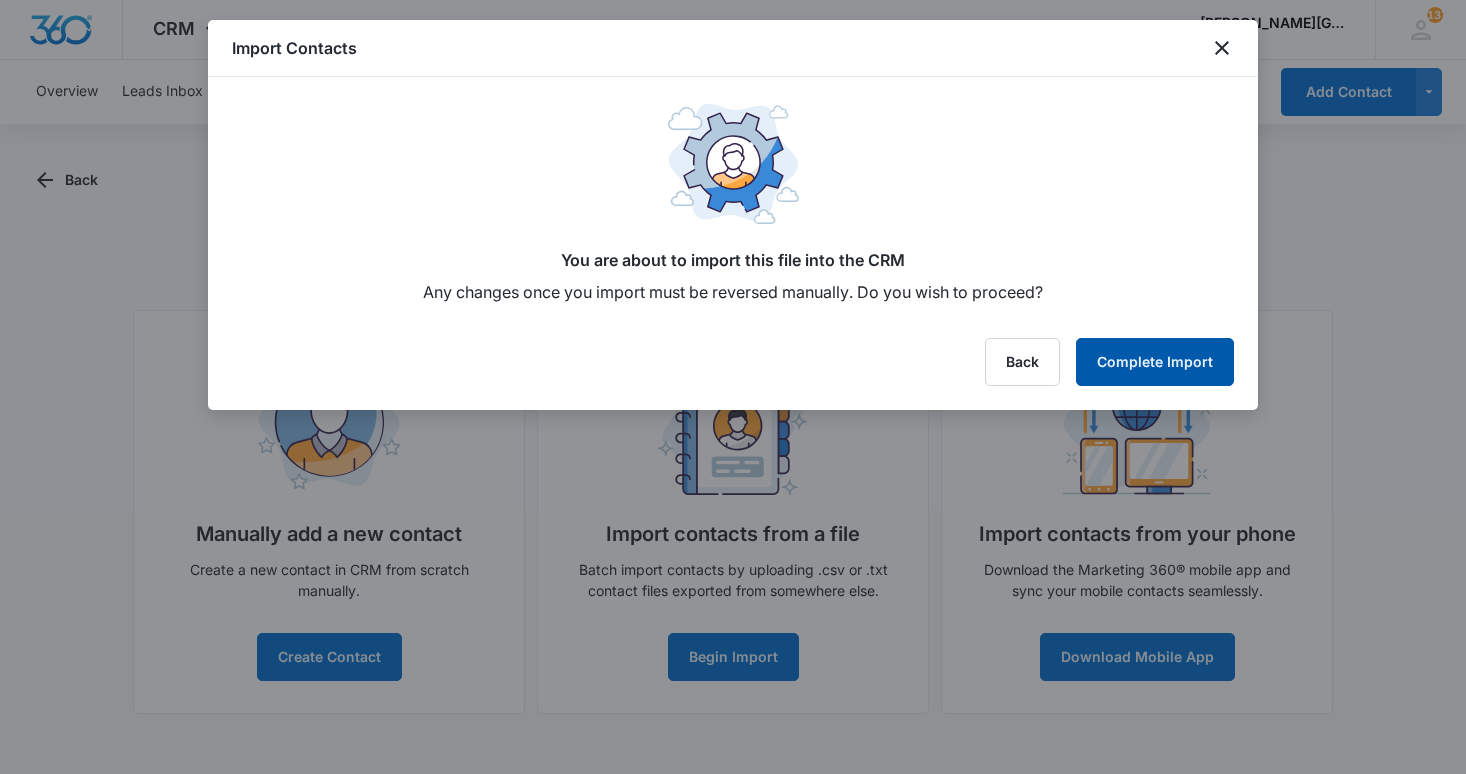 click on "Complete Import" at bounding box center (1155, 362) 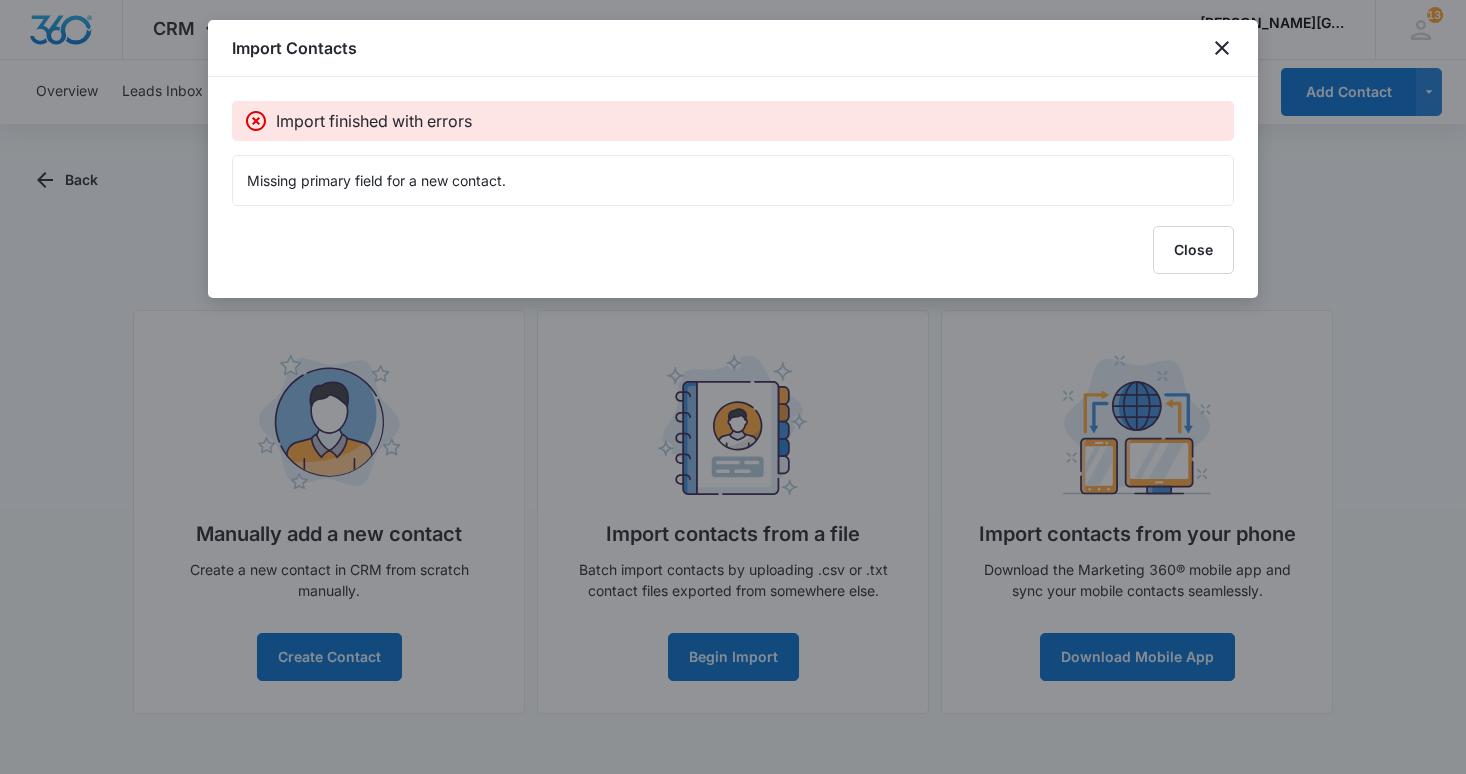scroll, scrollTop: 0, scrollLeft: 0, axis: both 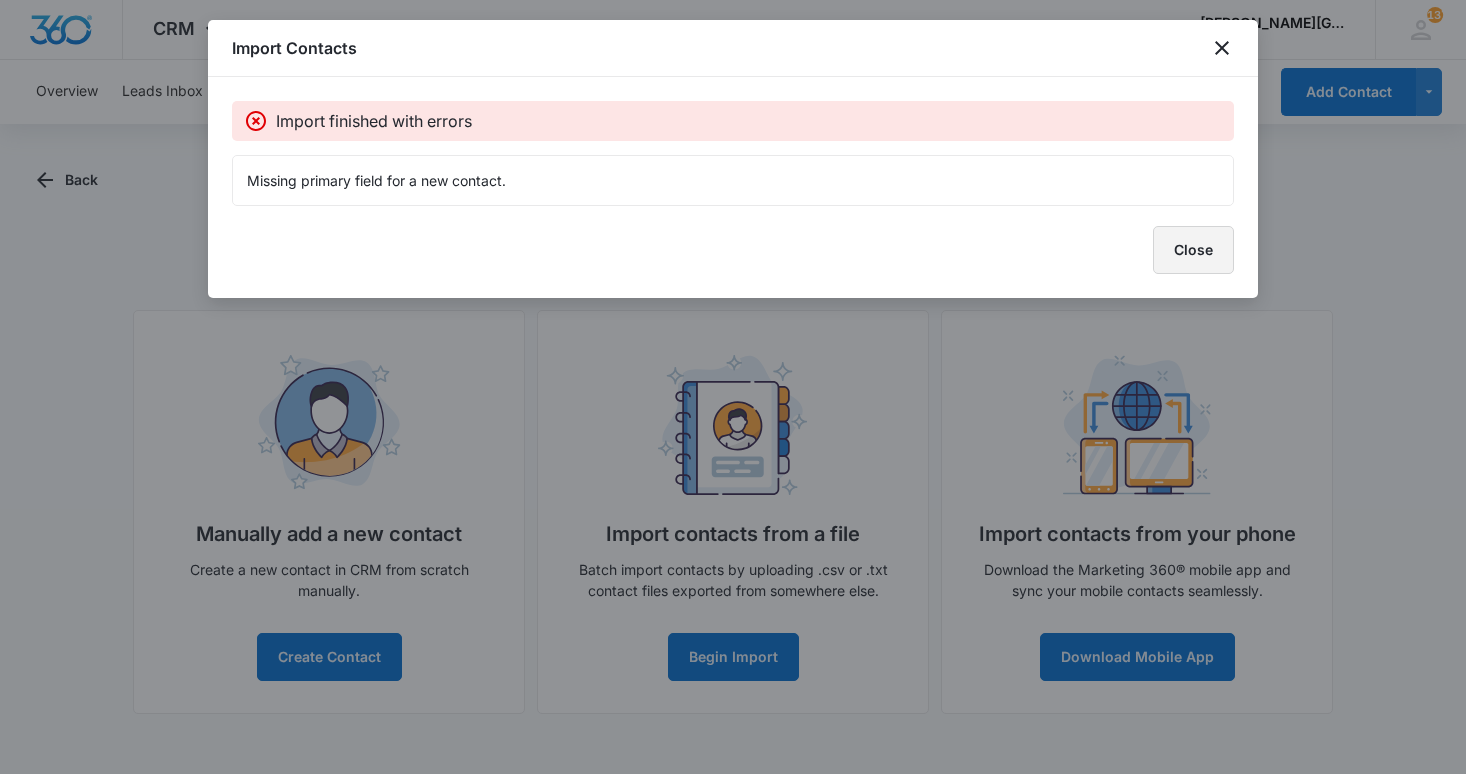 click on "Close" at bounding box center [1193, 250] 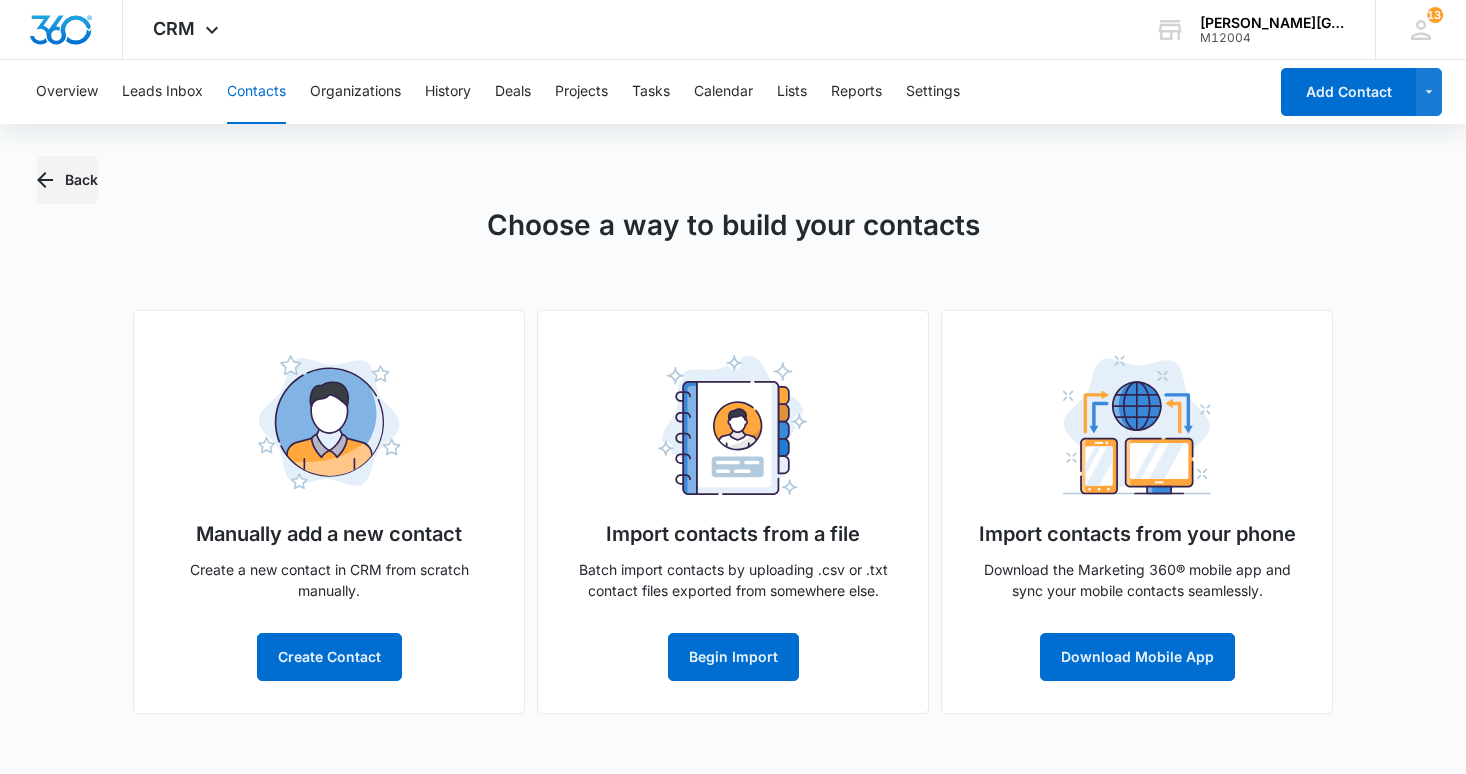 click on "Back" at bounding box center [67, 180] 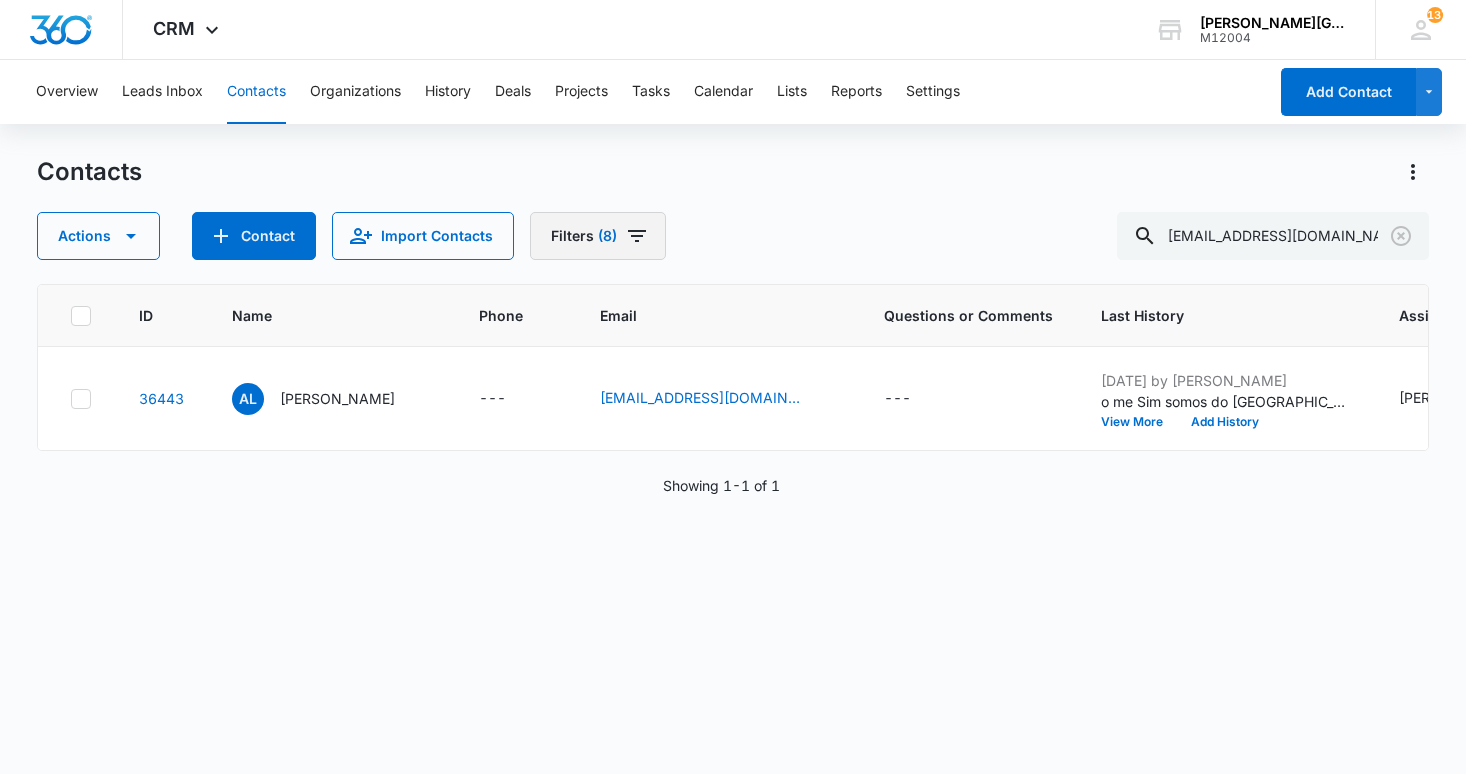 click 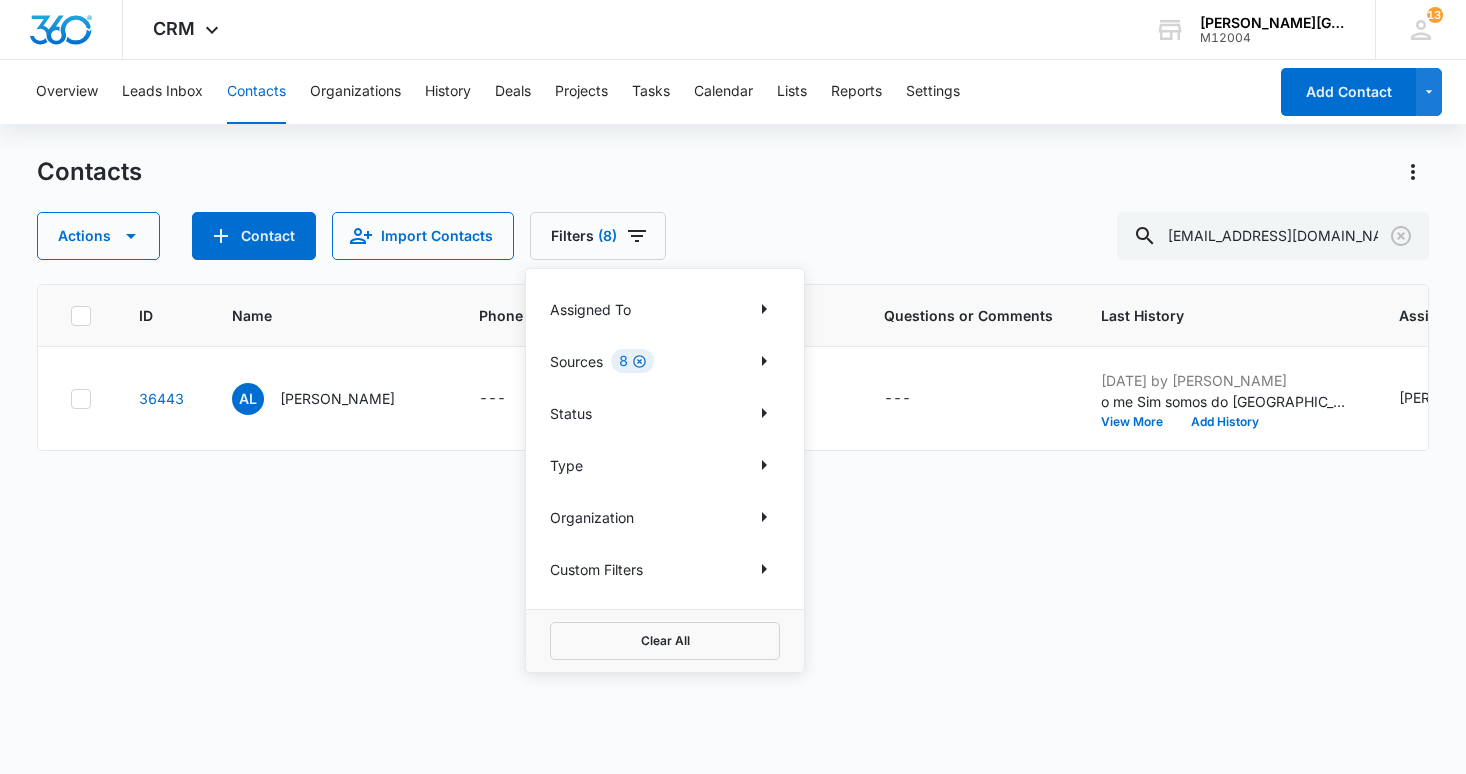 click 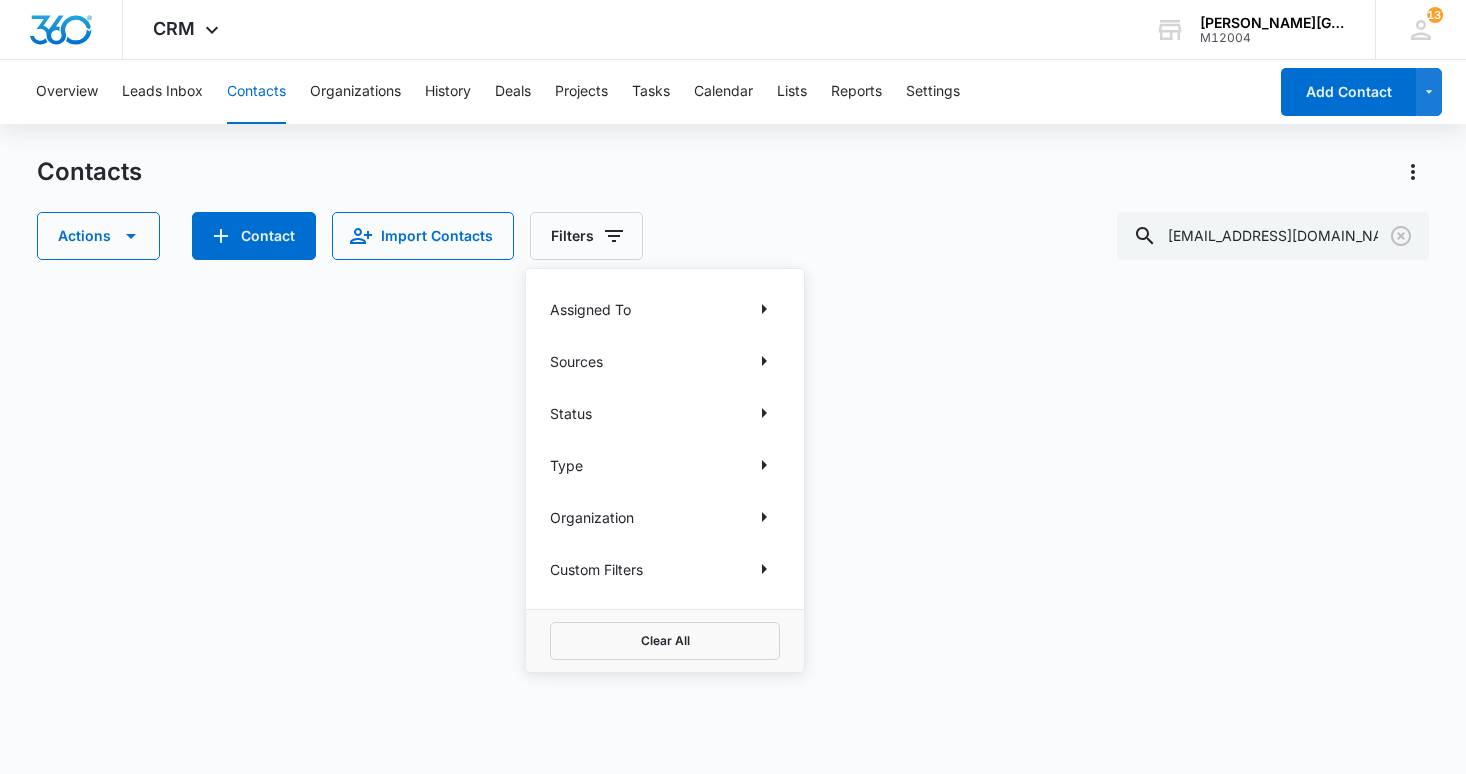 drag, startPoint x: 594, startPoint y: 359, endPoint x: 622, endPoint y: 362, distance: 28.160255 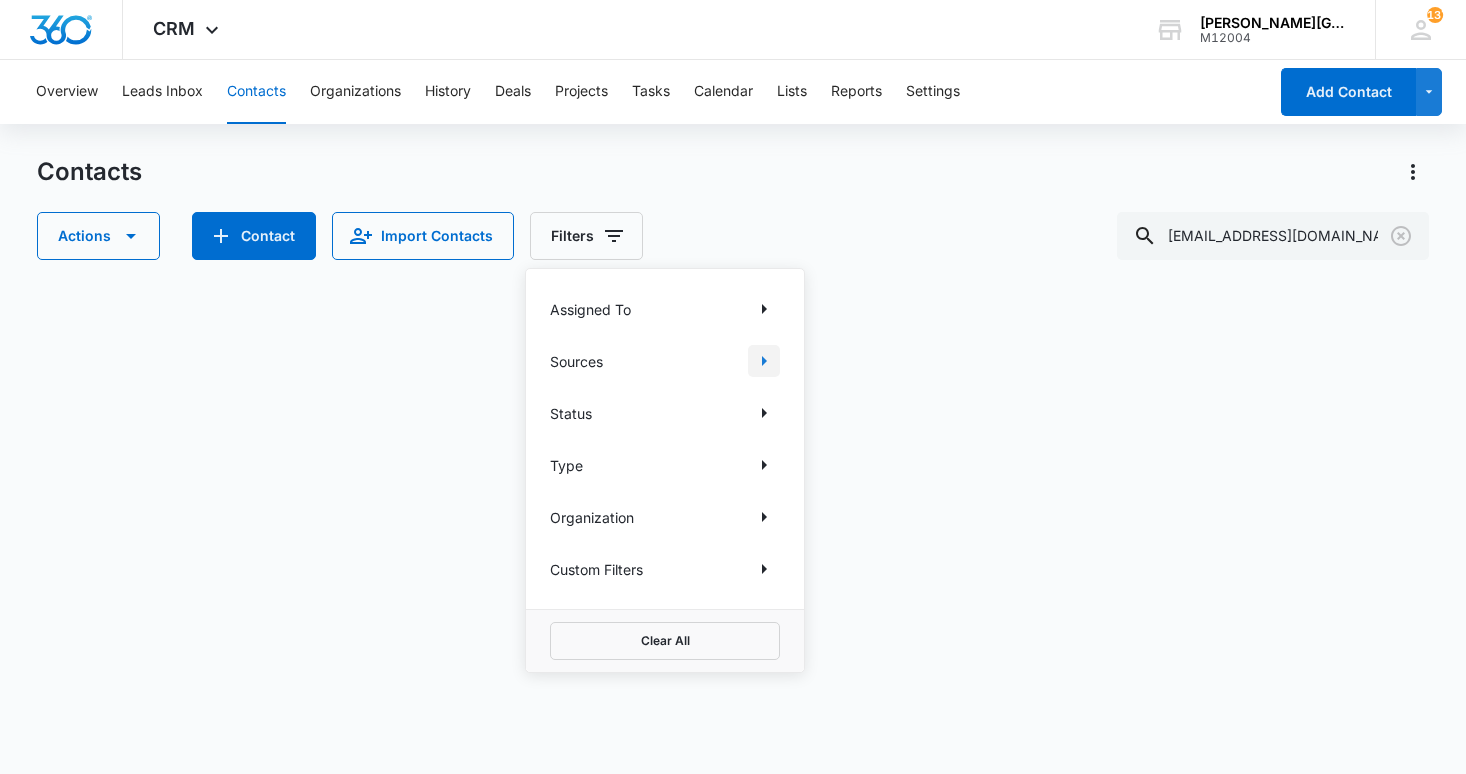 click 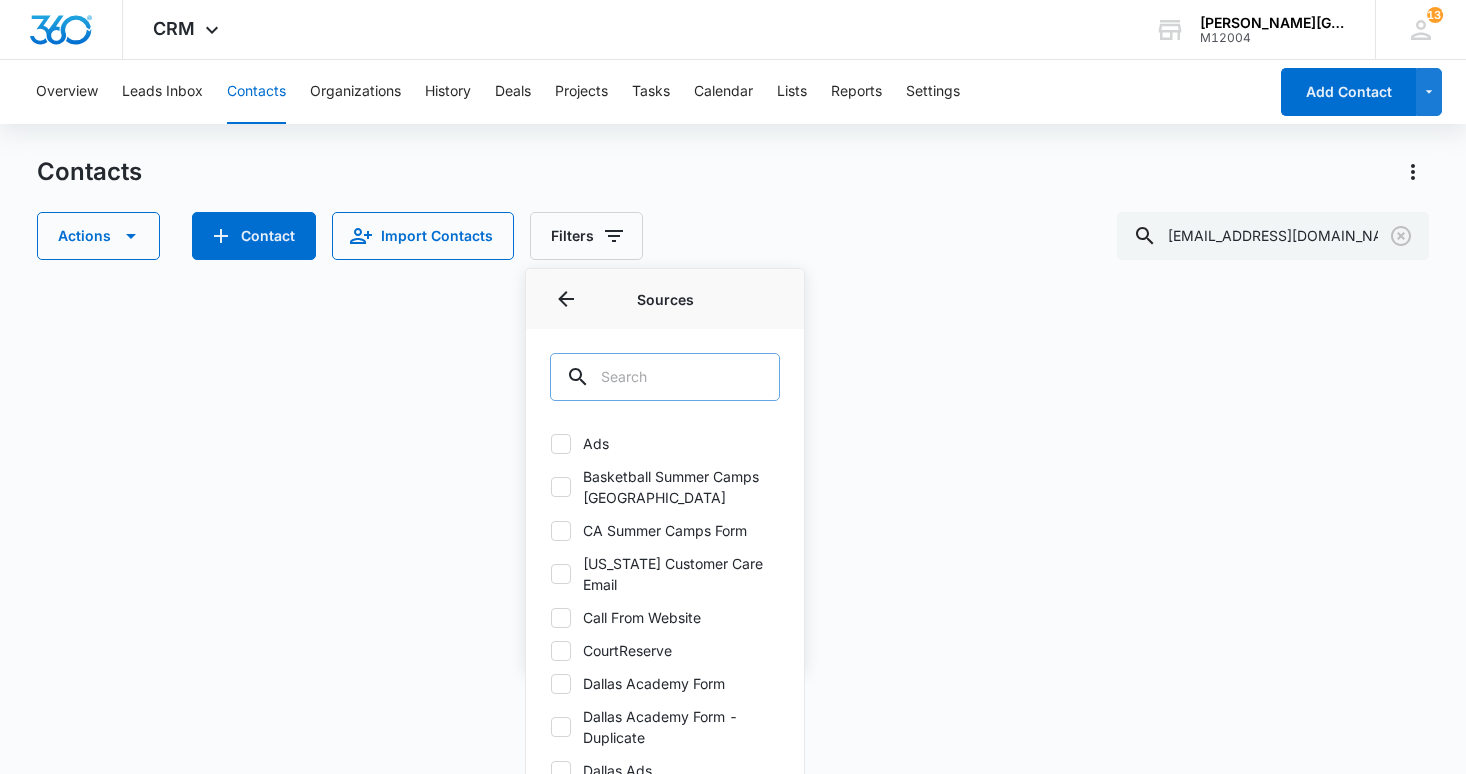 click at bounding box center (665, 377) 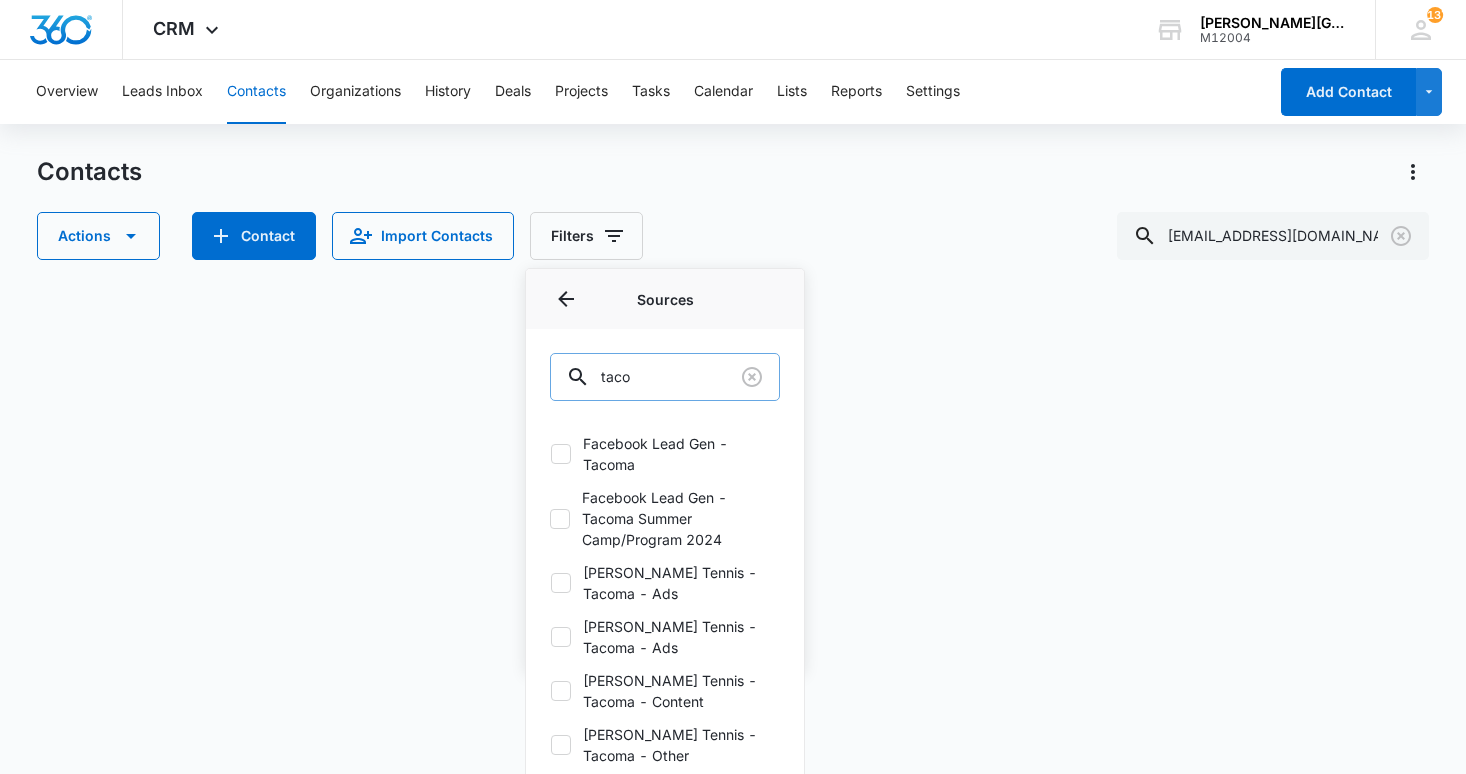 type on "tacom" 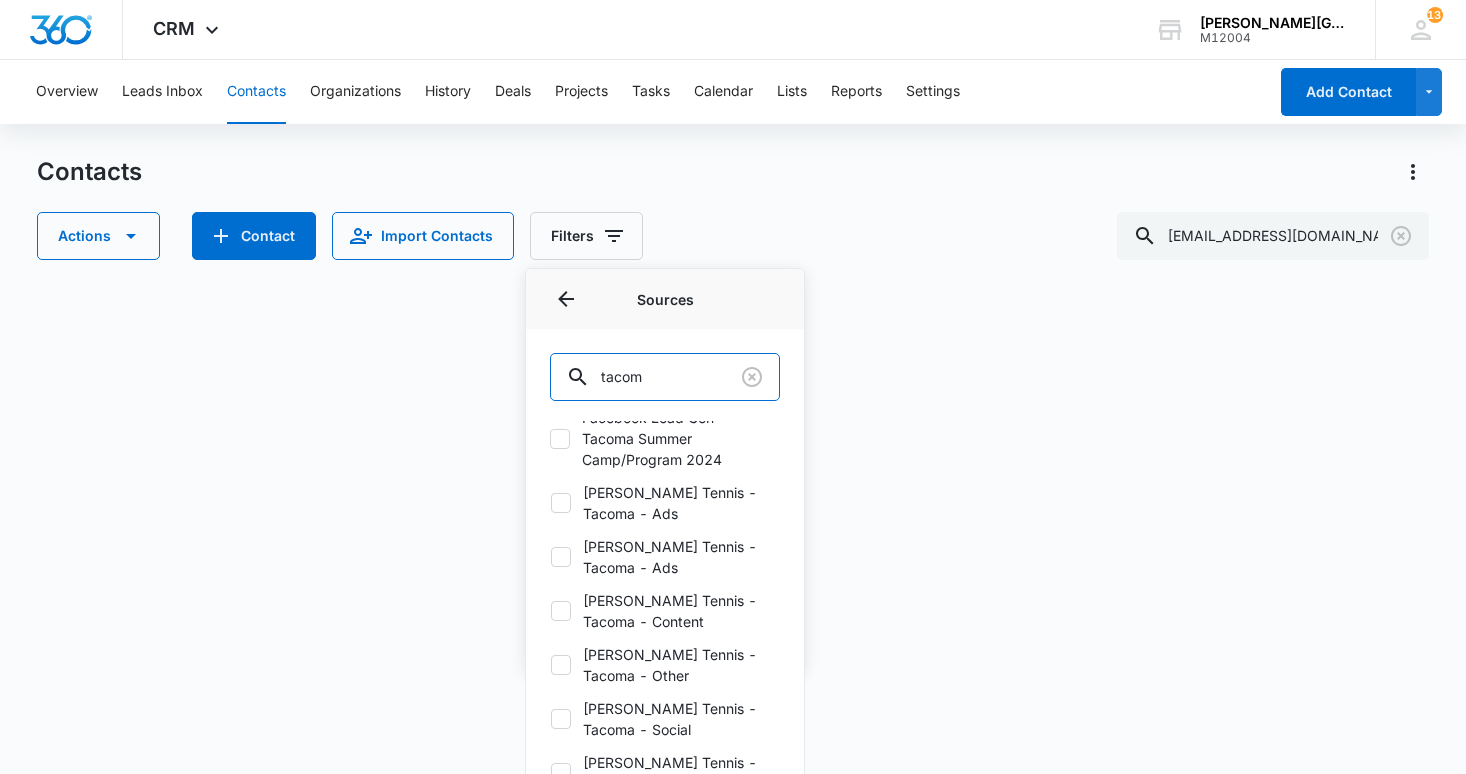 scroll, scrollTop: 82, scrollLeft: 0, axis: vertical 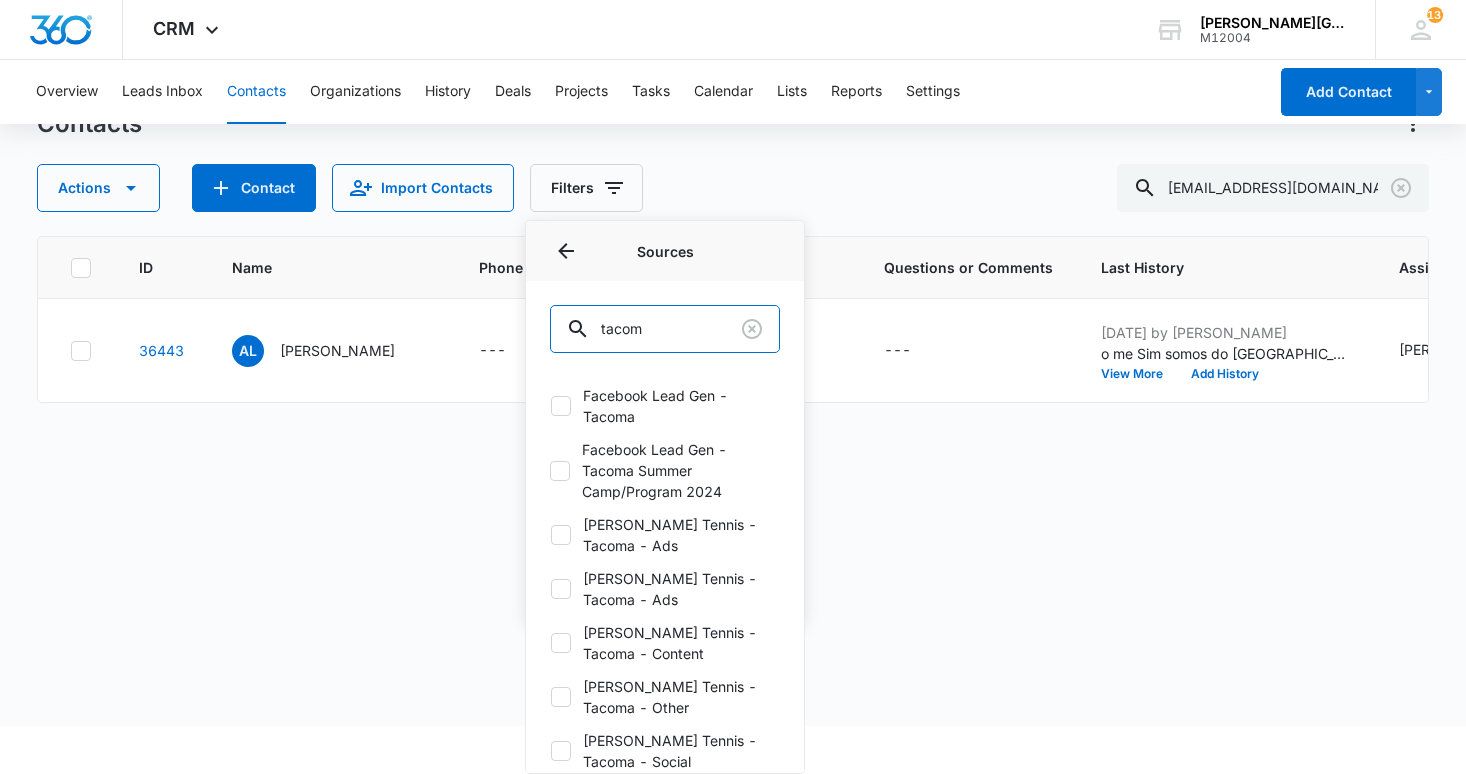 click on "Contacts Actions Contact Import Contacts Filters Assigned To Sources Sources tacom Facebook Lead Gen - Tacoma Facebook Lead Gen - Tacoma Summer Camp/Program 2024 [PERSON_NAME] Tennis - Tacoma - Ads [PERSON_NAME] Tennis - Tacoma - Ads [PERSON_NAME] Tennis - Tacoma - Content [PERSON_NAME] Tennis - Tacoma - Other [PERSON_NAME] Tennis - Tacoma - Social [PERSON_NAME] Tennis - Tacoma - Social Tennis Course Tacoma Form Status Type Organization Custom Filters Clear All [EMAIL_ADDRESS][DOMAIN_NAME]" at bounding box center (733, 160) 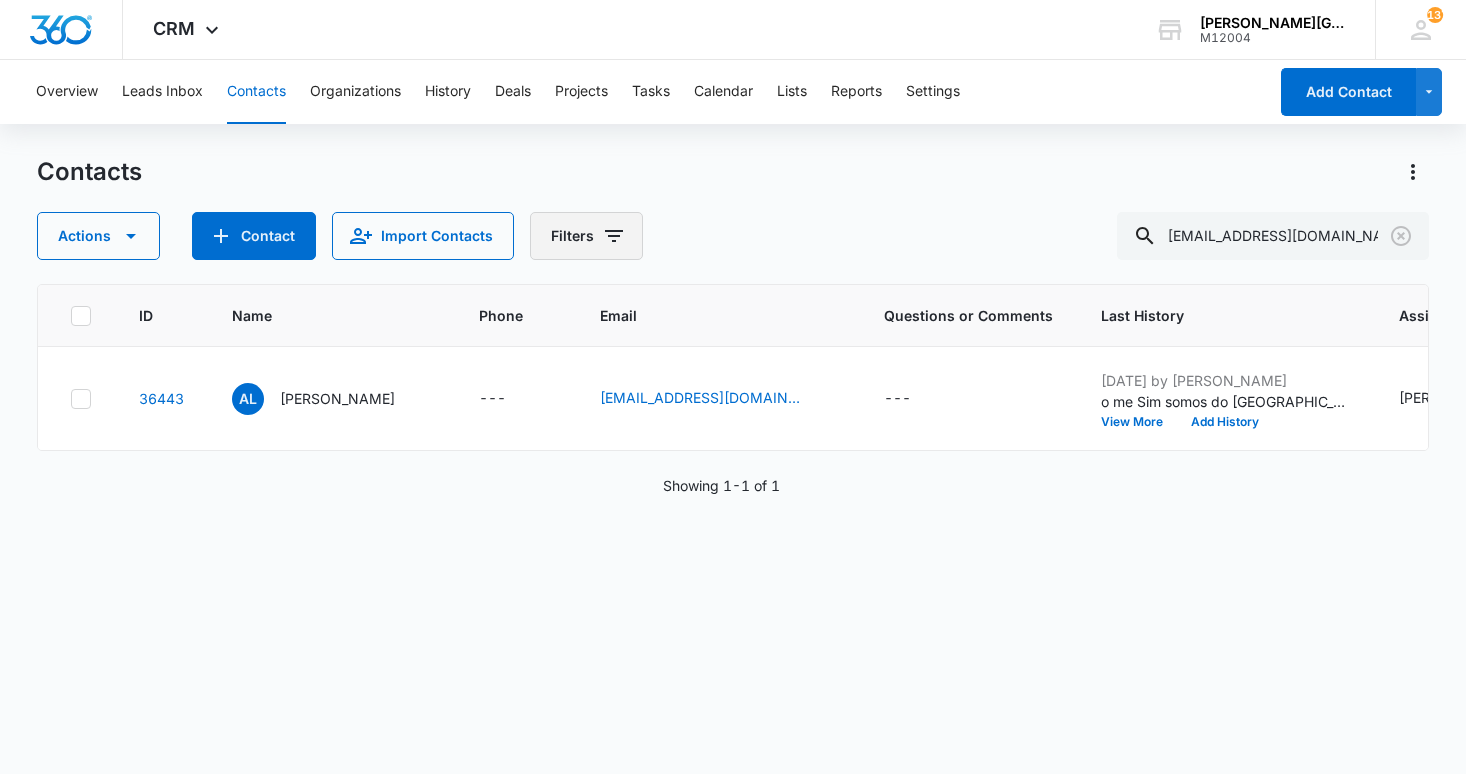 click on "Filters" at bounding box center (586, 236) 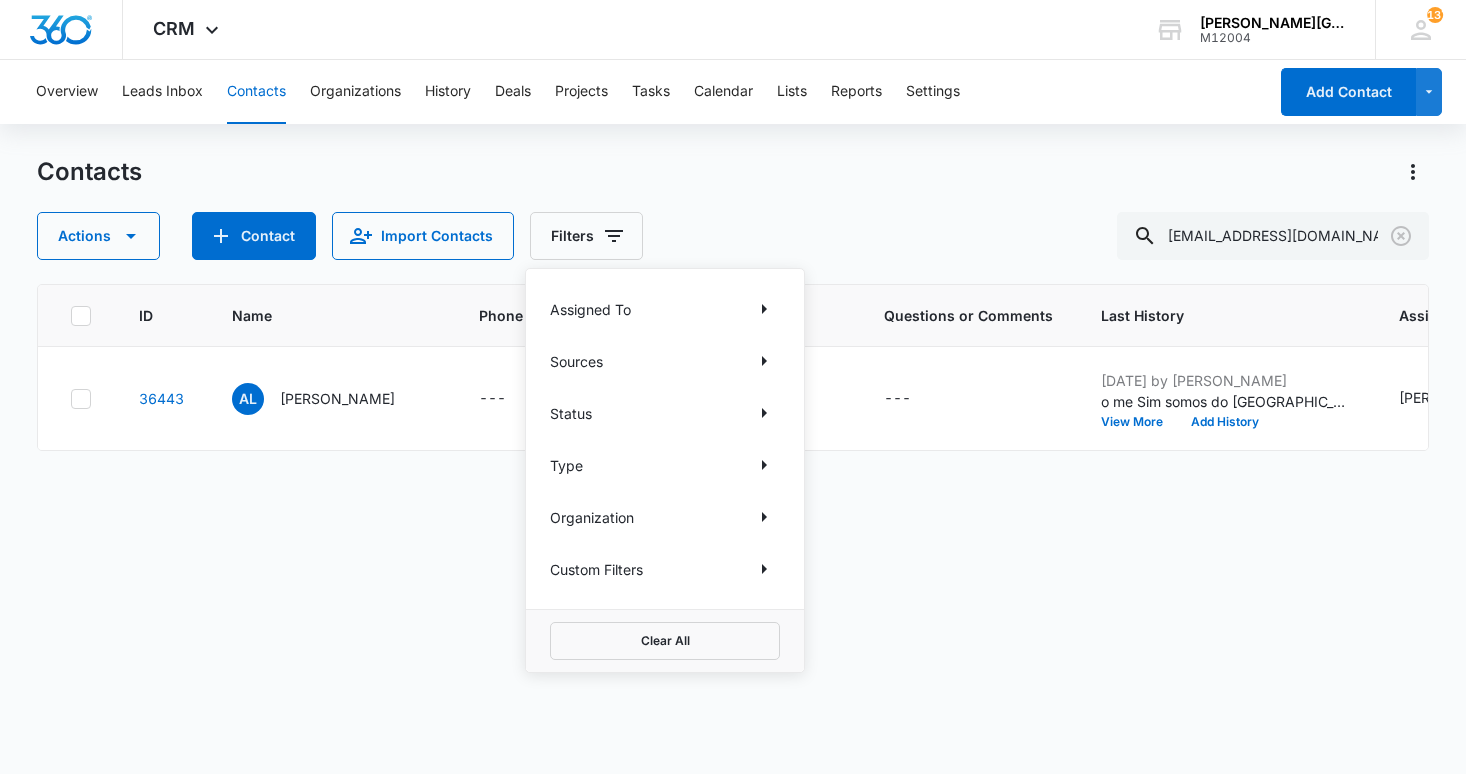 scroll, scrollTop: 0, scrollLeft: 0, axis: both 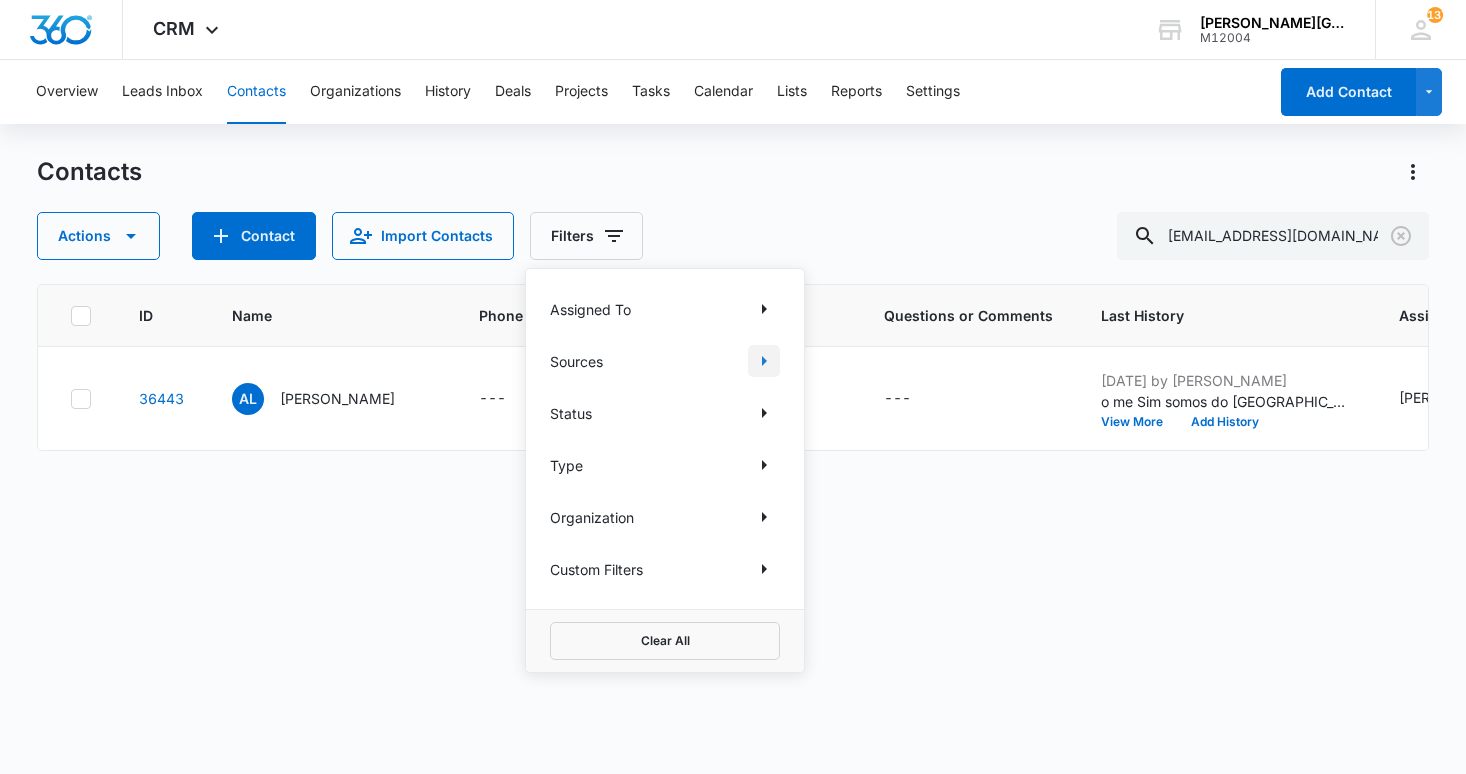 click 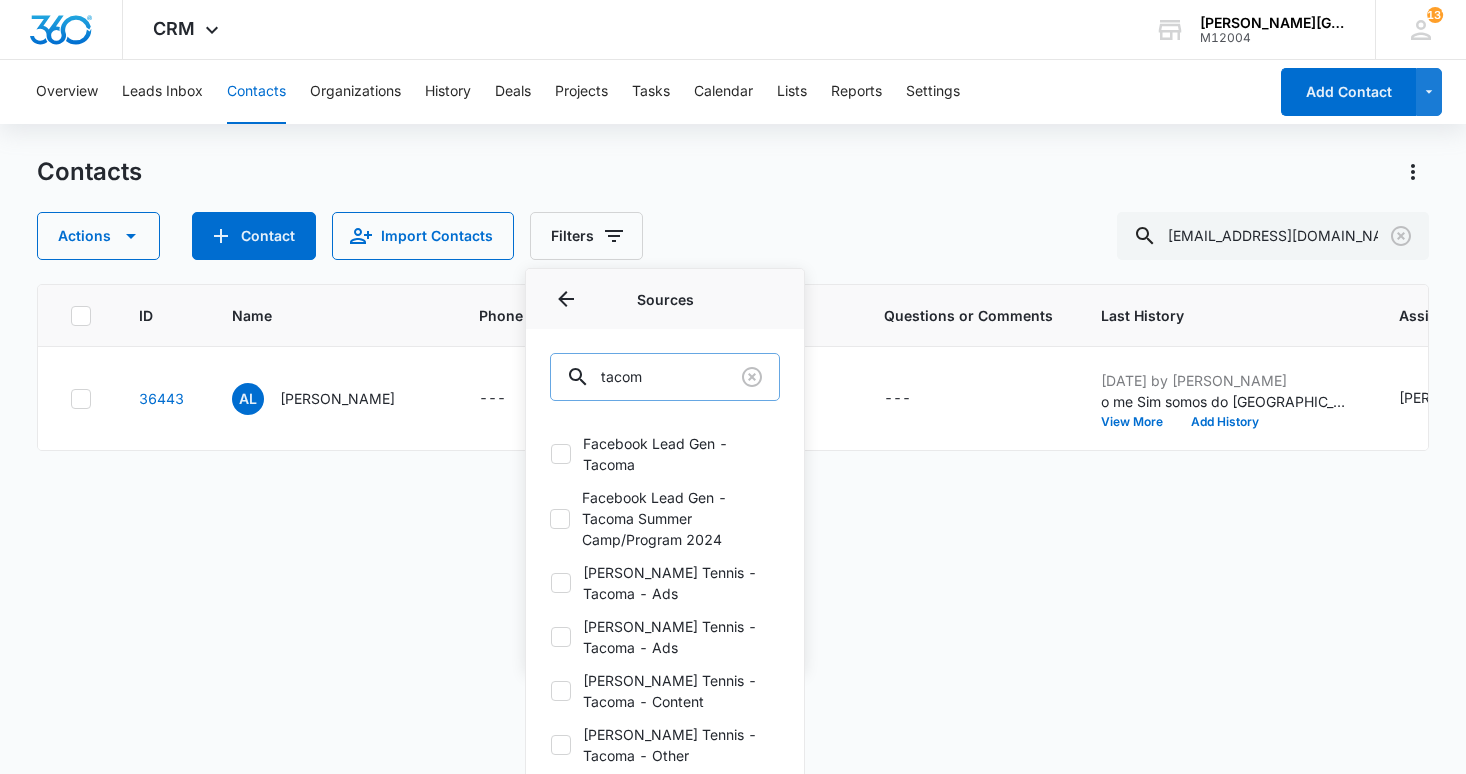click on "tacom" at bounding box center (665, 377) 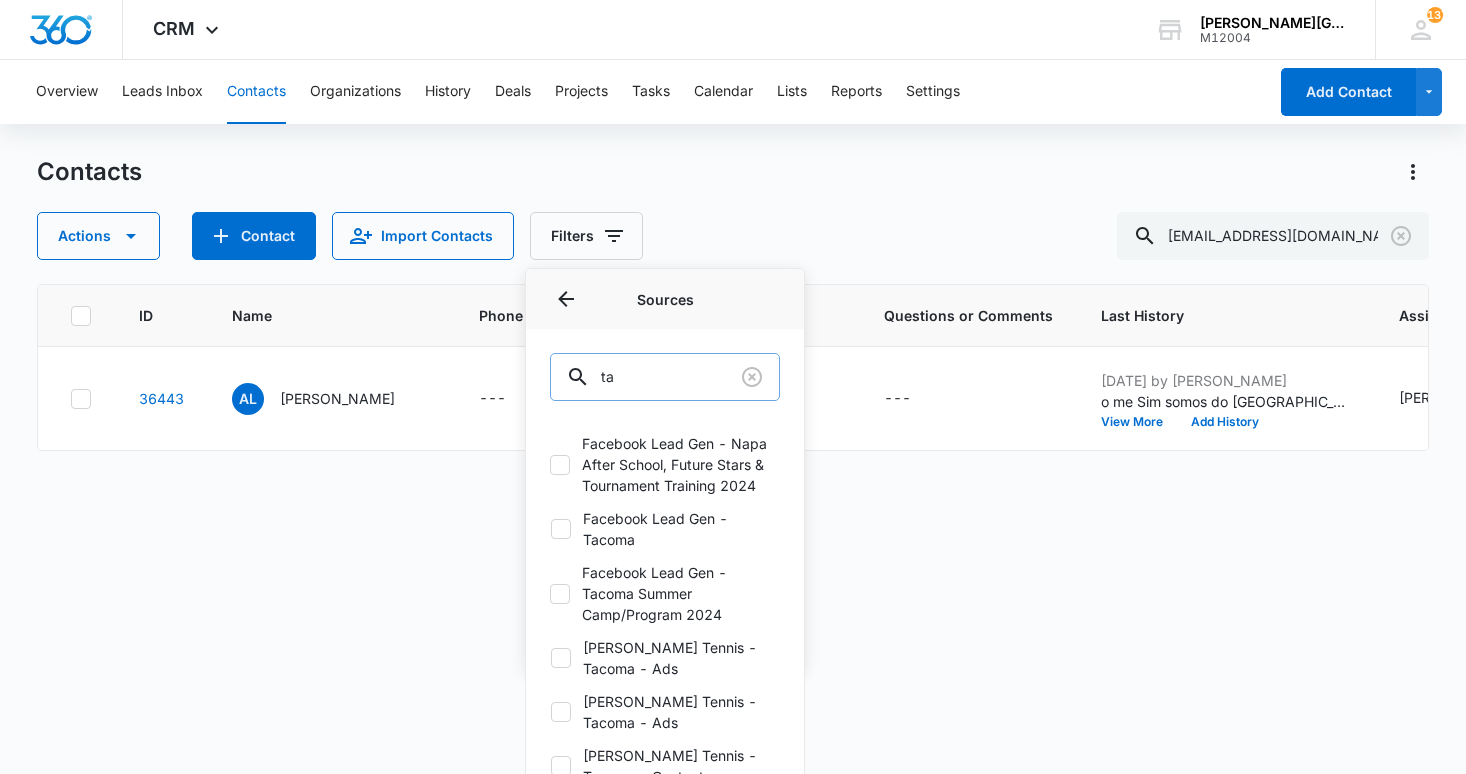 type on "t" 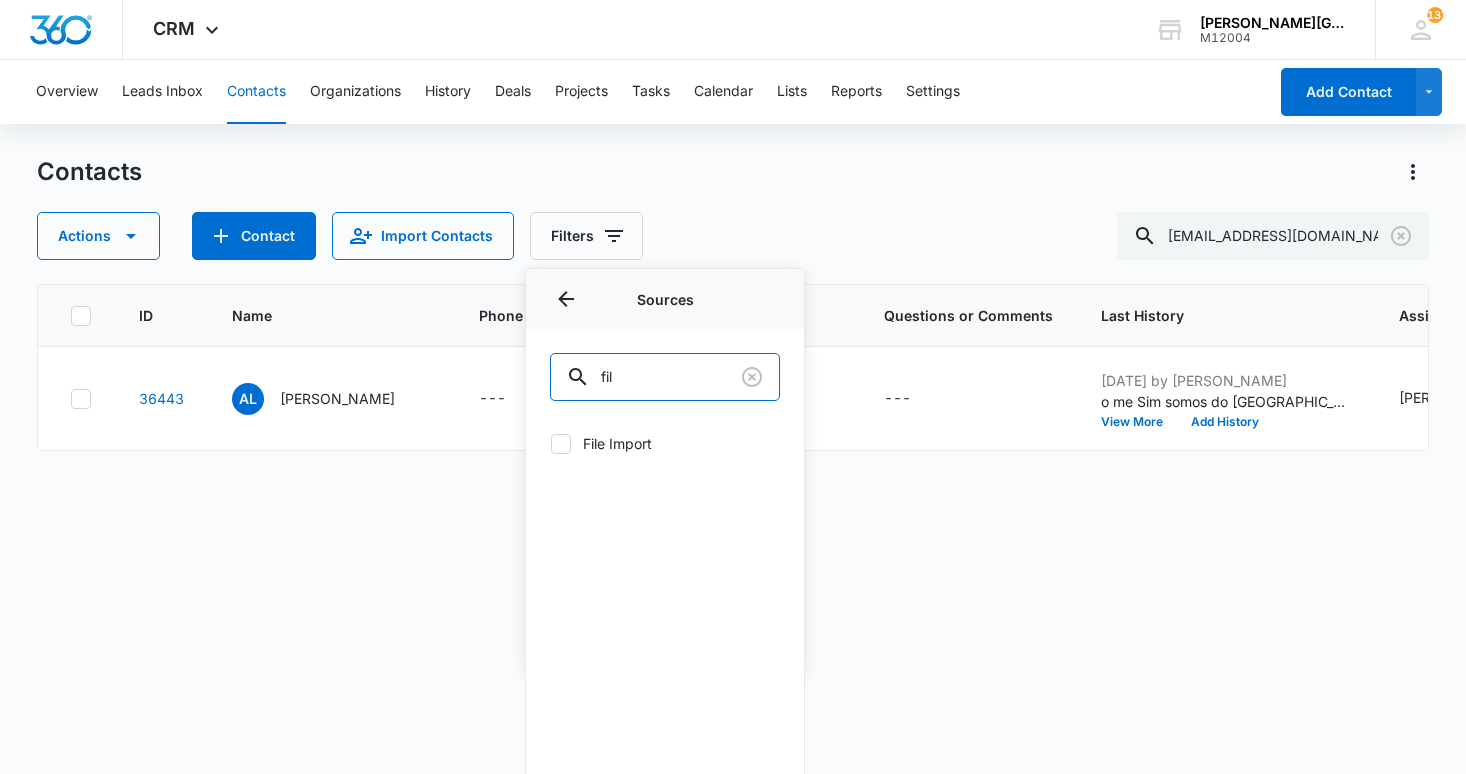 type on "fil" 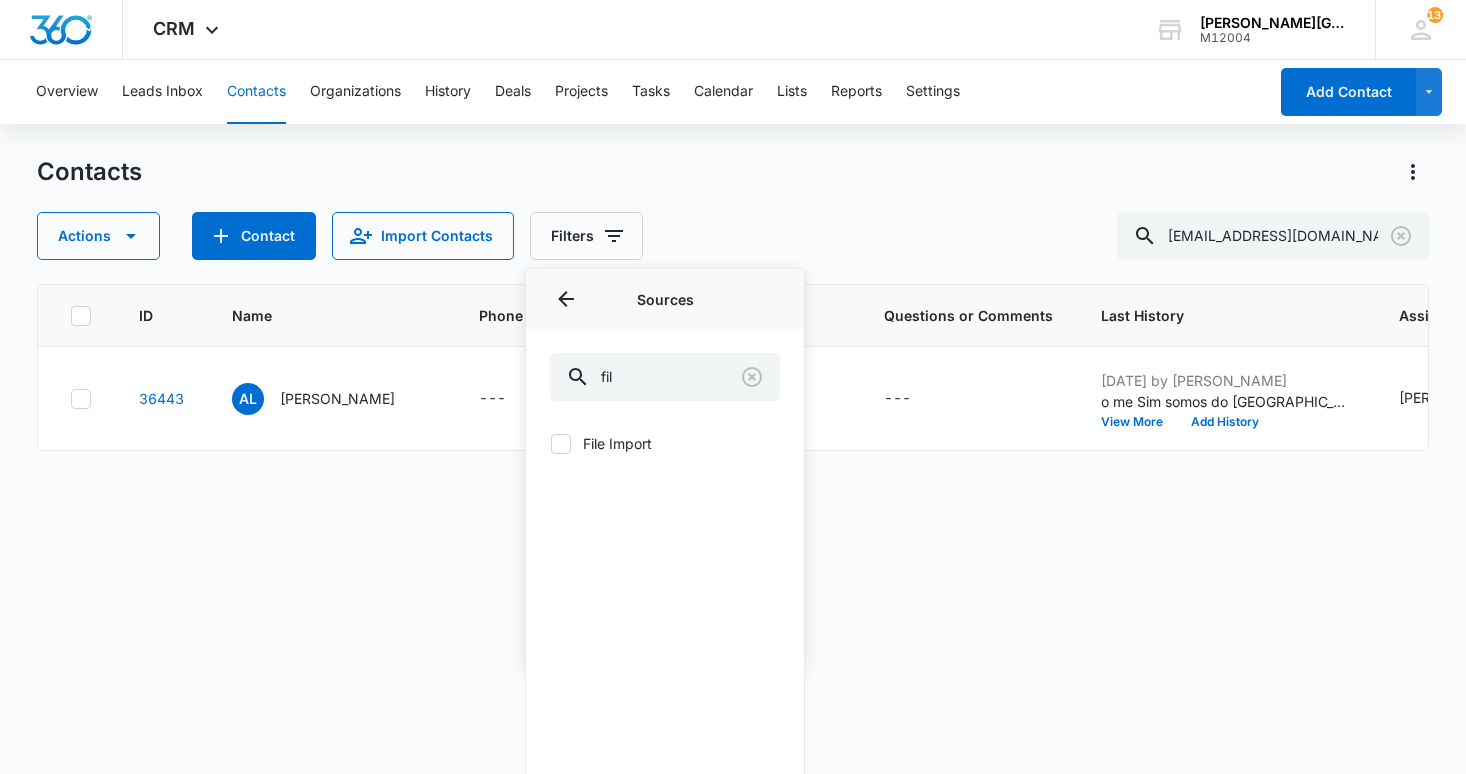 click 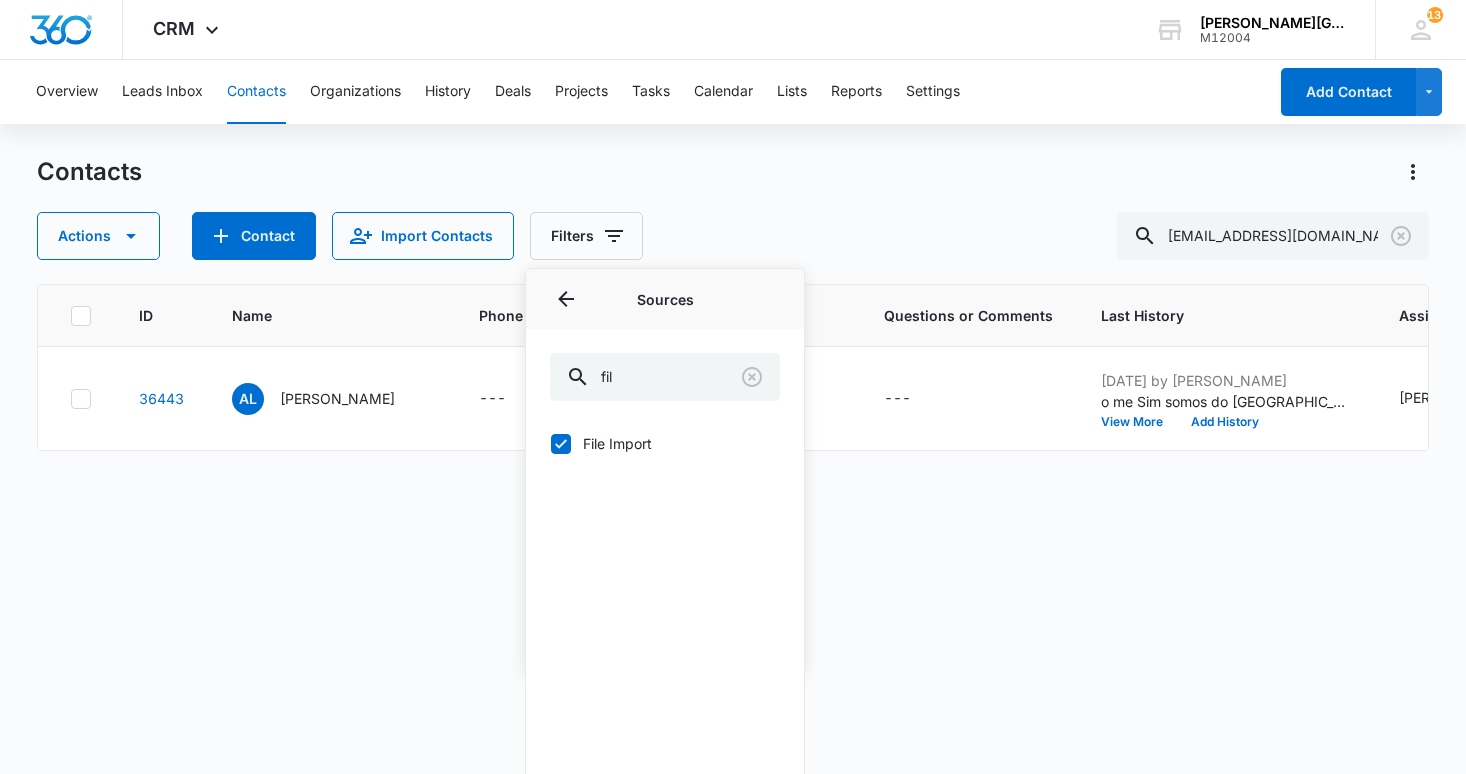 checkbox on "true" 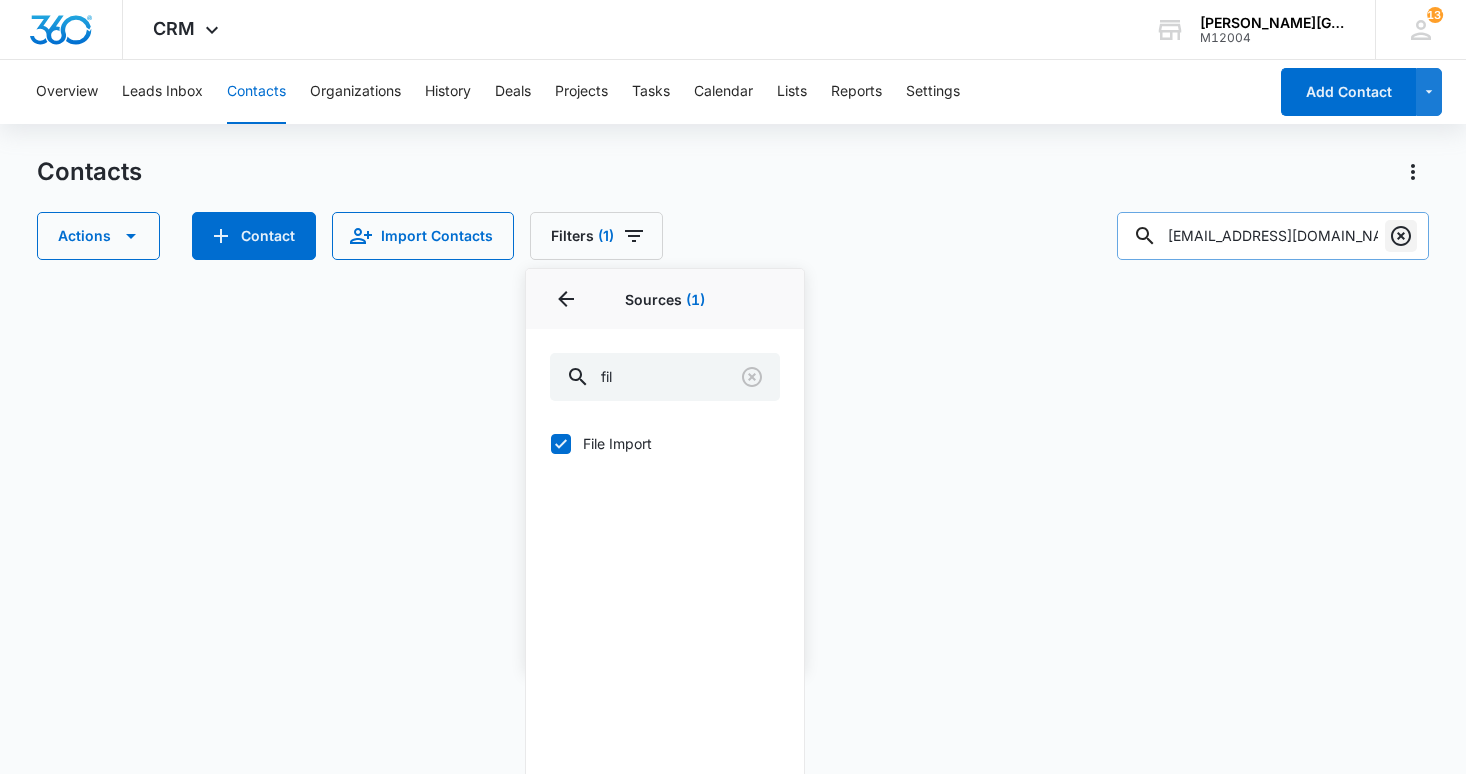 click 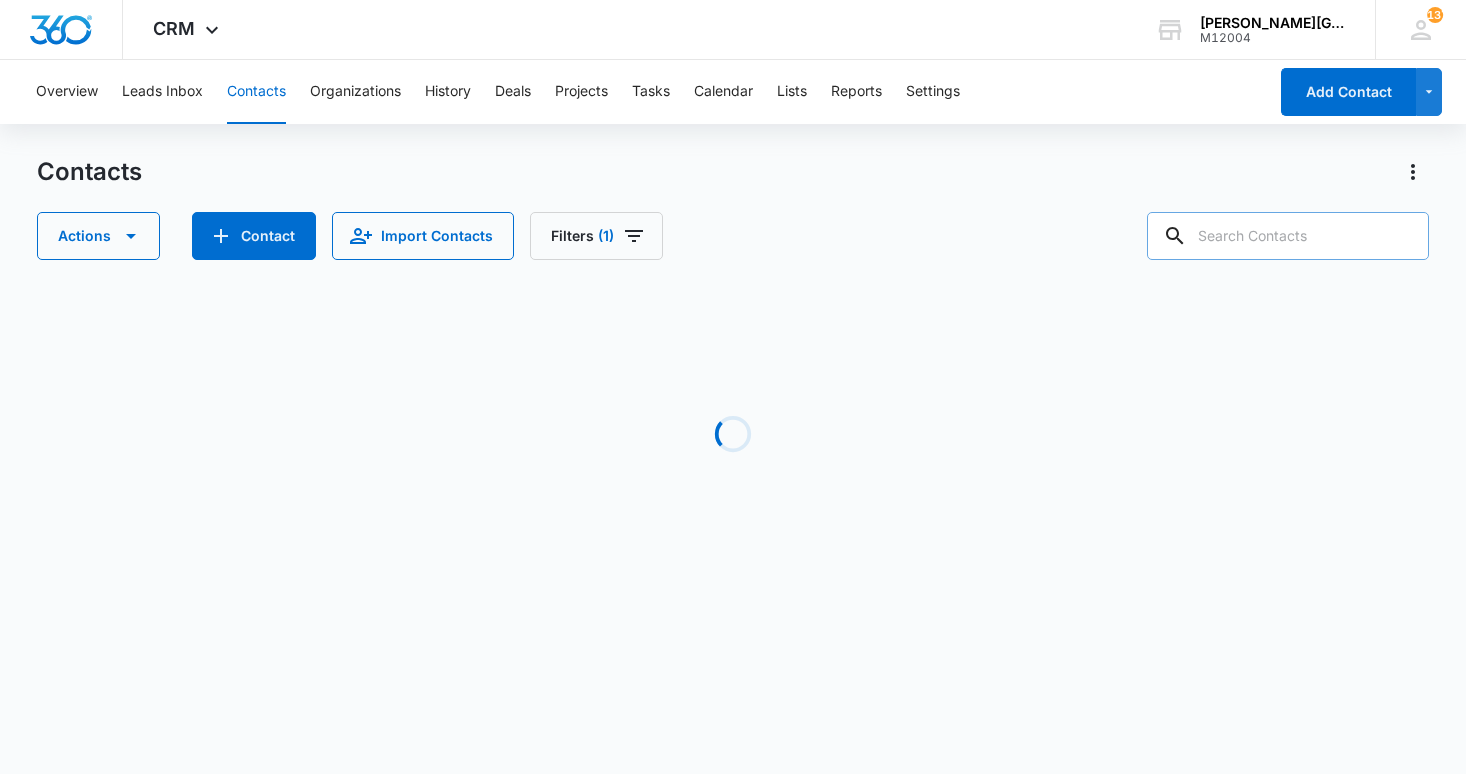 scroll, scrollTop: 0, scrollLeft: 0, axis: both 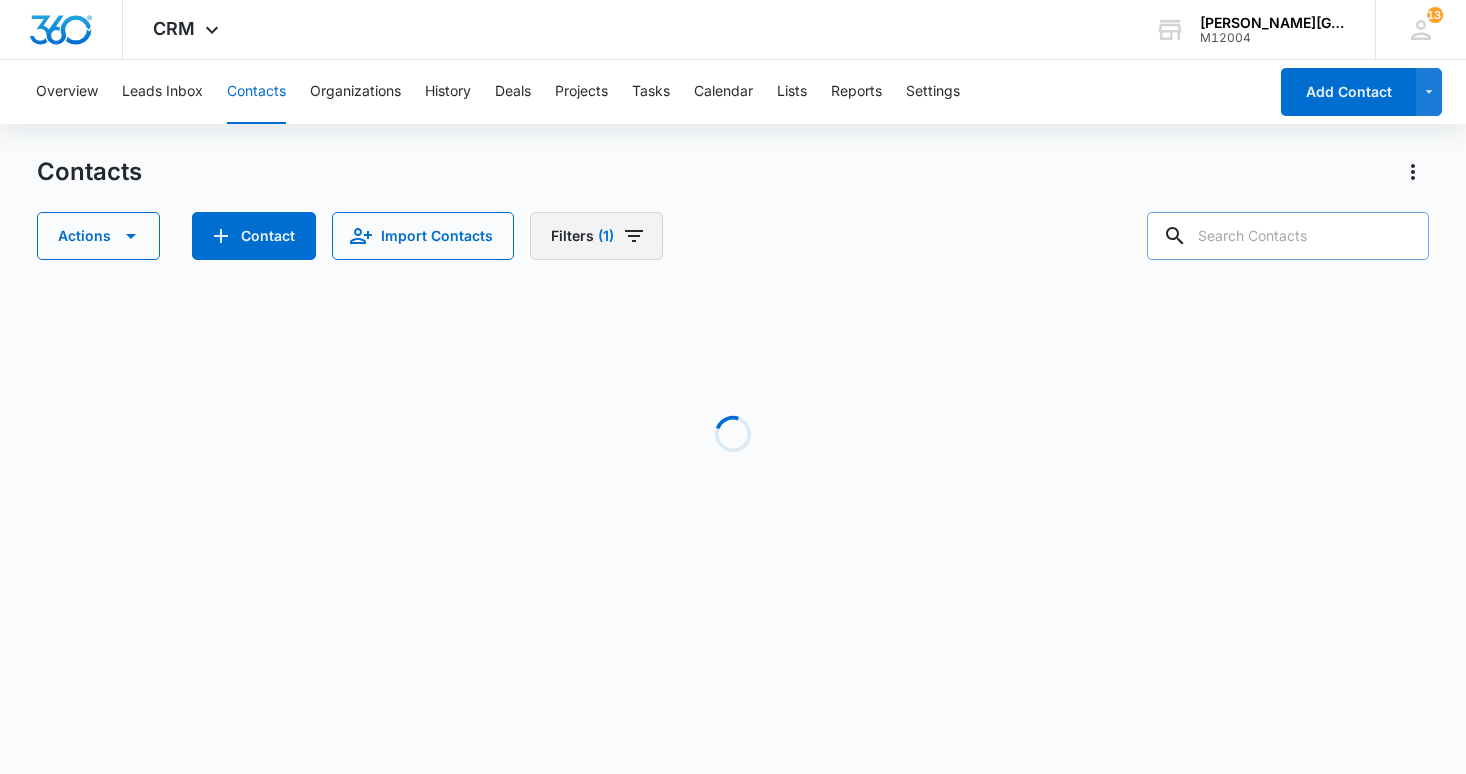 click 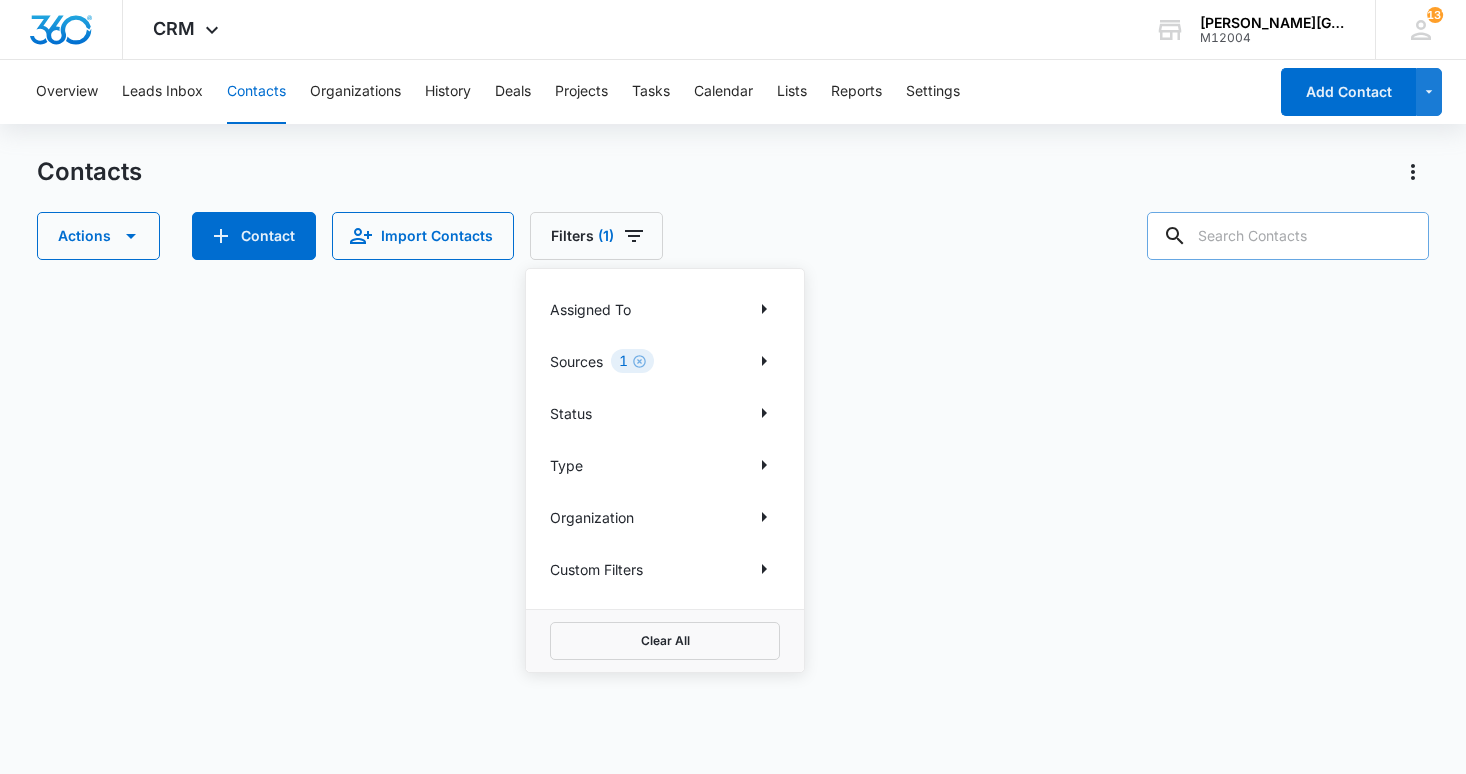 scroll, scrollTop: 1, scrollLeft: 0, axis: vertical 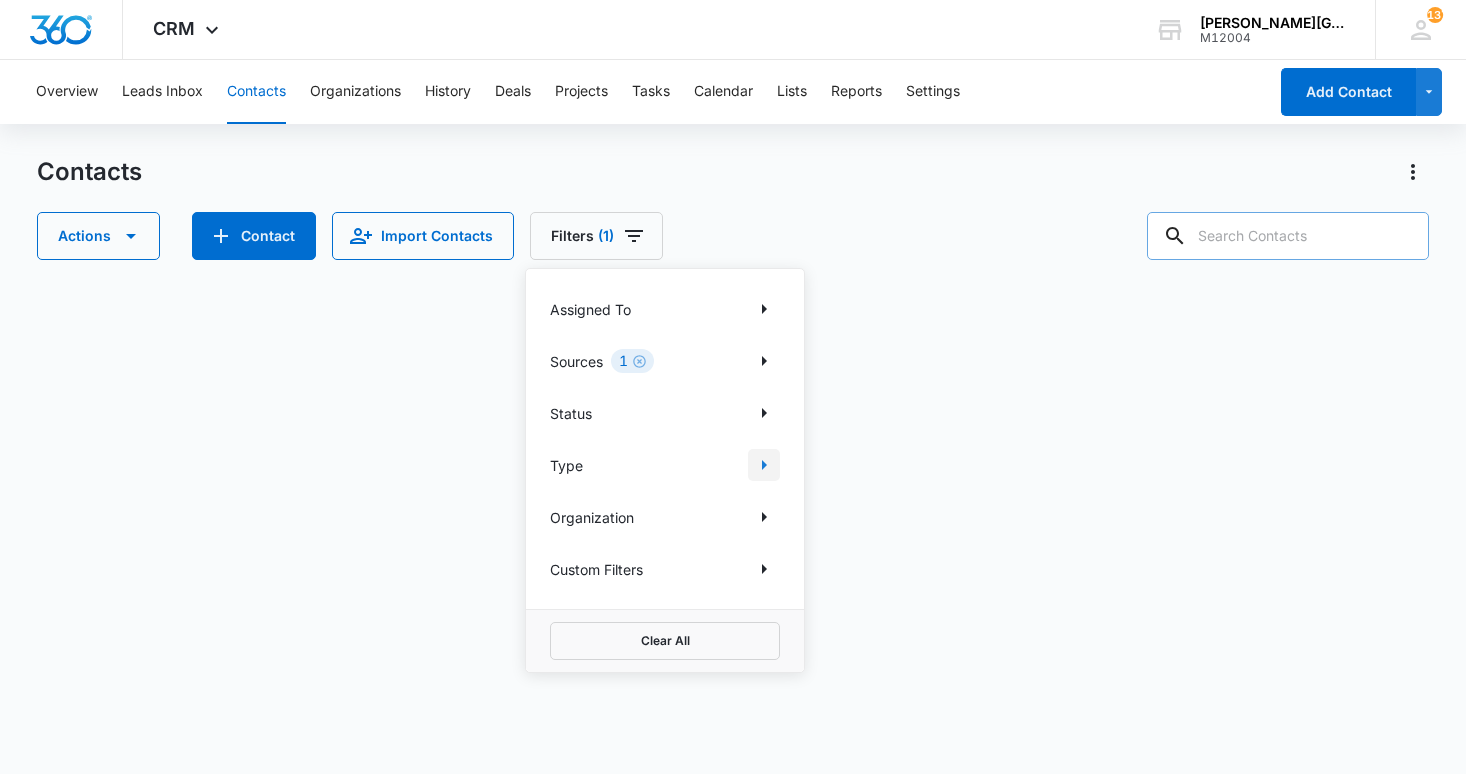 click 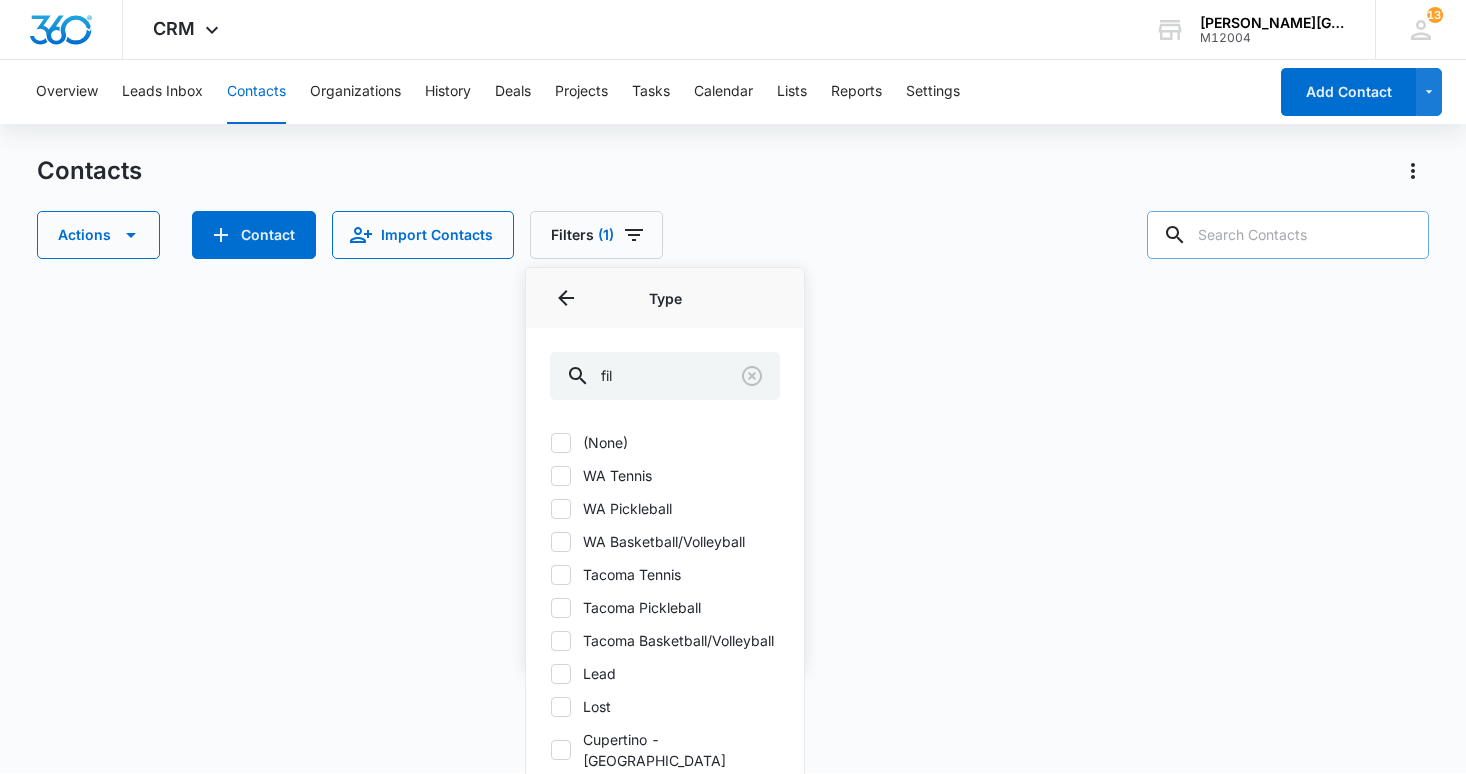 scroll, scrollTop: 0, scrollLeft: 0, axis: both 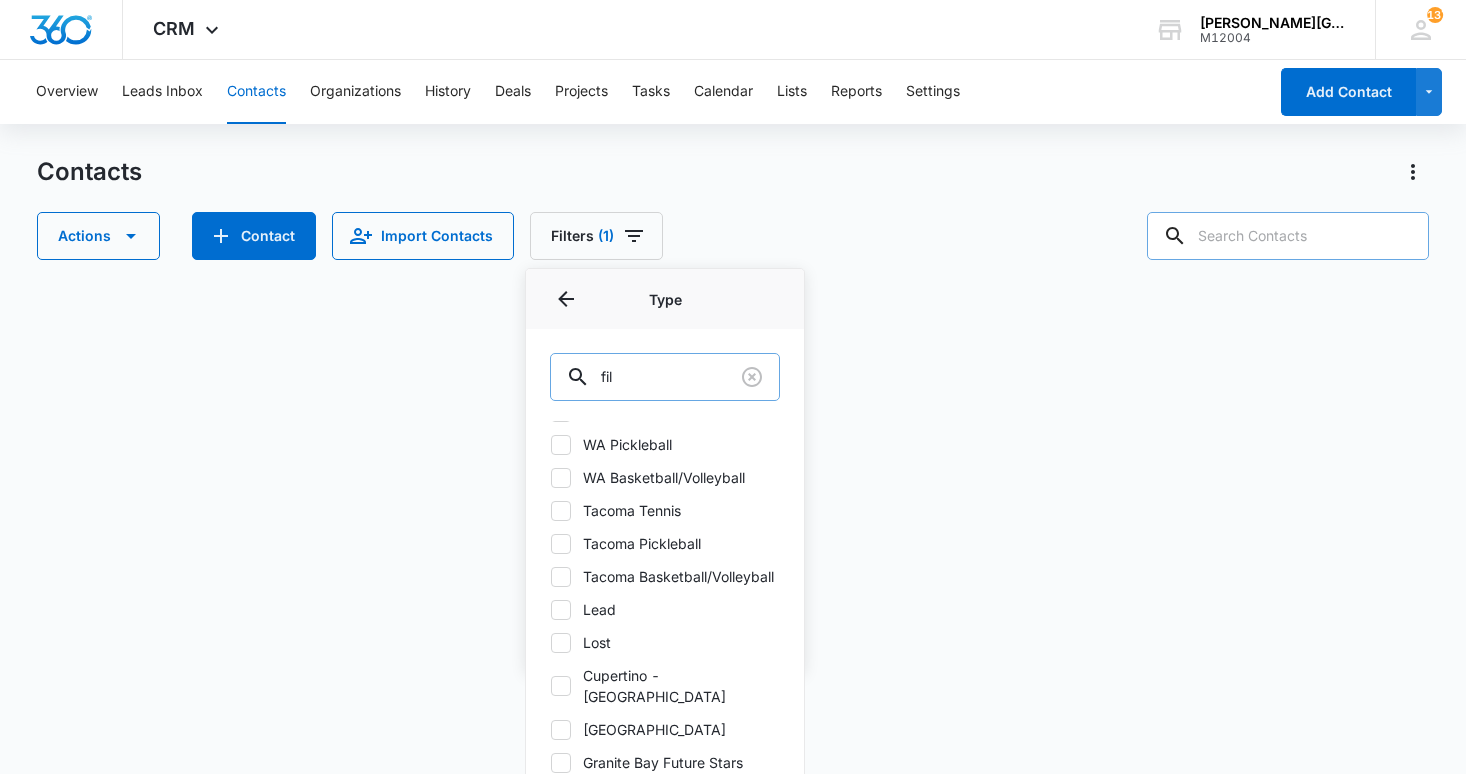 drag, startPoint x: 585, startPoint y: 359, endPoint x: 567, endPoint y: 354, distance: 18.681541 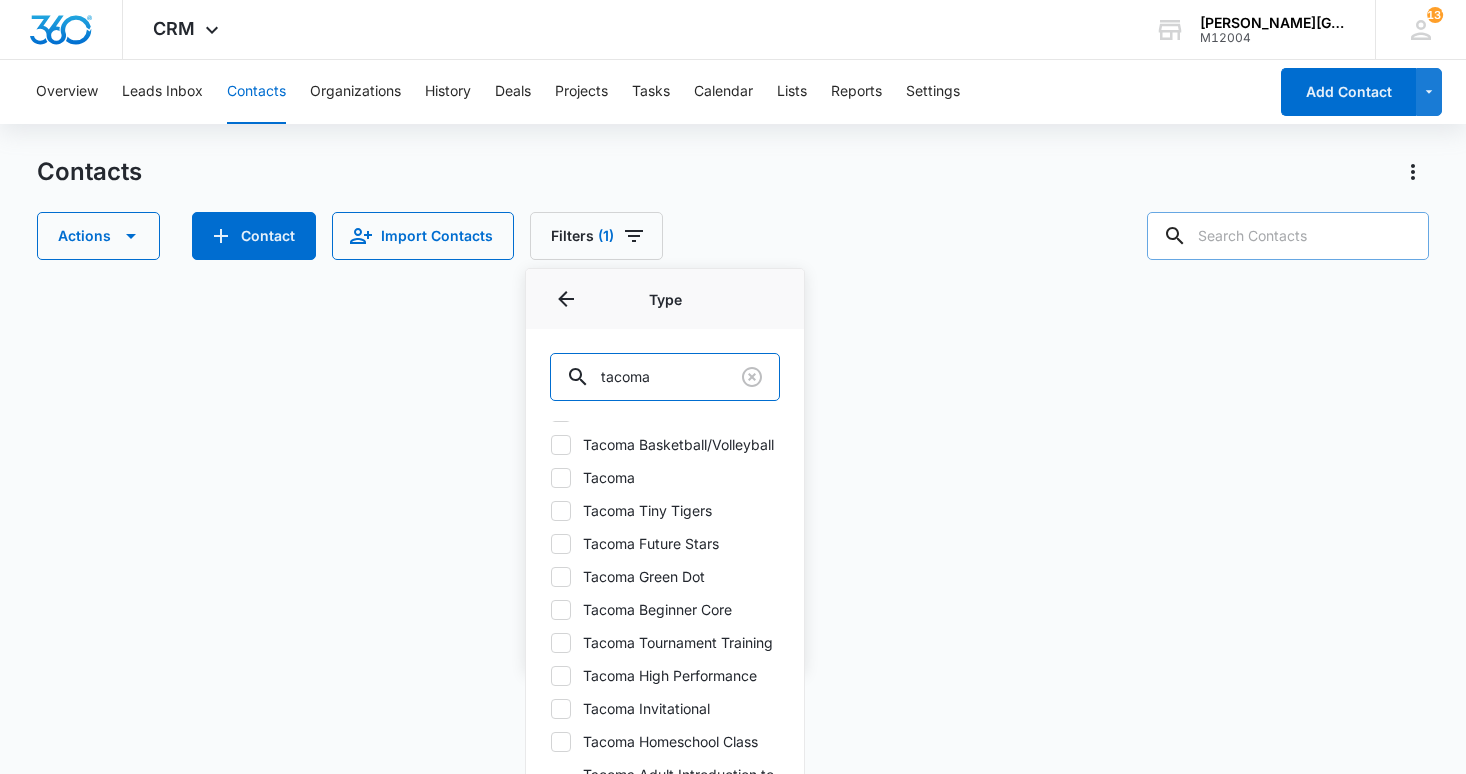 type on "tacoma" 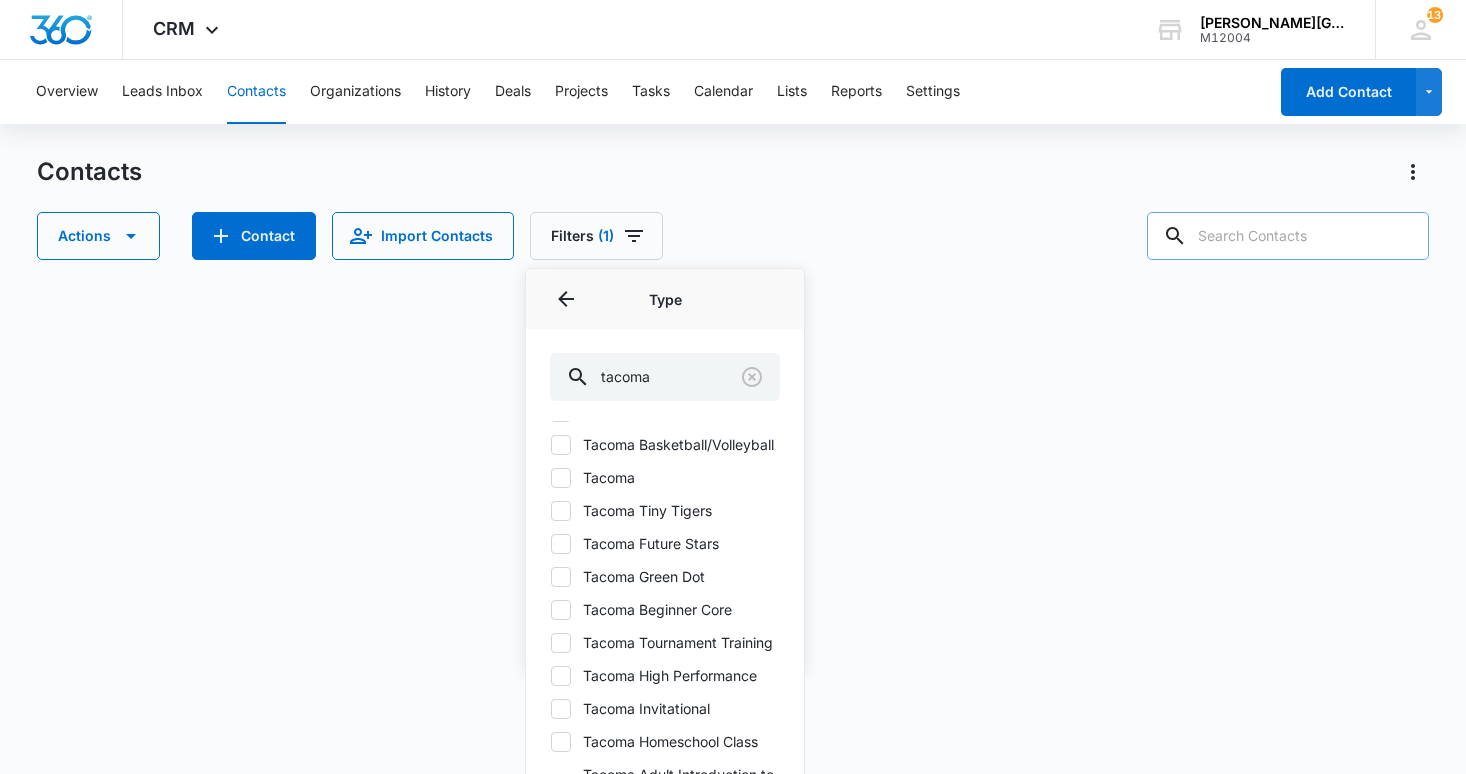 click on "Tacoma" at bounding box center [665, 477] 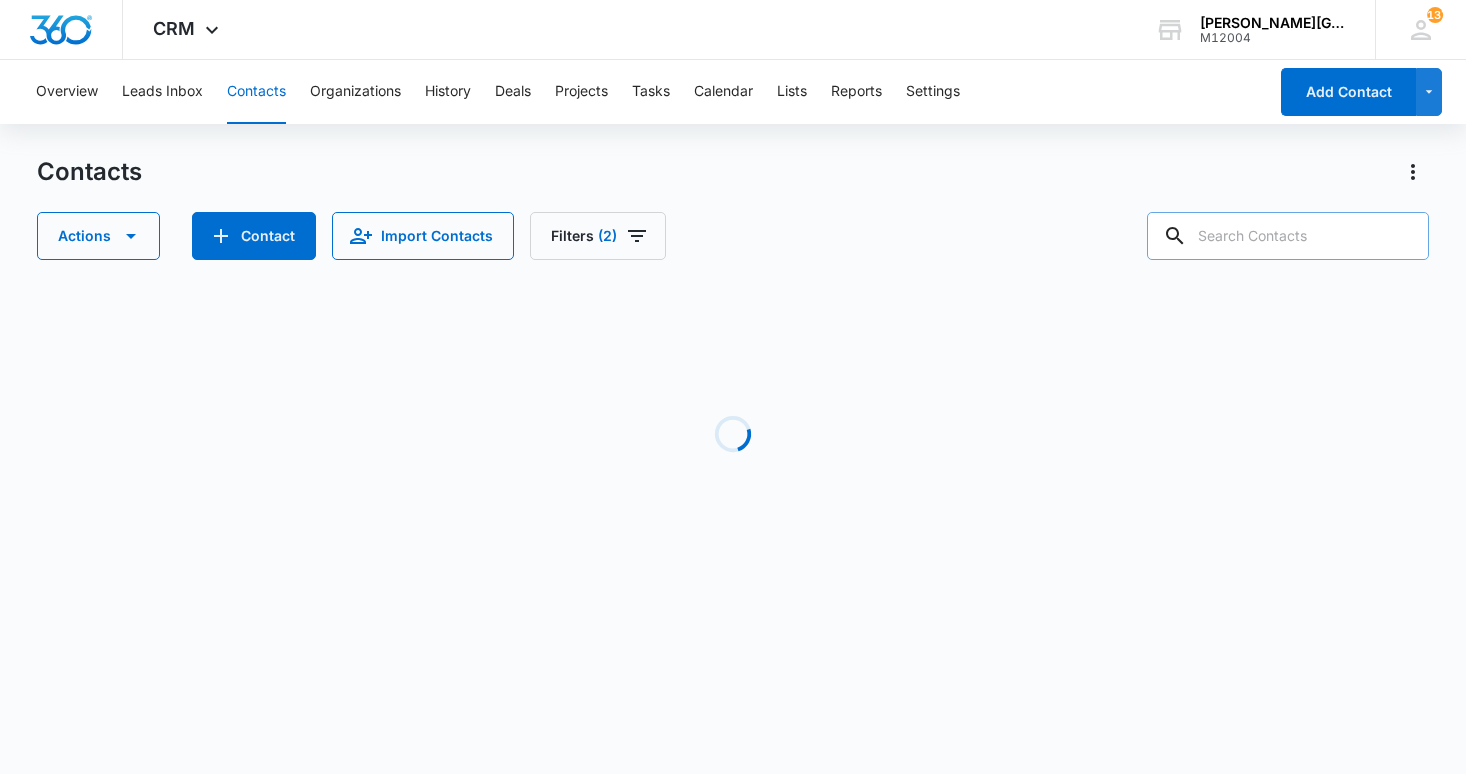 click on "Actions Contact Import Contacts Filters (2)" at bounding box center (733, 236) 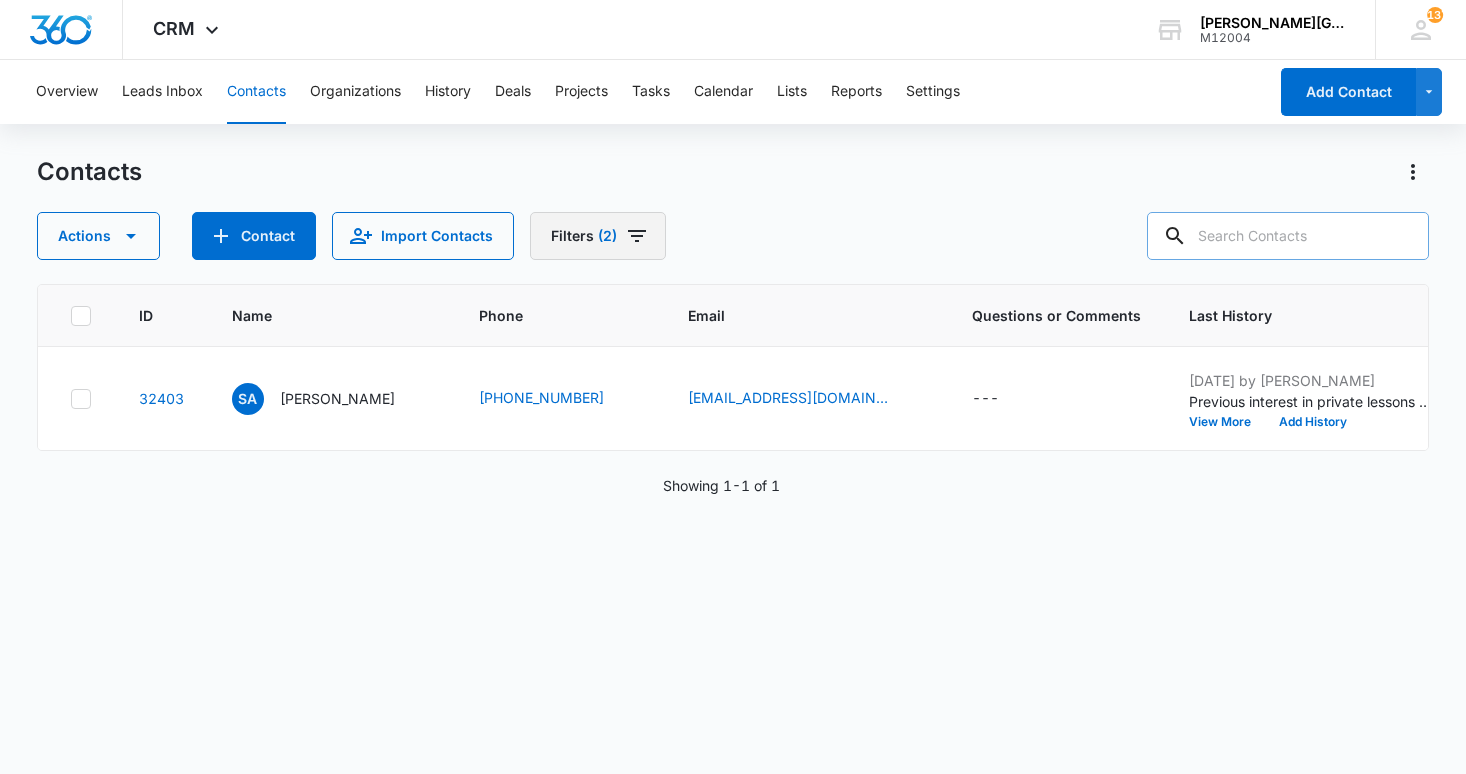 click 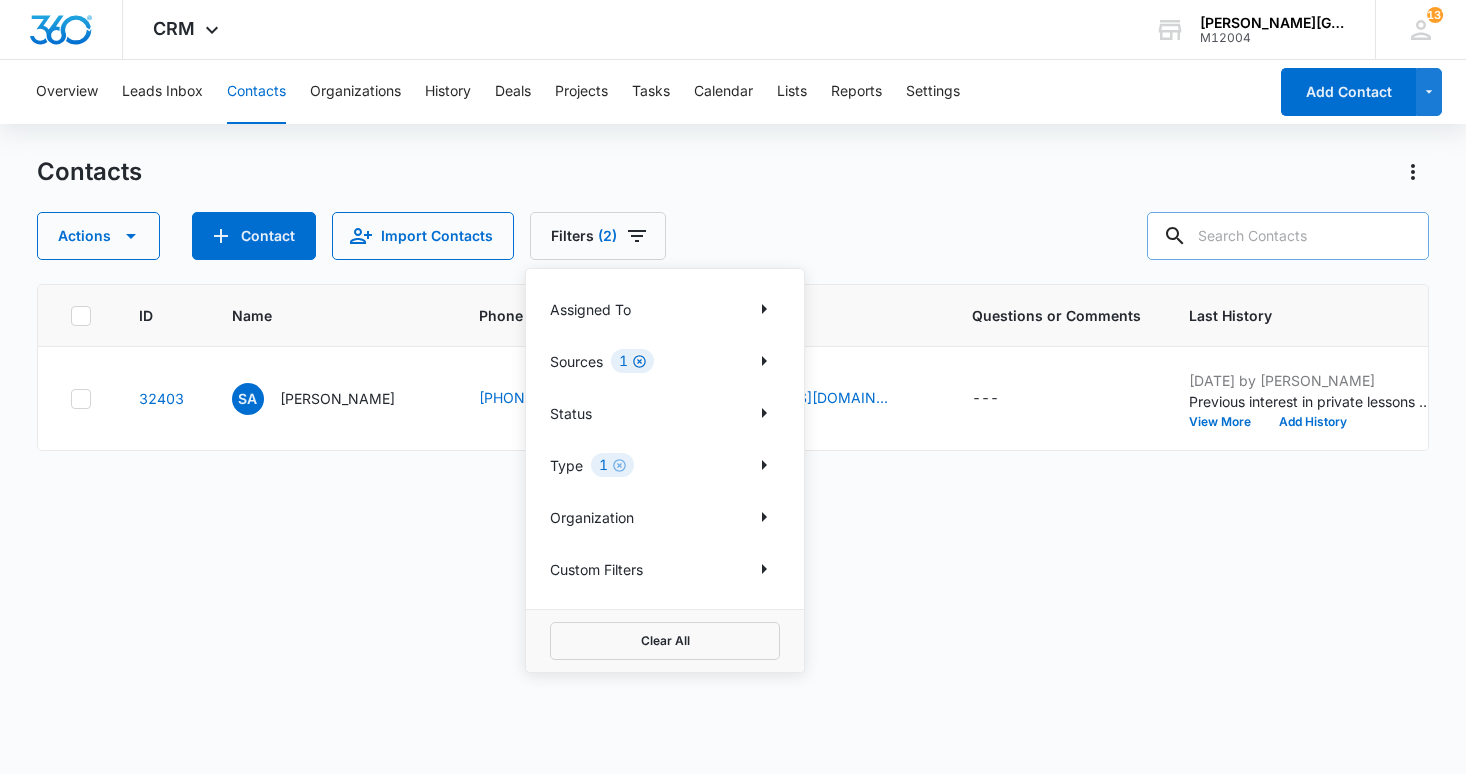 click 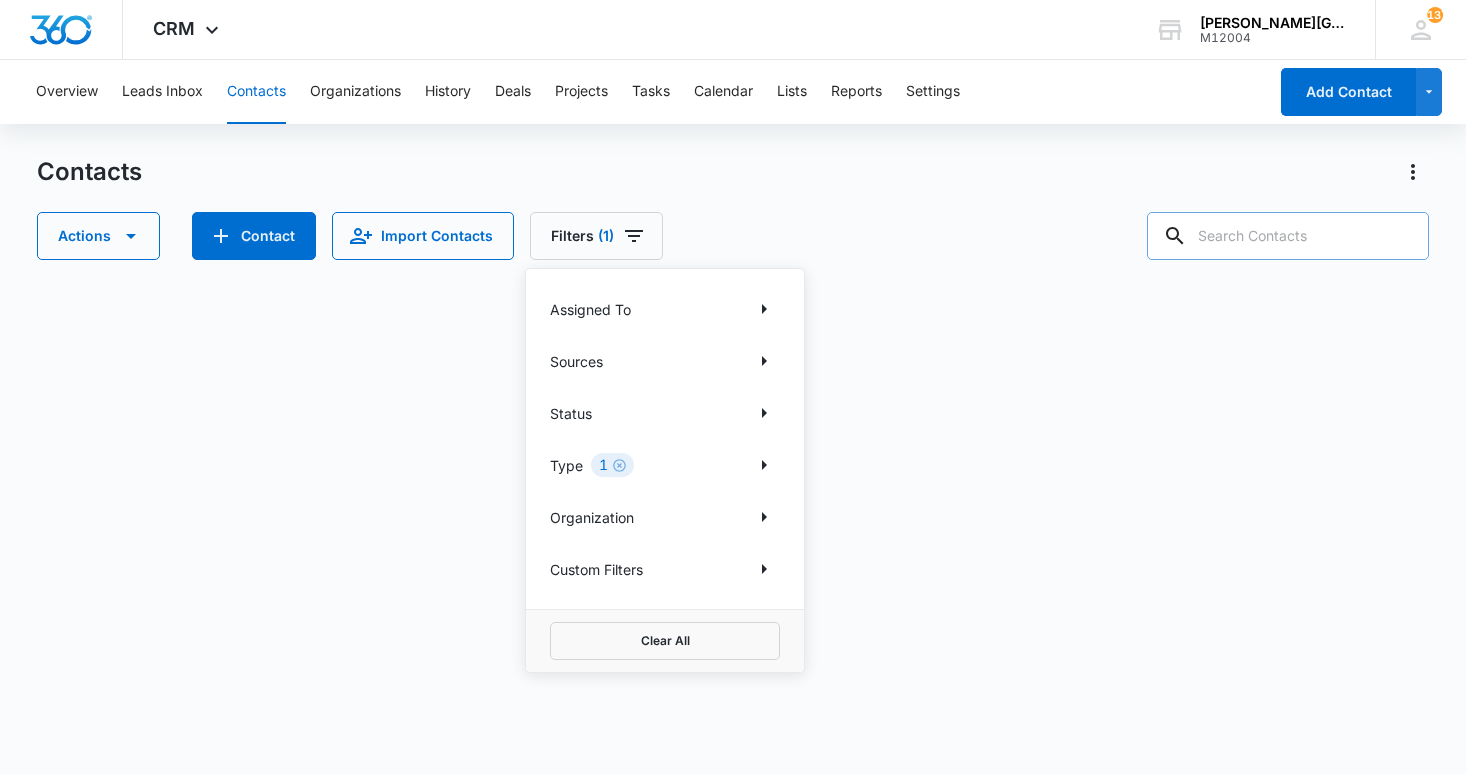 click 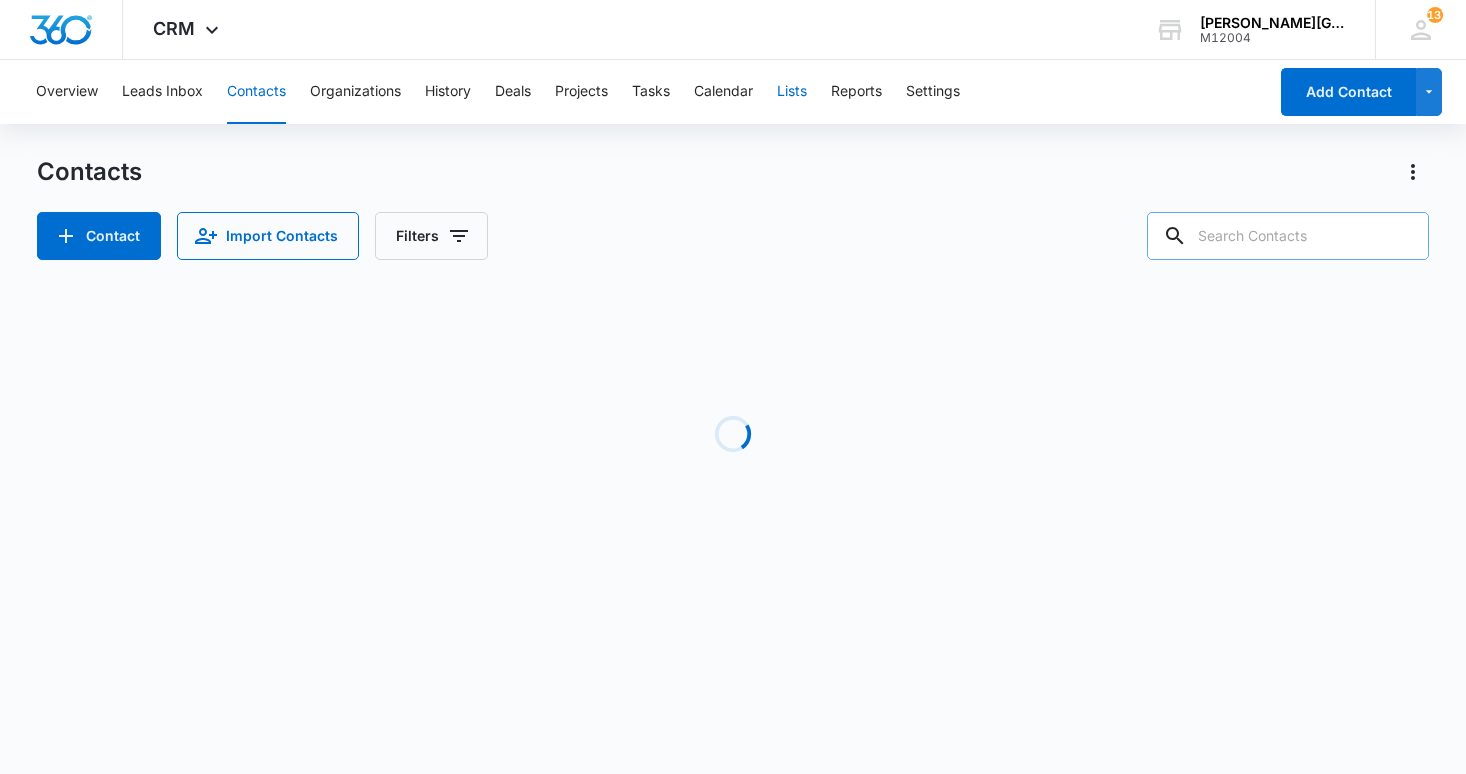 drag, startPoint x: 656, startPoint y: 164, endPoint x: 801, endPoint y: 113, distance: 153.70752 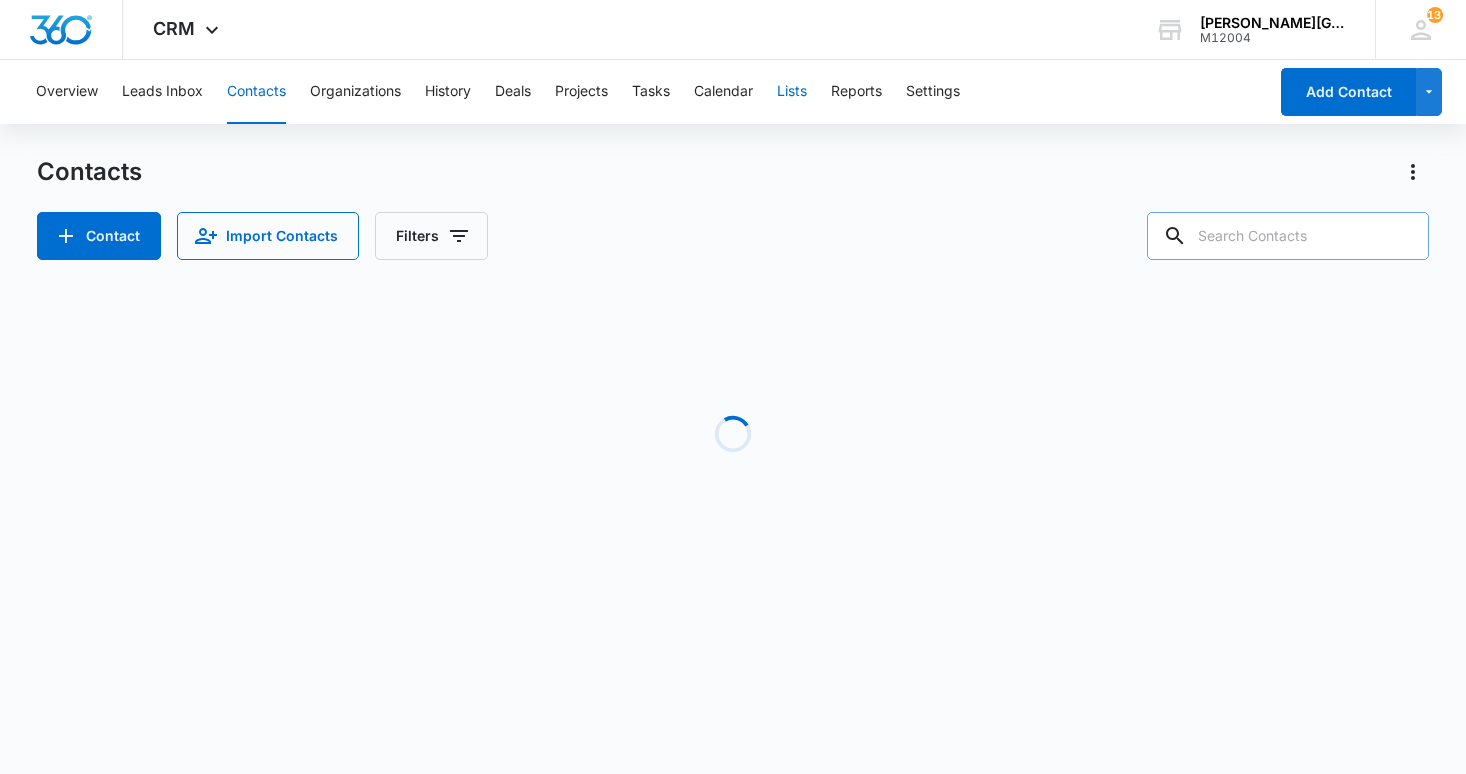click on "Contacts" at bounding box center [733, 172] 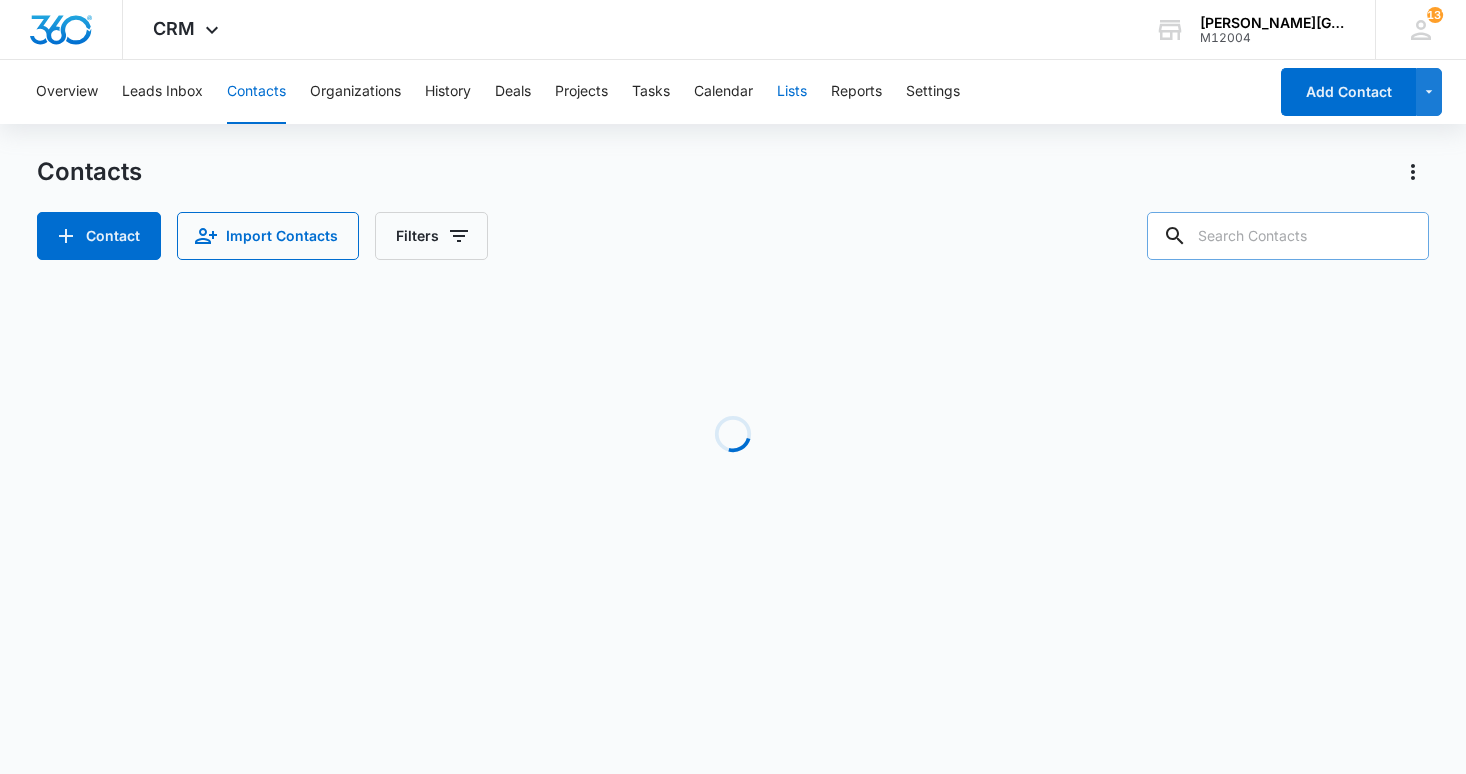 click on "Lists" at bounding box center [792, 92] 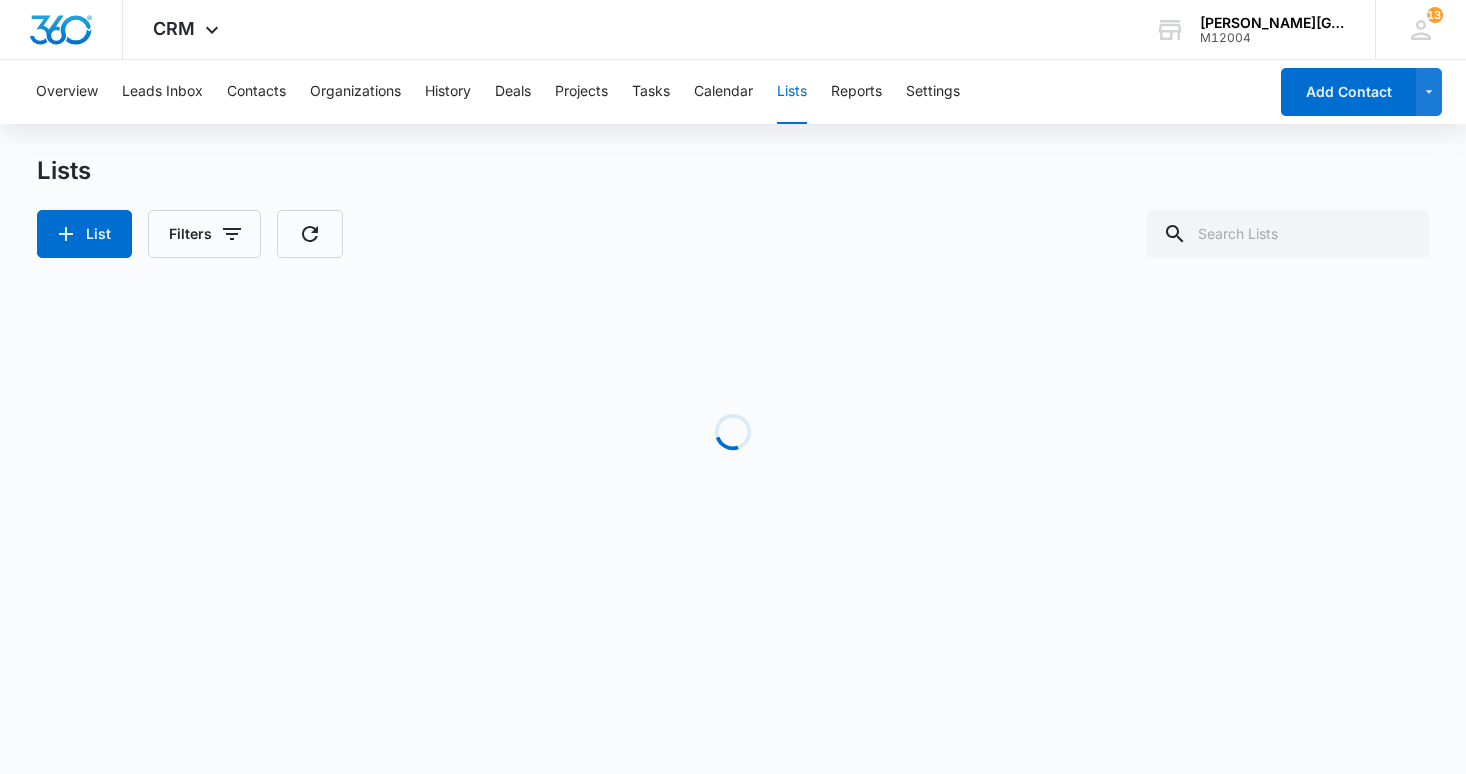 click on "Lists" at bounding box center [792, 92] 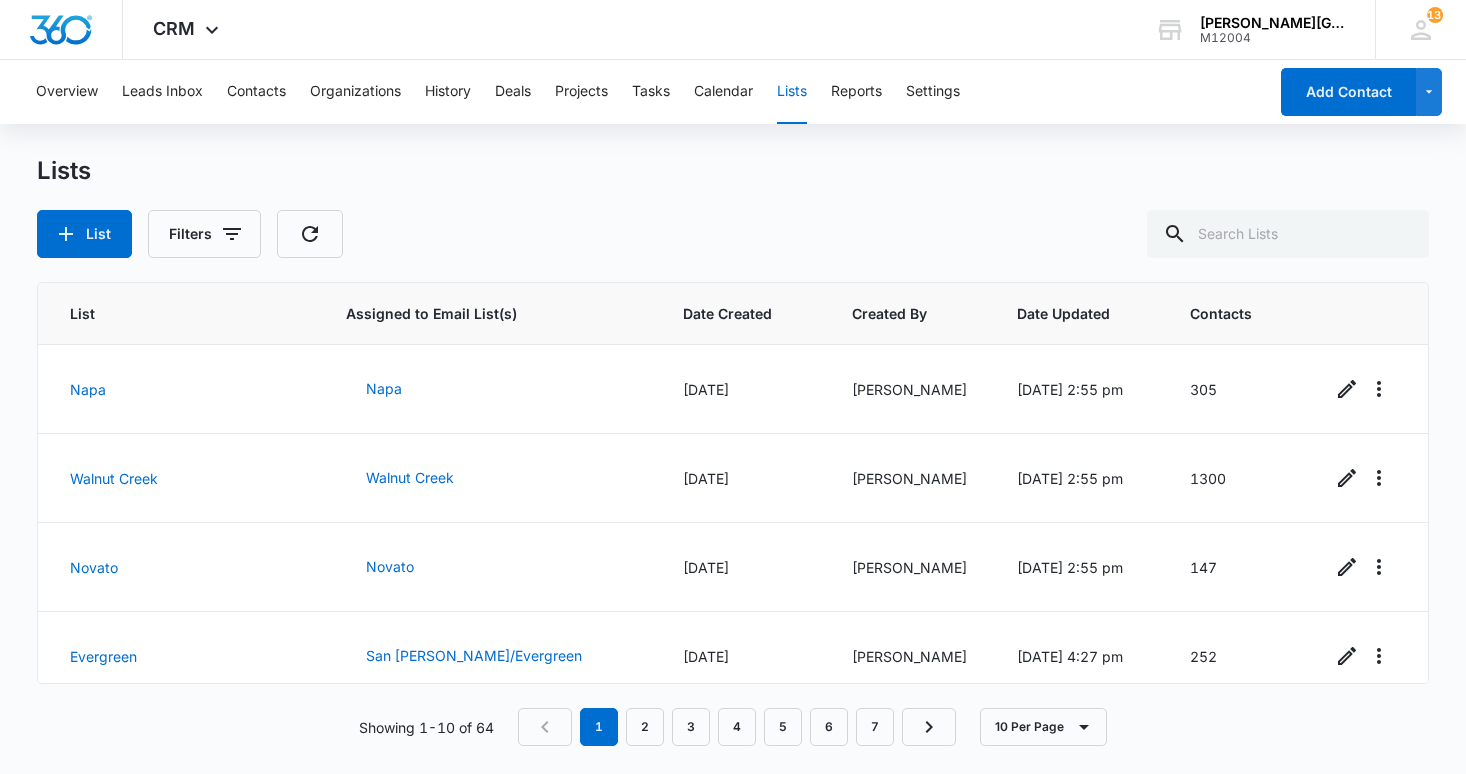 scroll, scrollTop: 0, scrollLeft: 0, axis: both 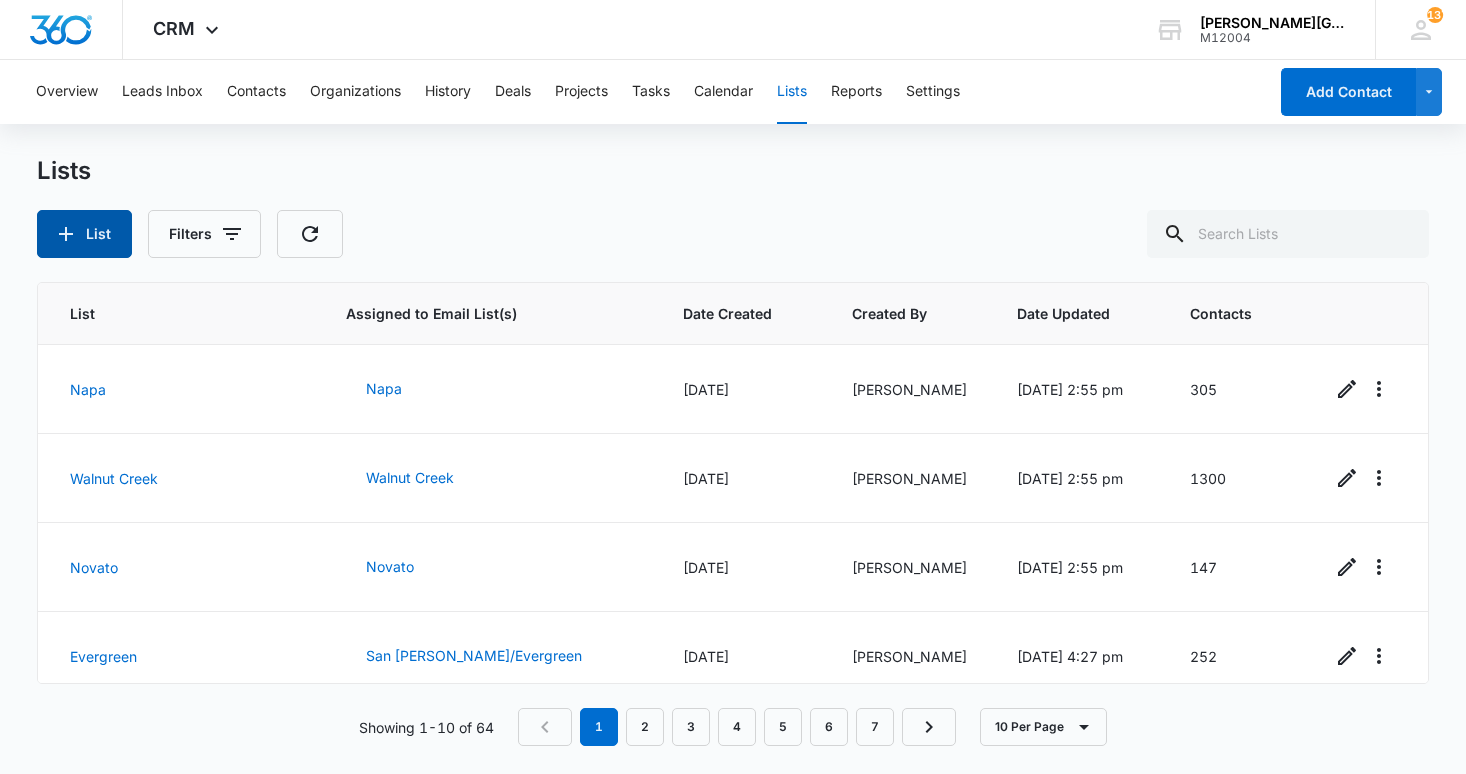 click on "List" at bounding box center [84, 234] 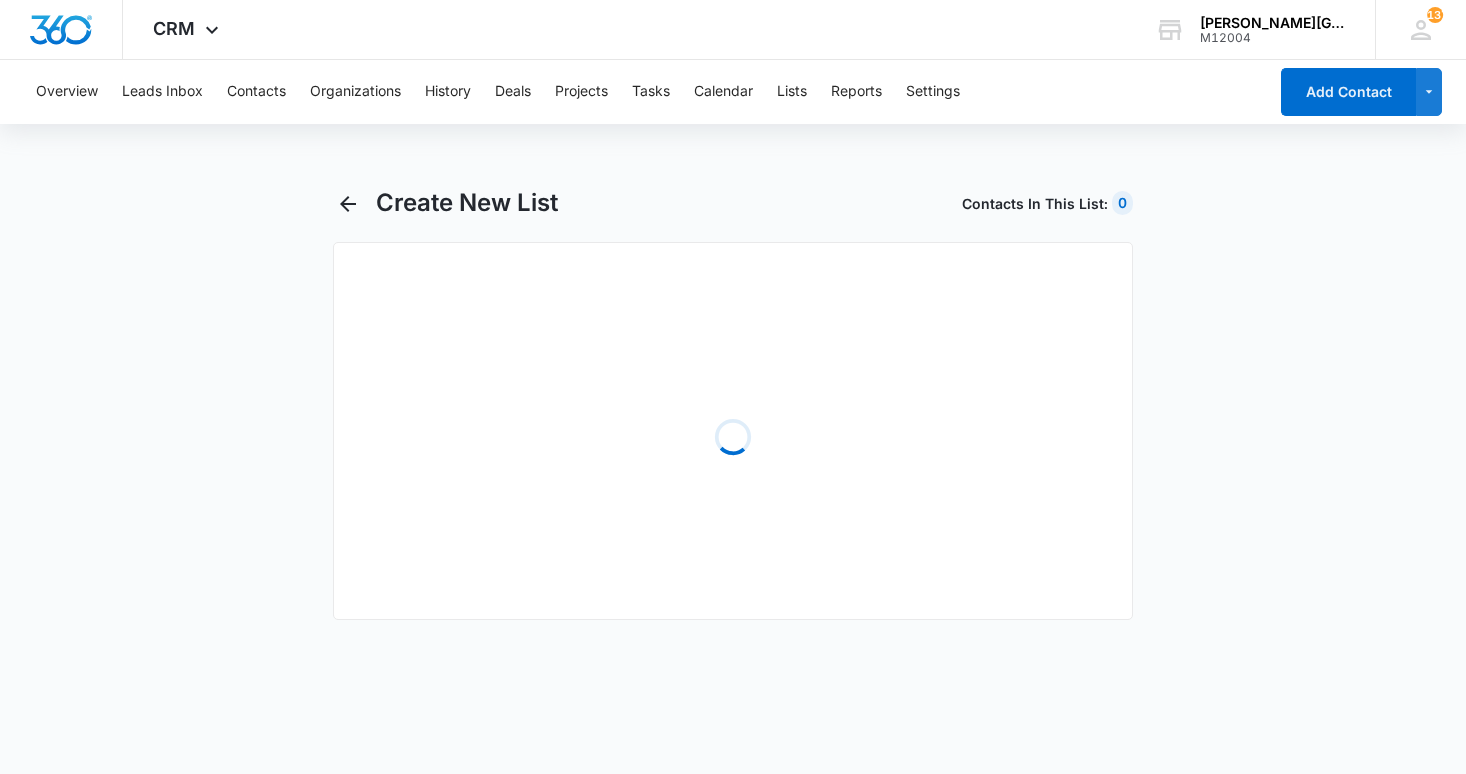 select on "31" 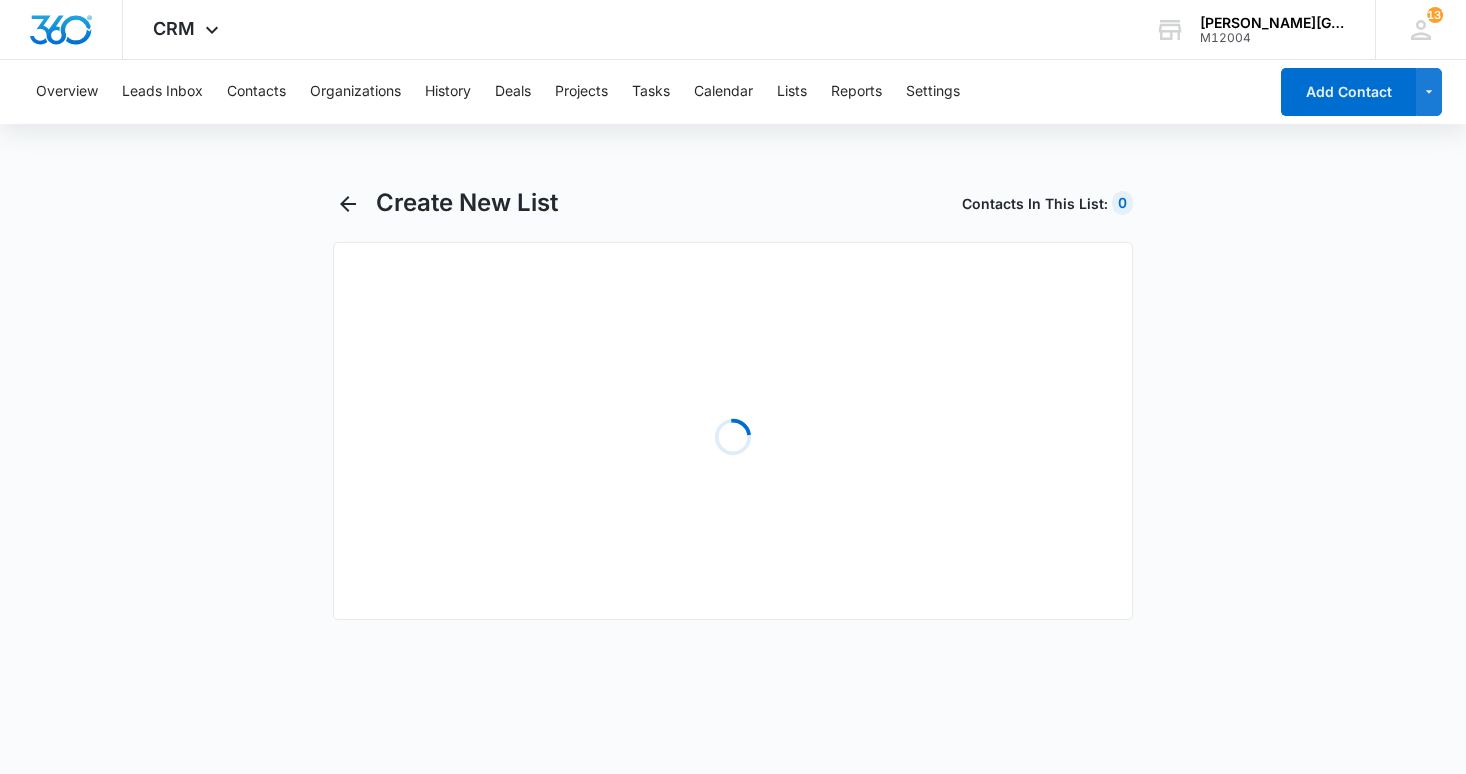 select on "31" 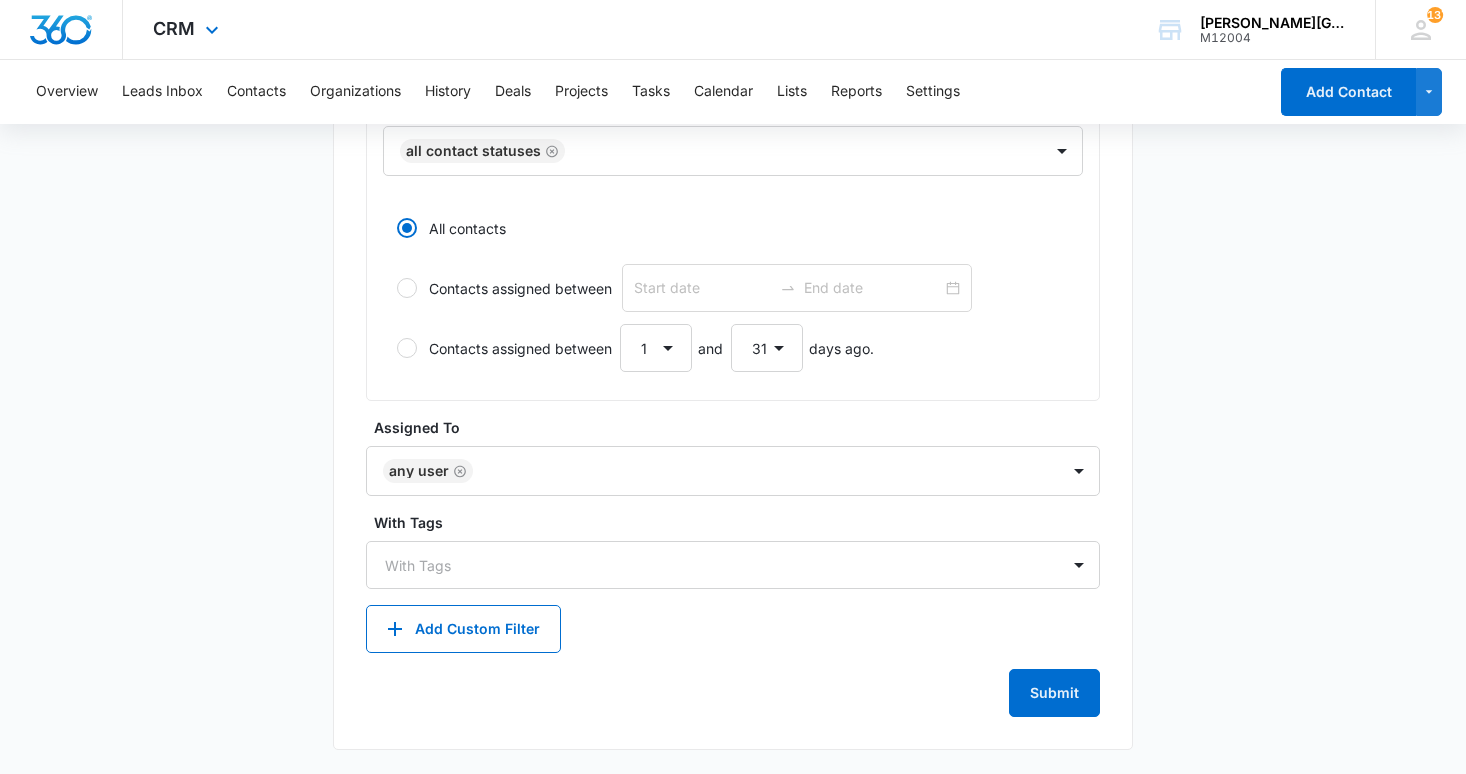 scroll, scrollTop: 796, scrollLeft: 0, axis: vertical 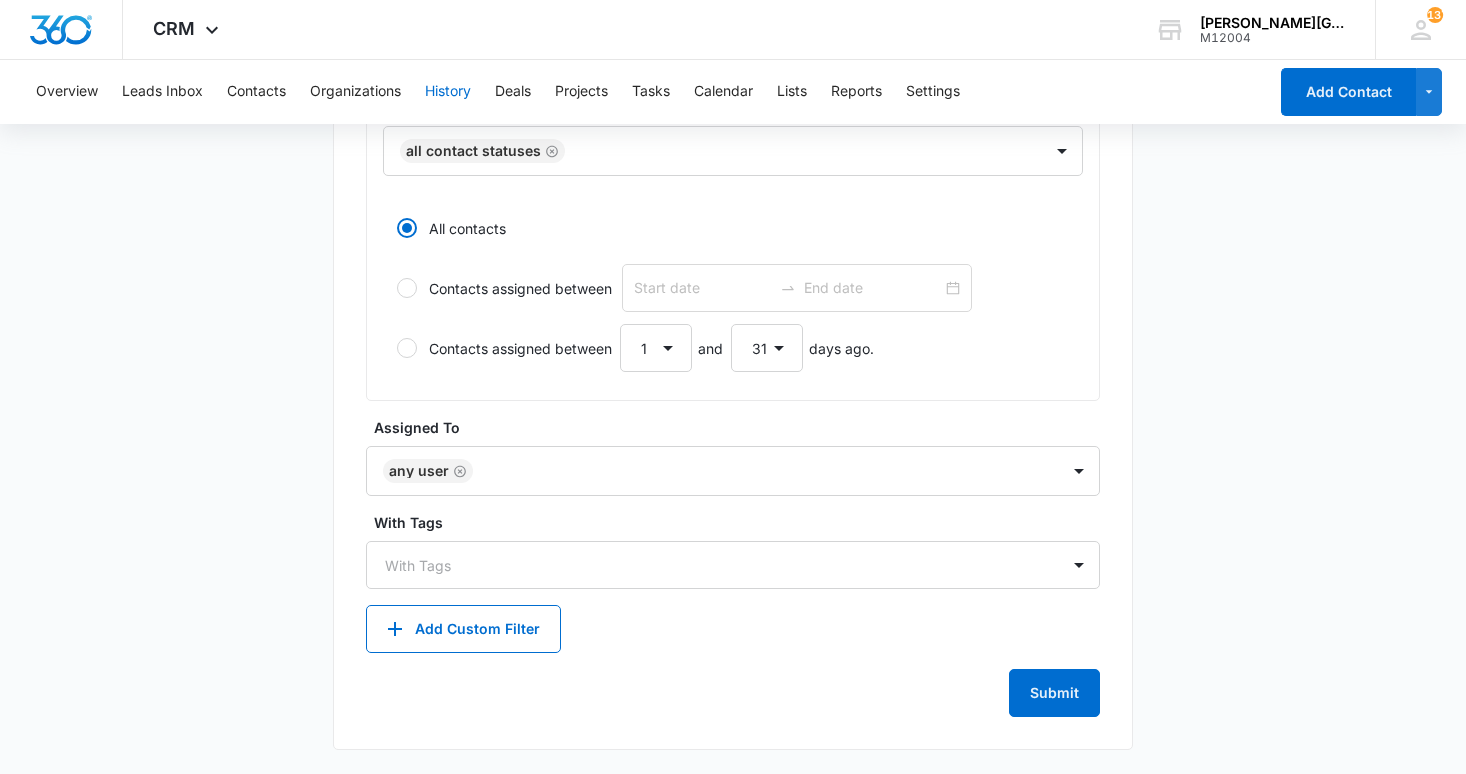 click on "History" at bounding box center [448, 92] 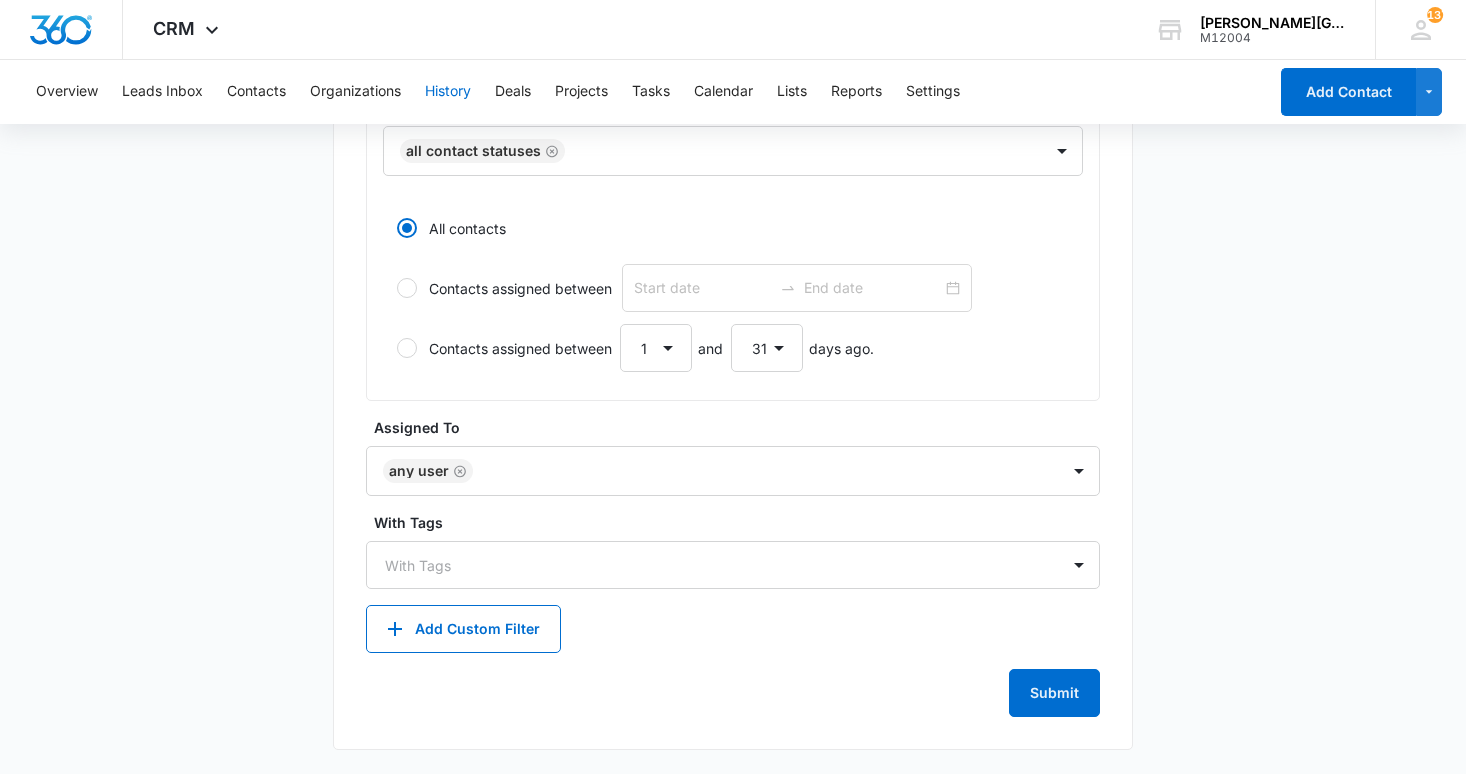 scroll, scrollTop: 0, scrollLeft: 0, axis: both 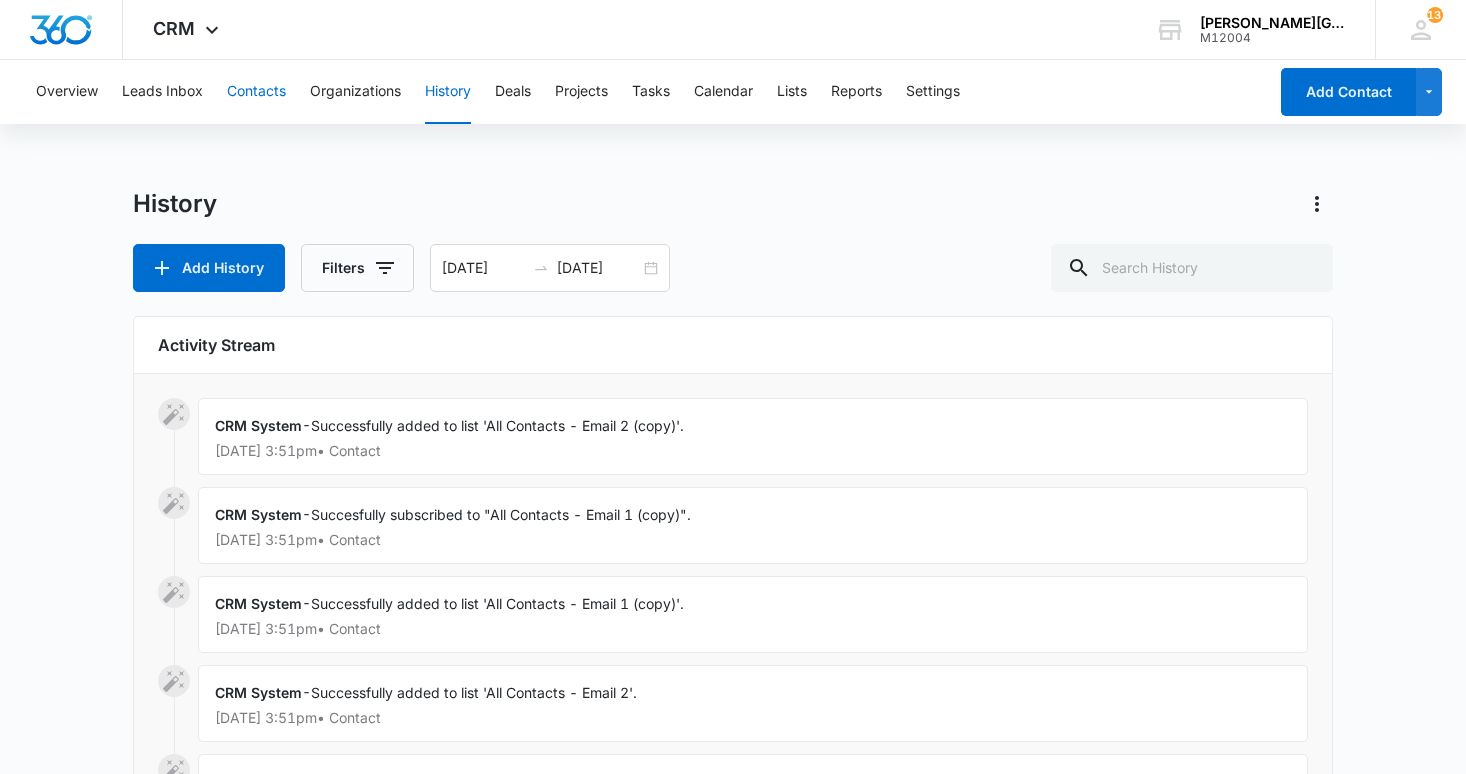 click on "Contacts" at bounding box center [256, 92] 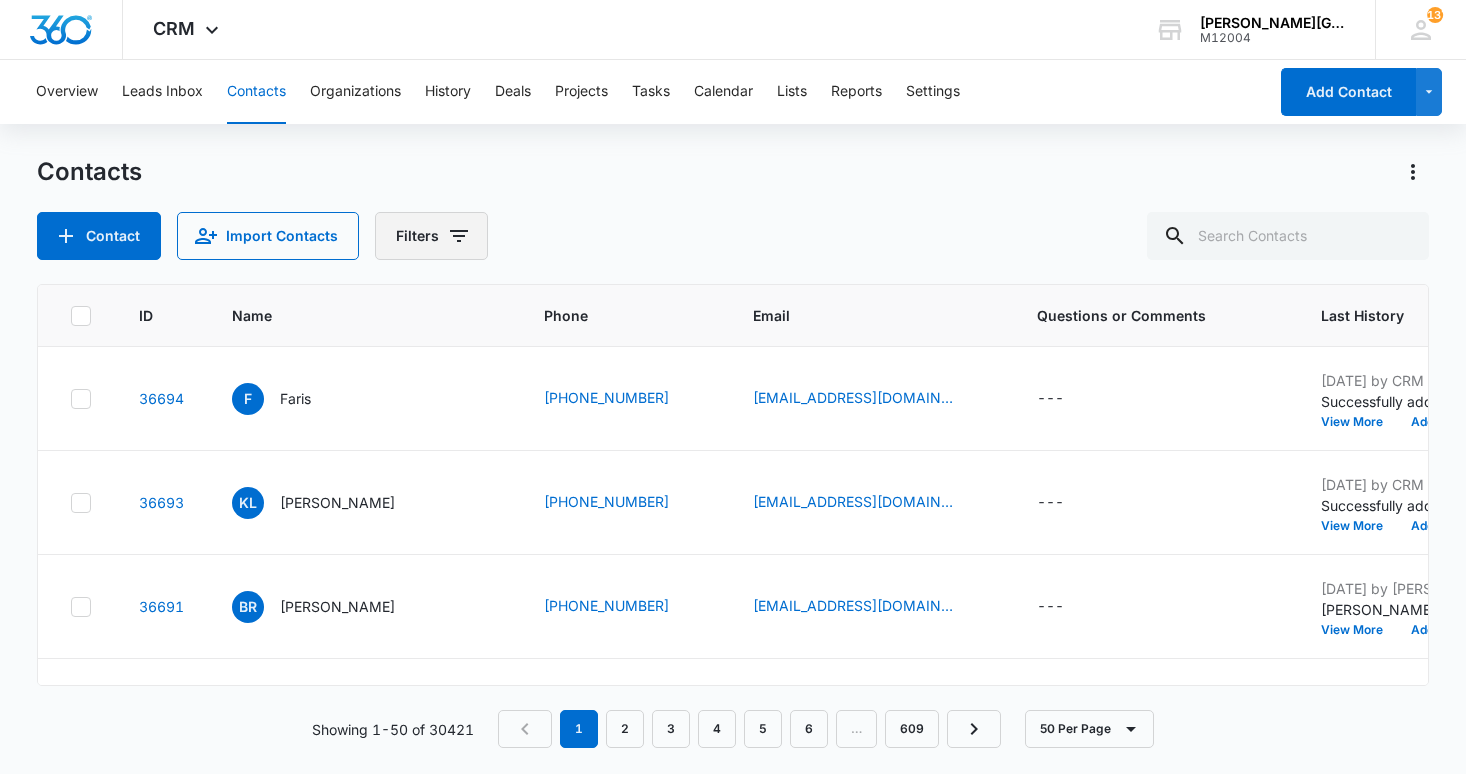 click 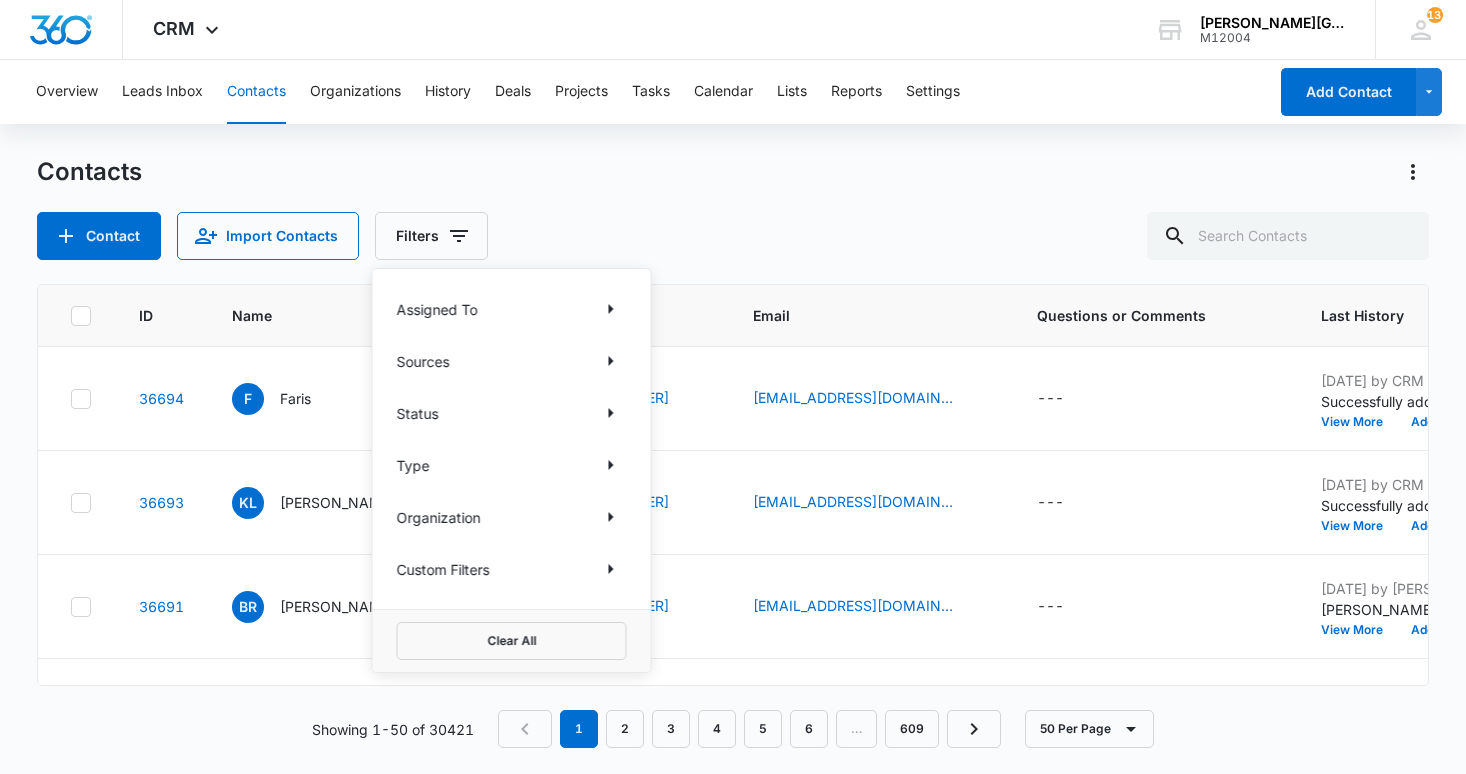 scroll, scrollTop: 0, scrollLeft: 0, axis: both 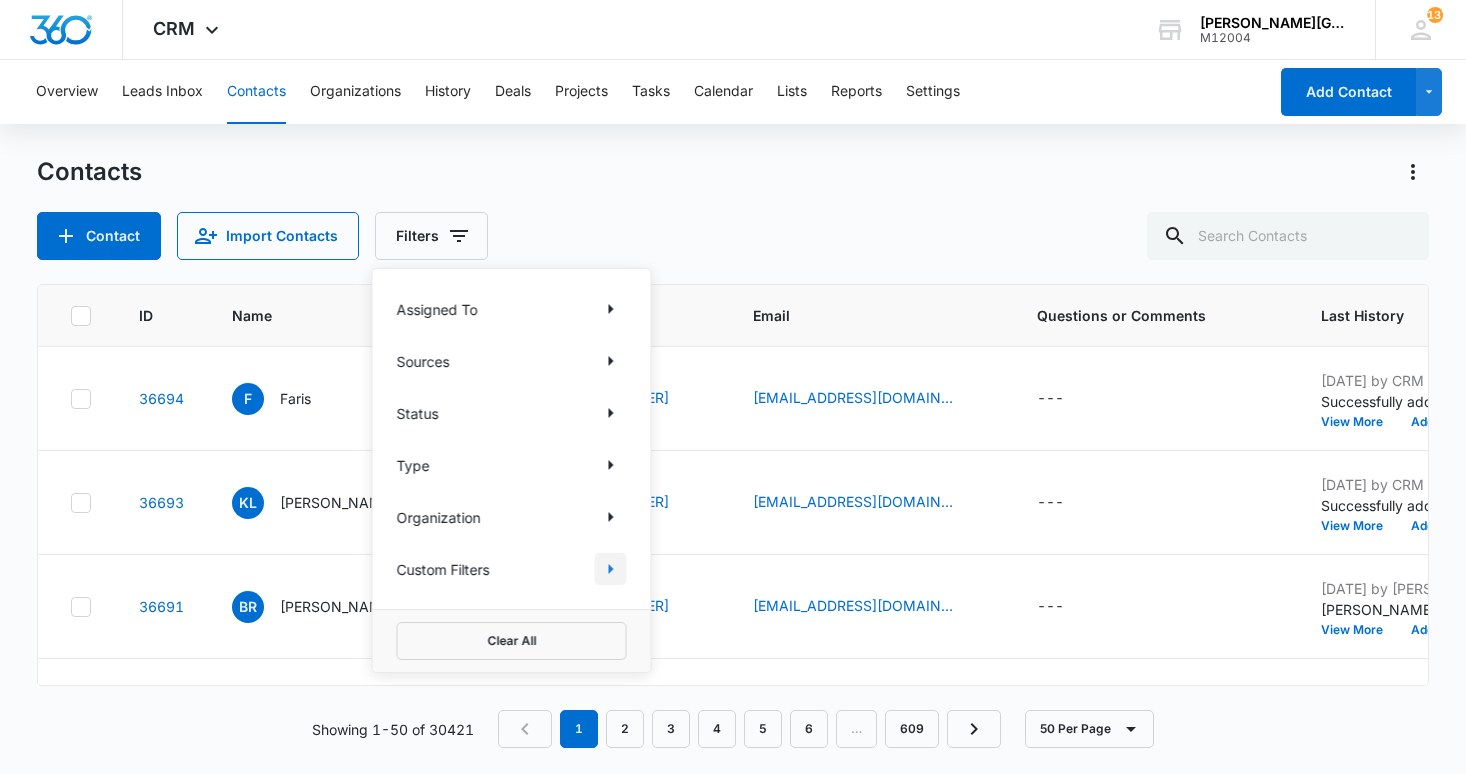 click 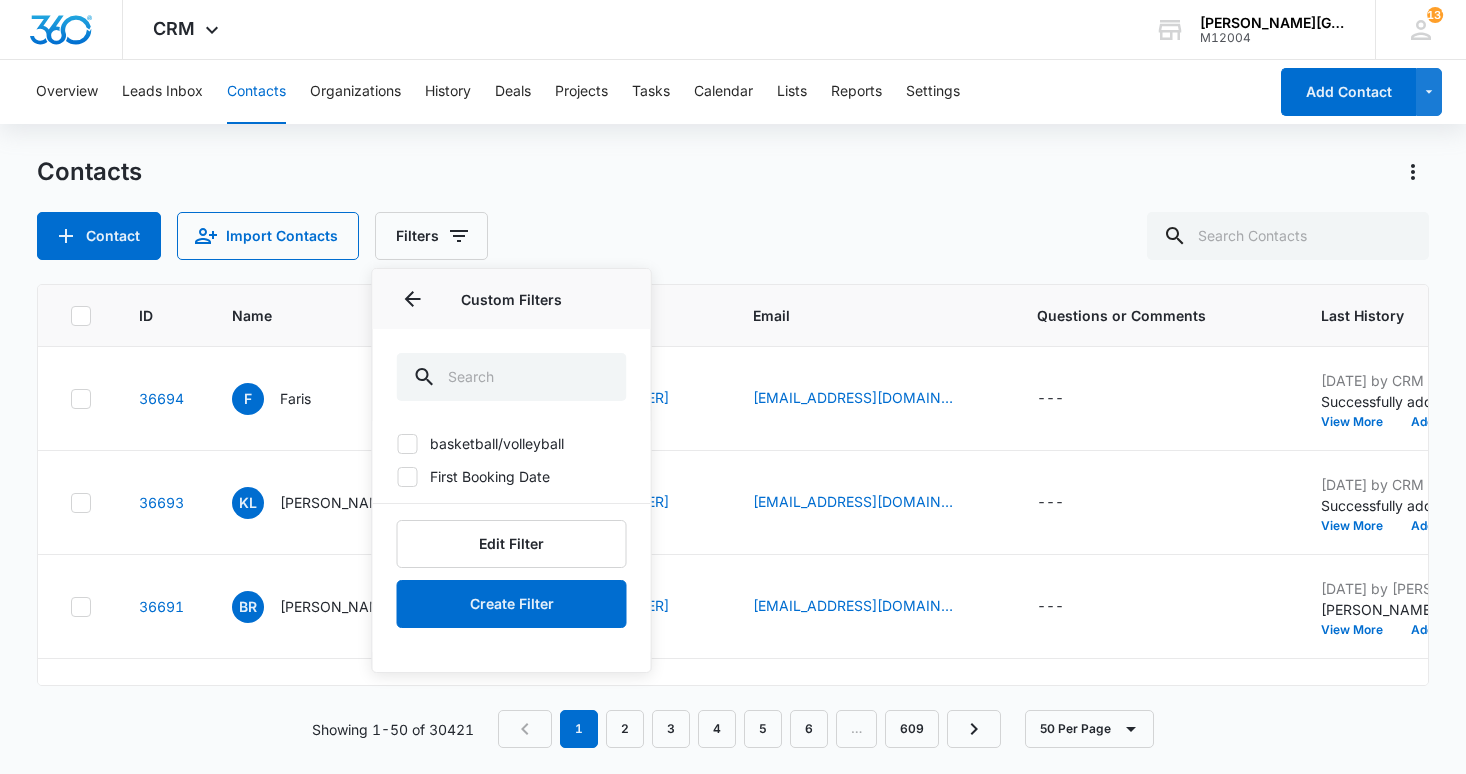scroll, scrollTop: 0, scrollLeft: 0, axis: both 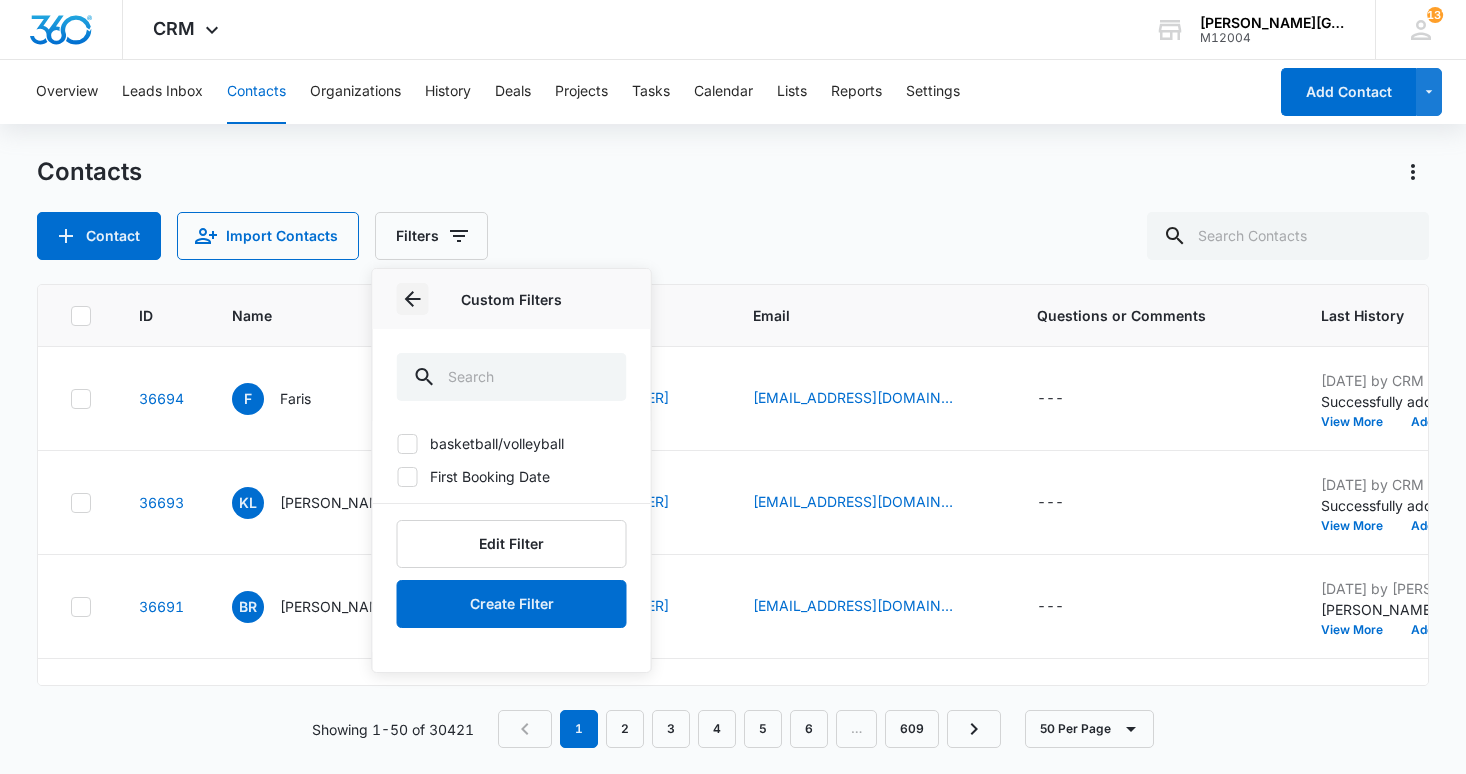 click 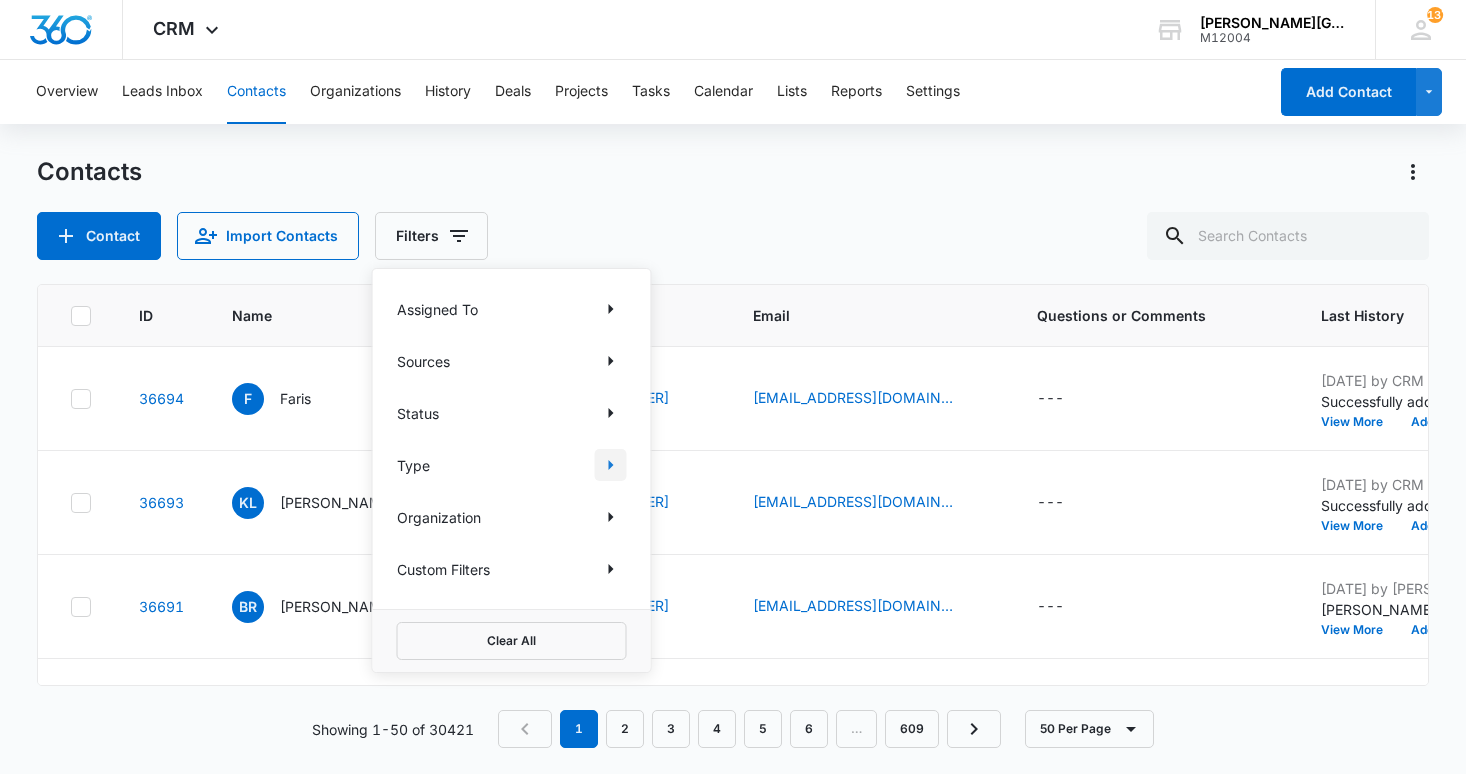 click 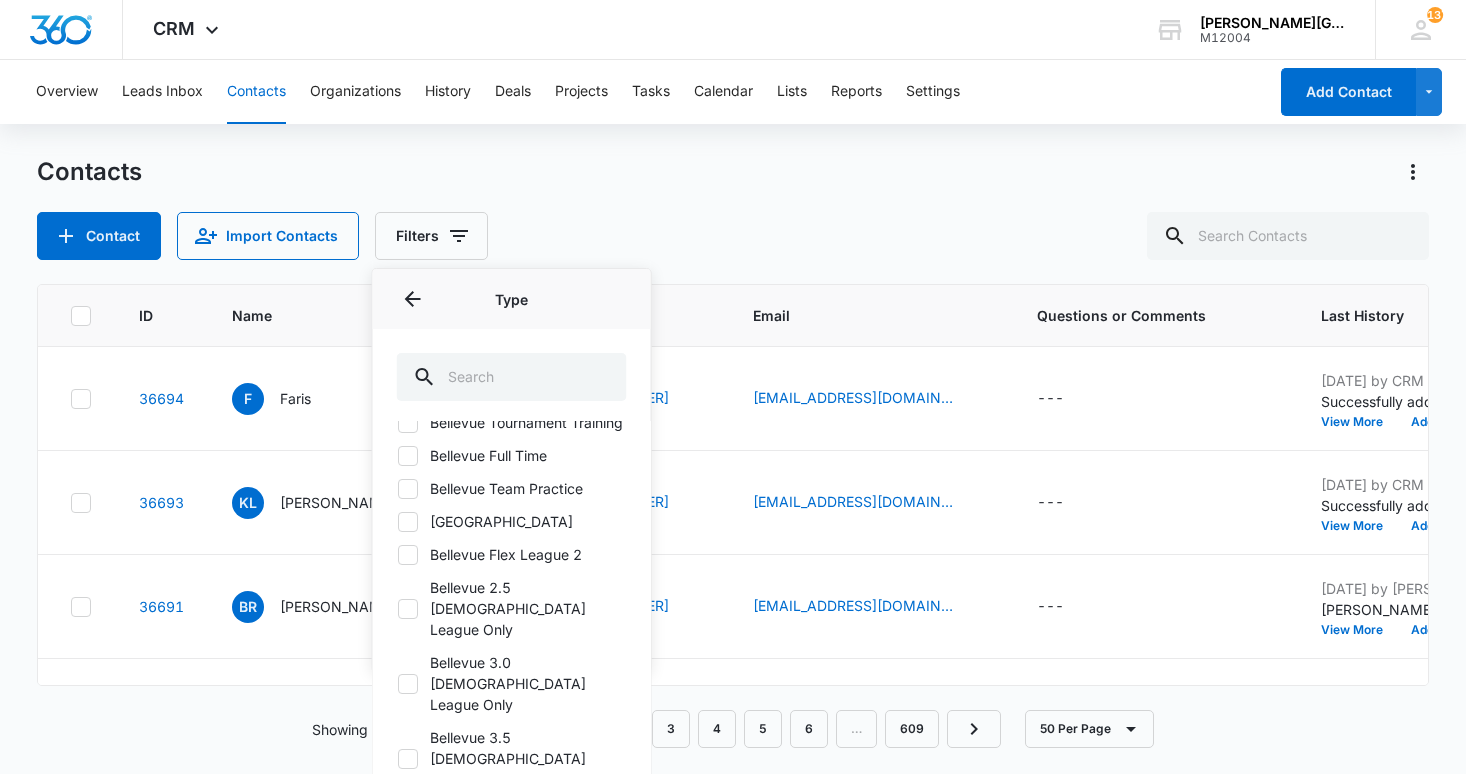 scroll, scrollTop: 2011, scrollLeft: 0, axis: vertical 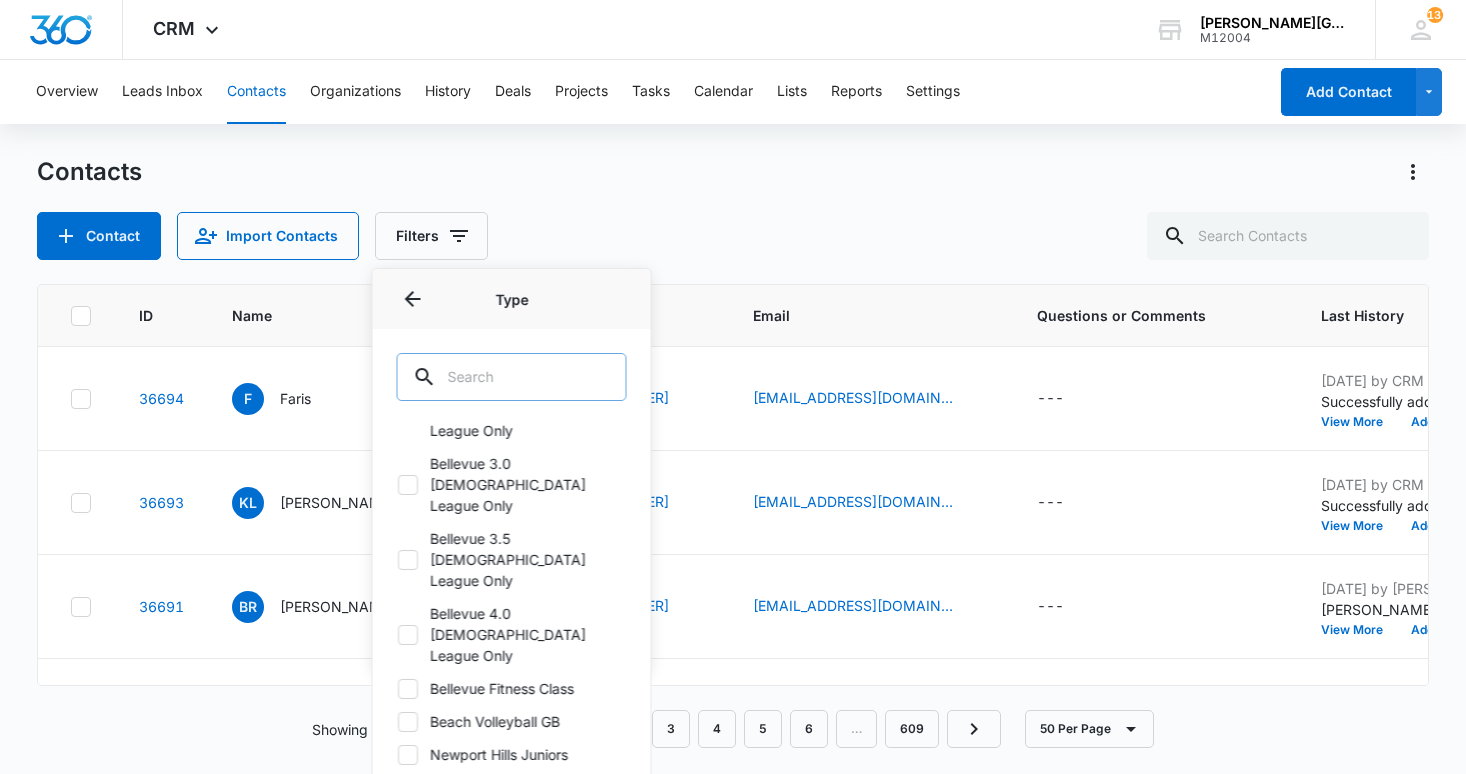 click at bounding box center [512, 377] 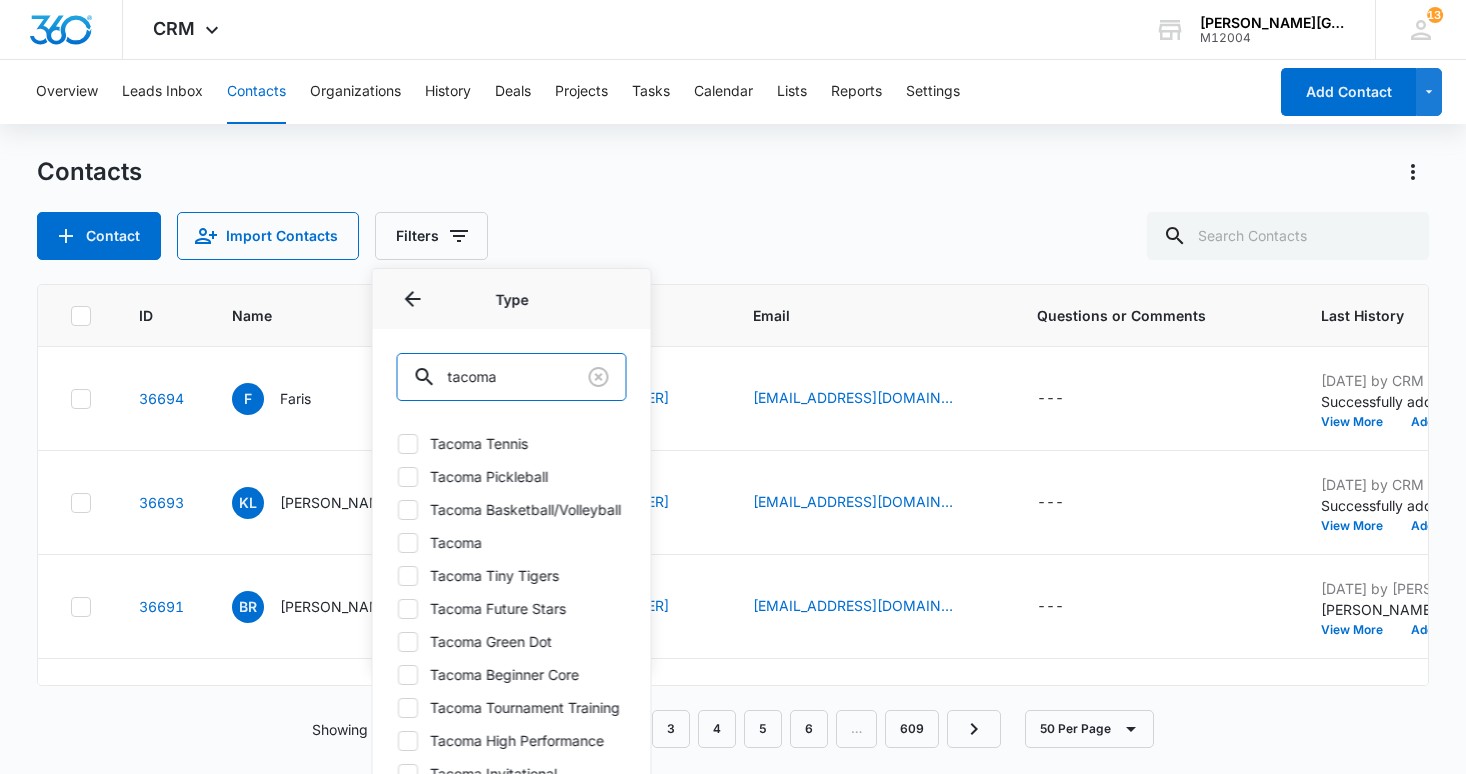 scroll, scrollTop: 58, scrollLeft: 0, axis: vertical 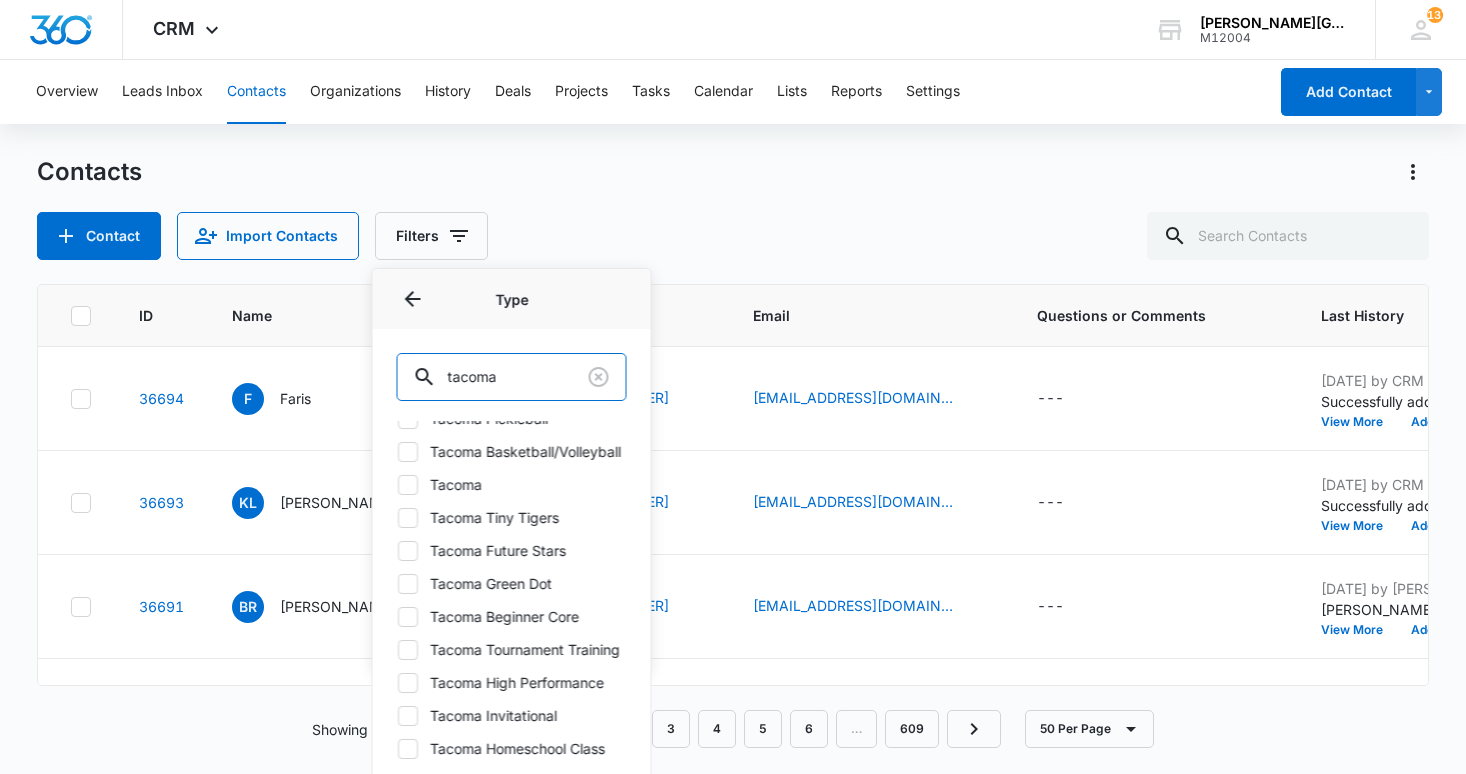 type on "tacoma" 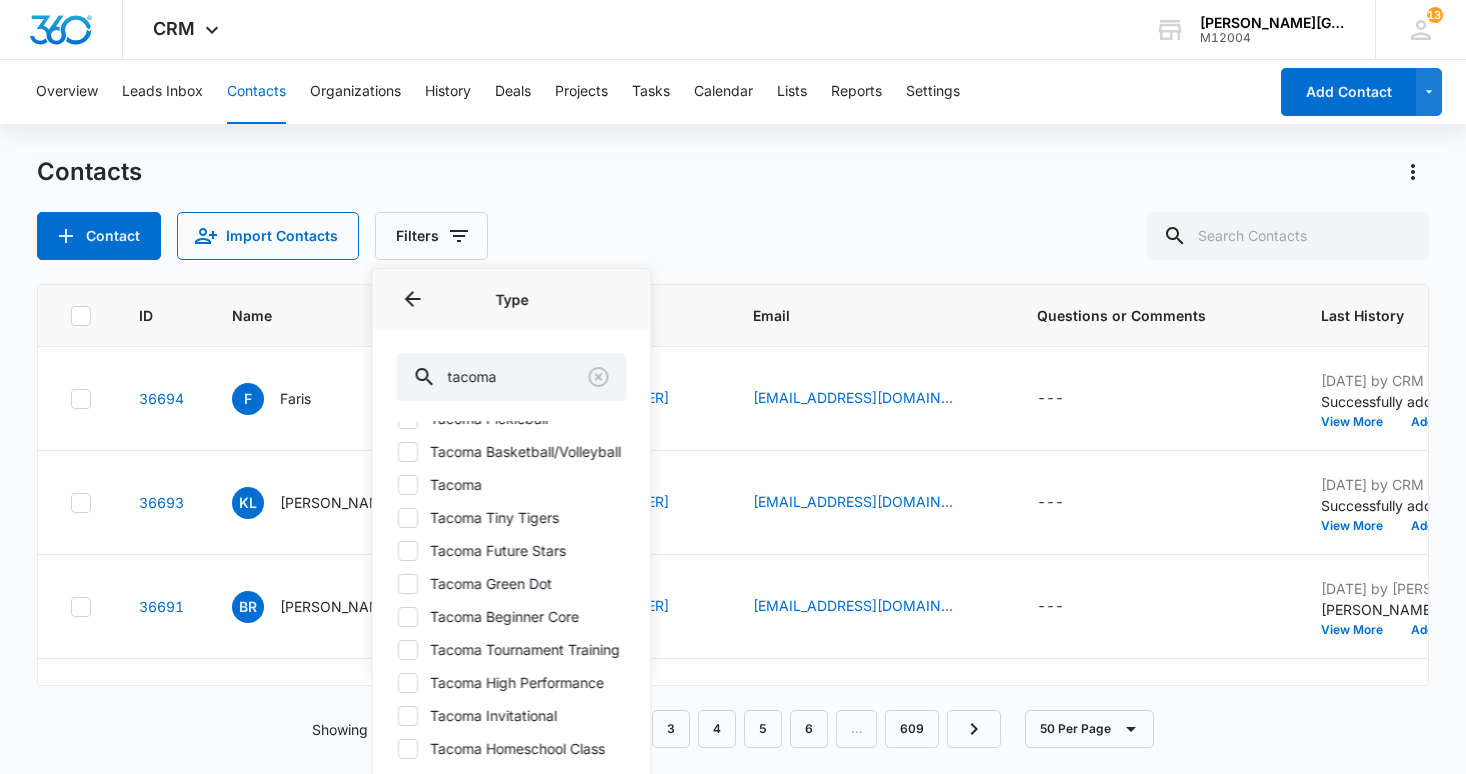 click 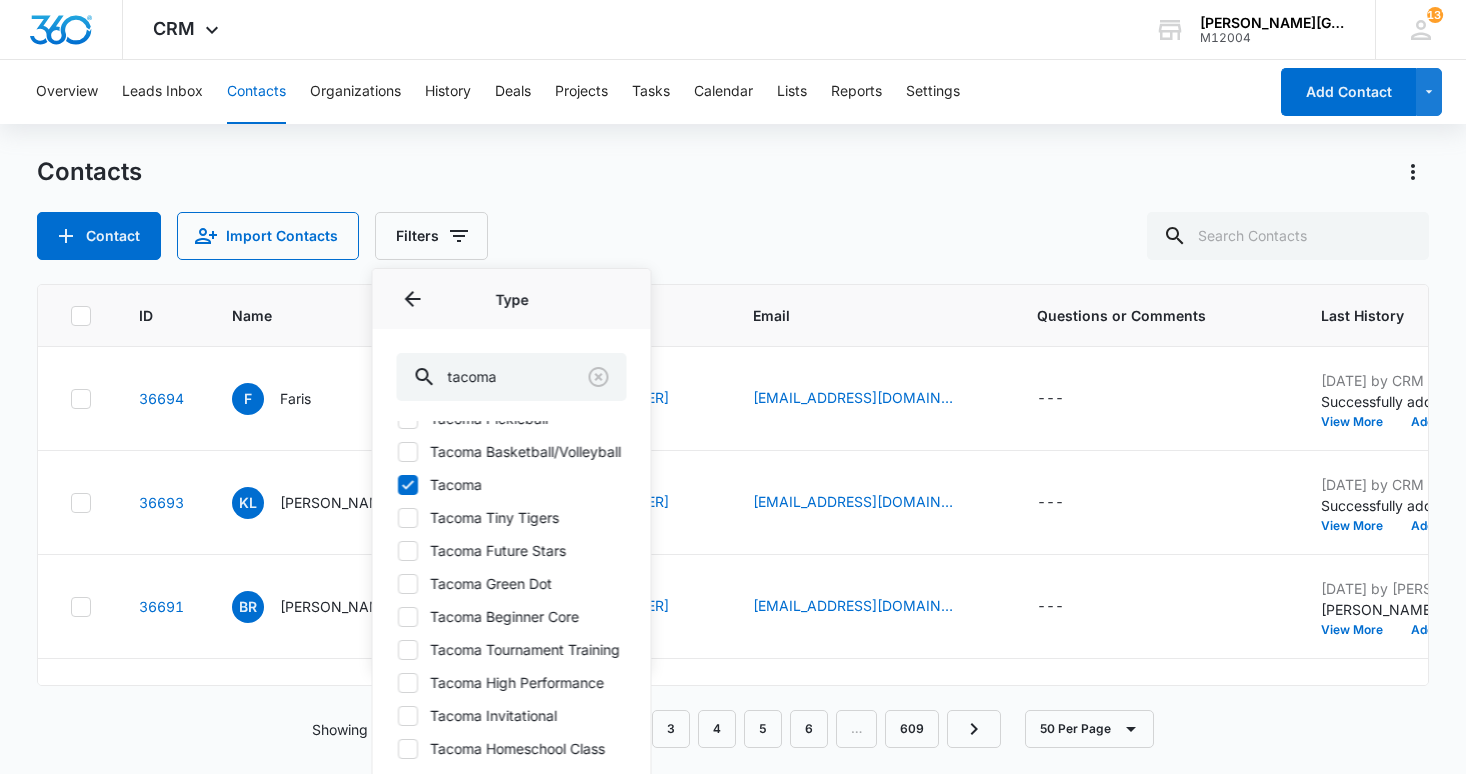 checkbox on "true" 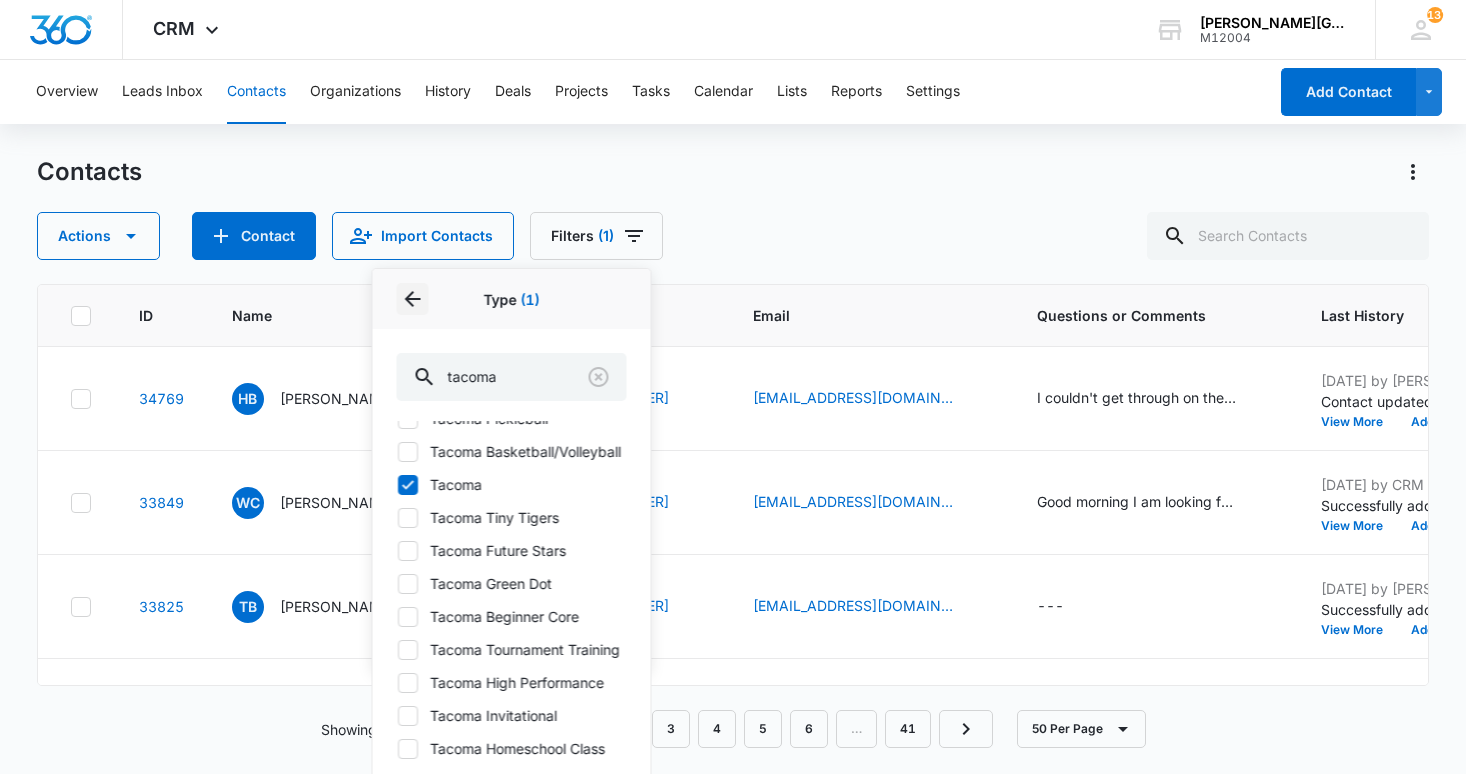 click 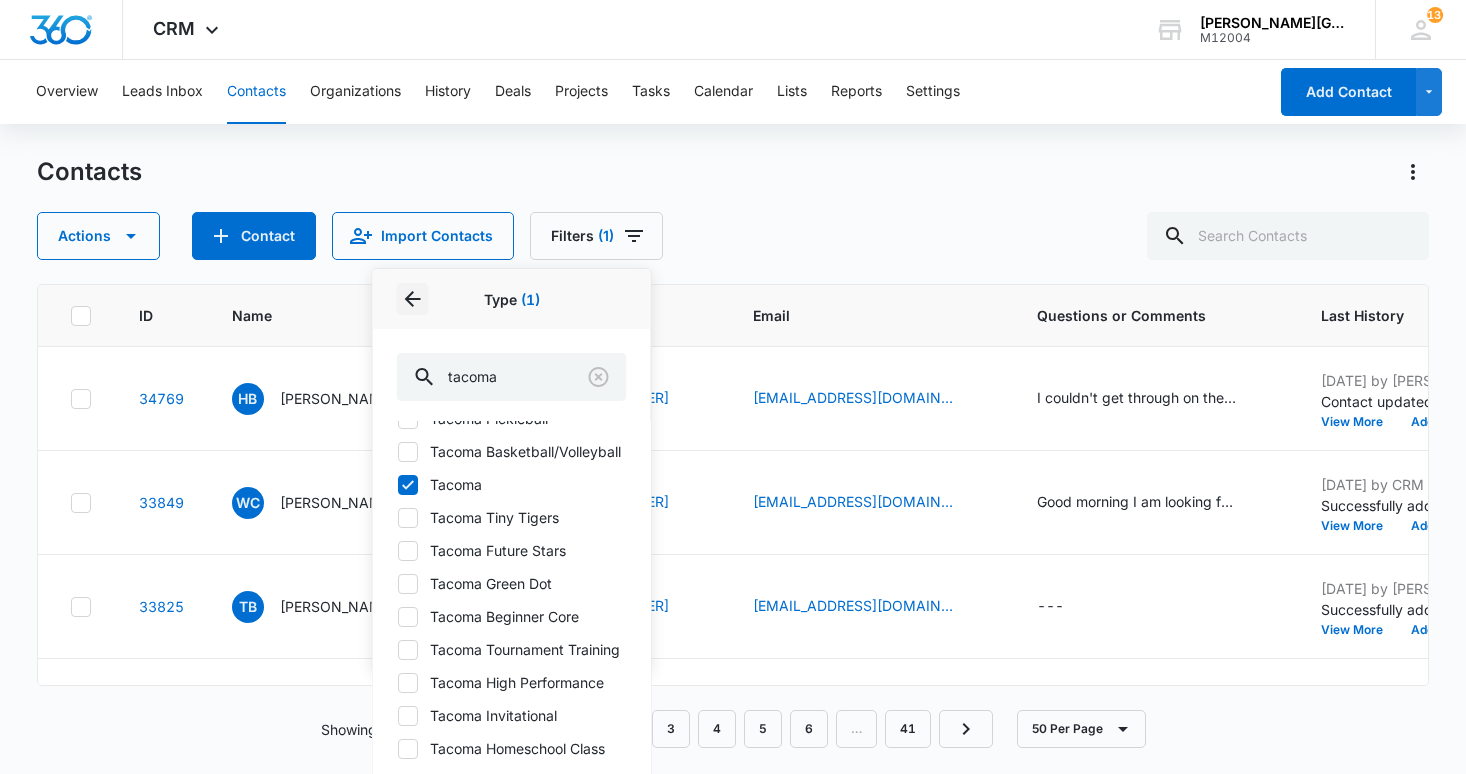 type 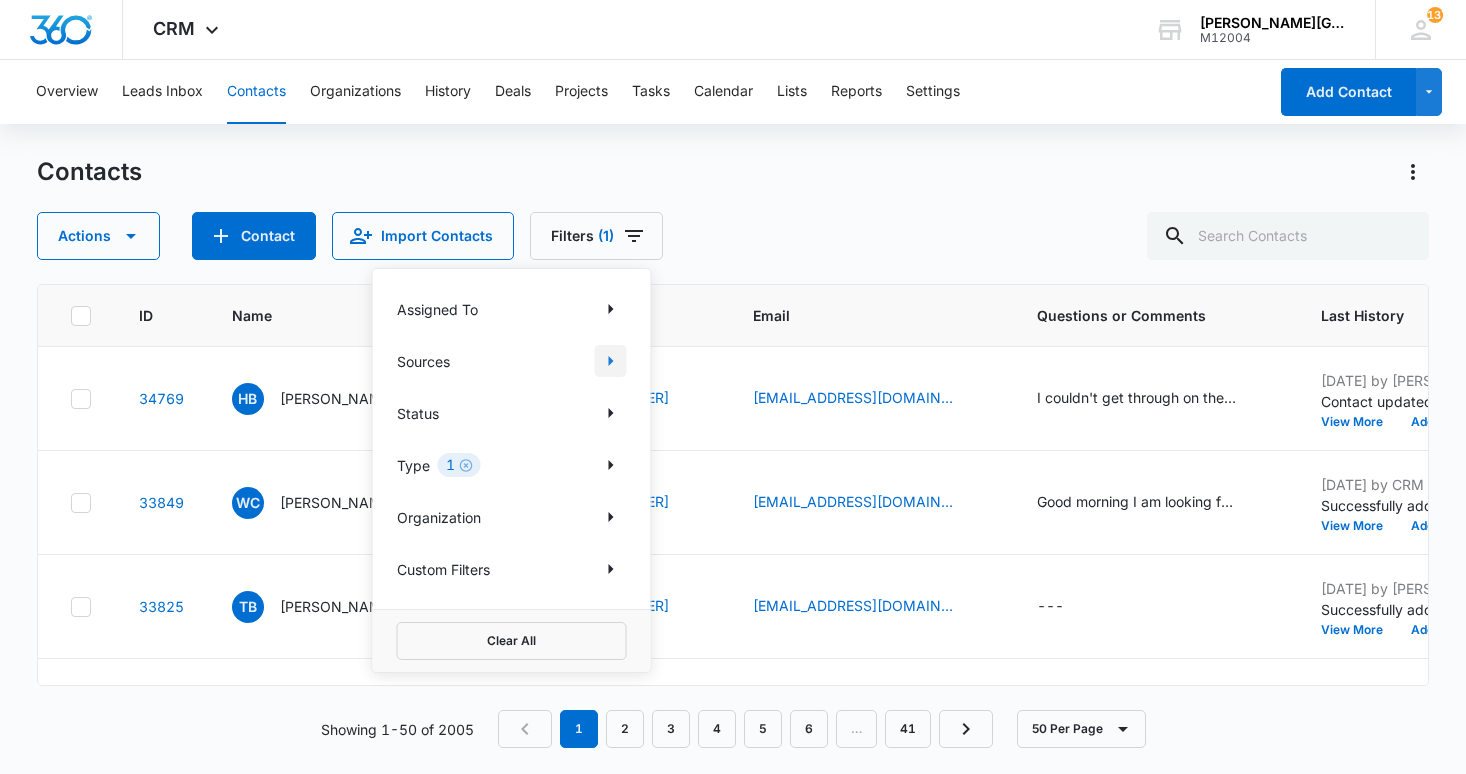 click 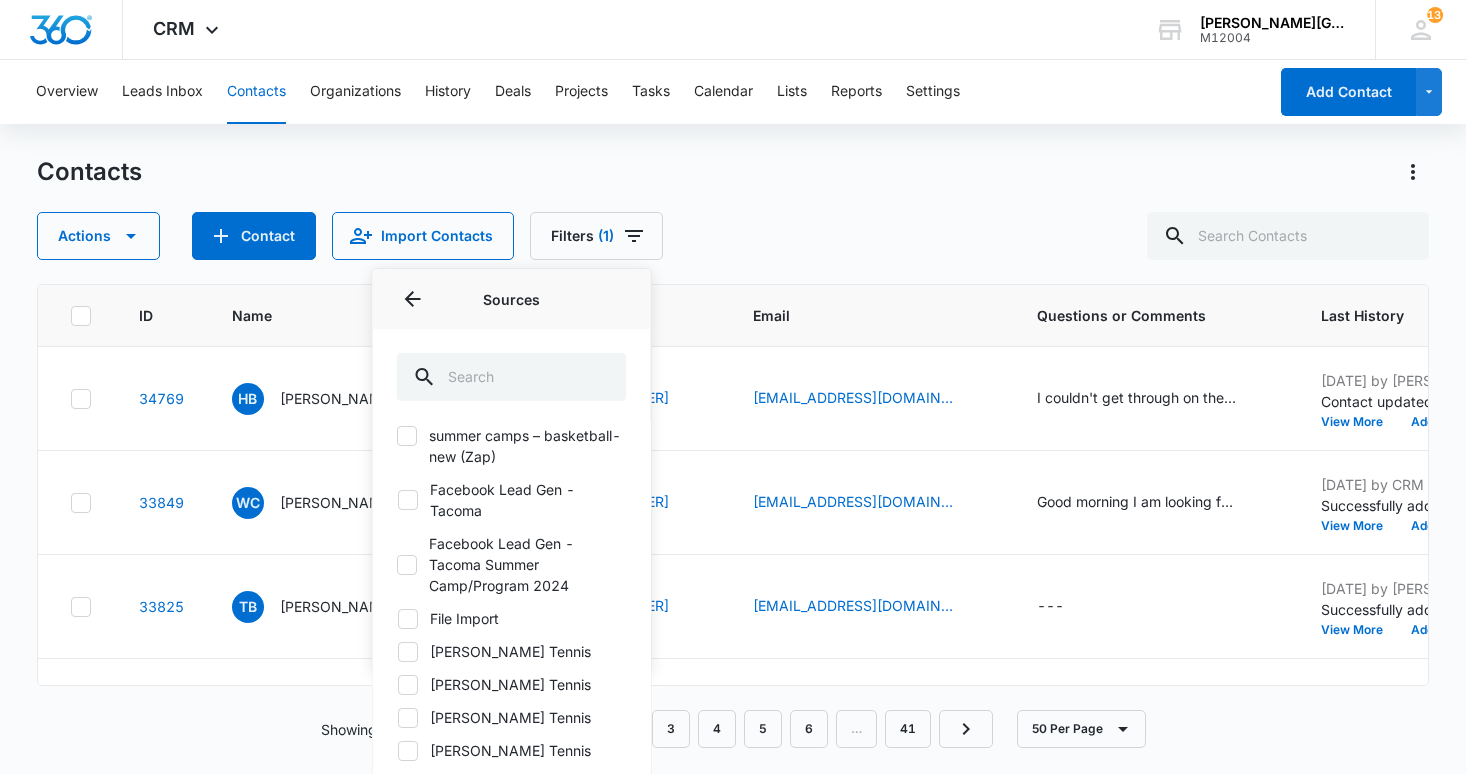 scroll, scrollTop: 1294, scrollLeft: 0, axis: vertical 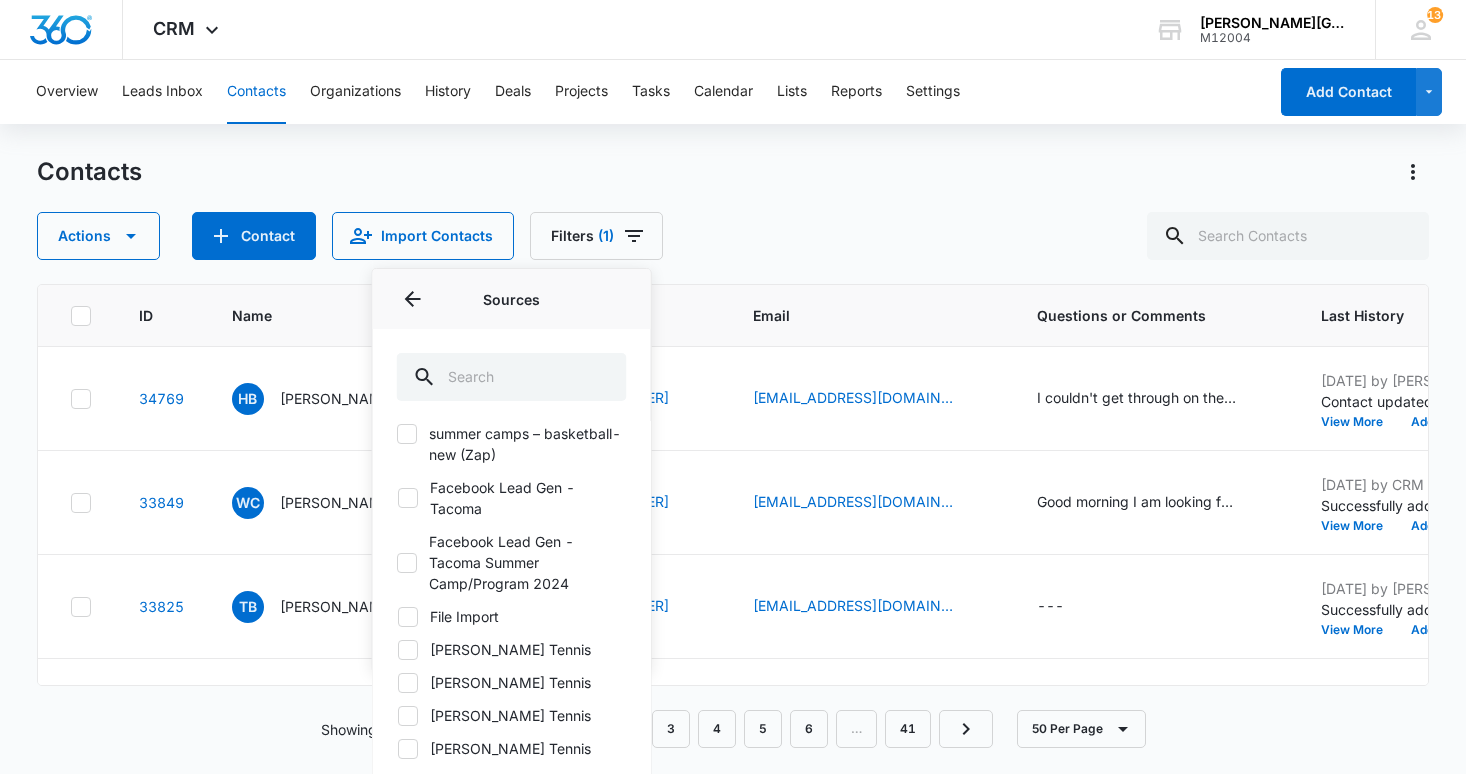 click 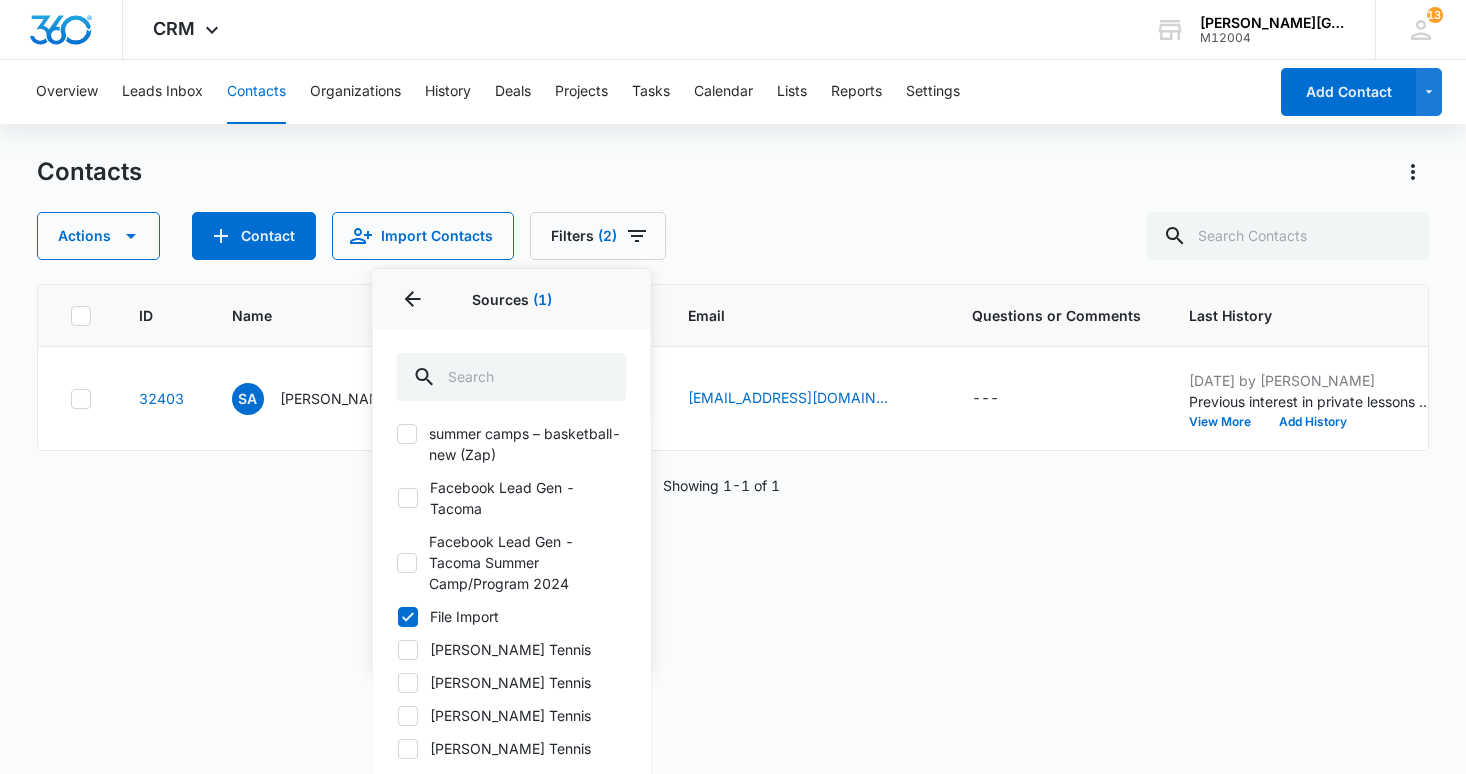 click 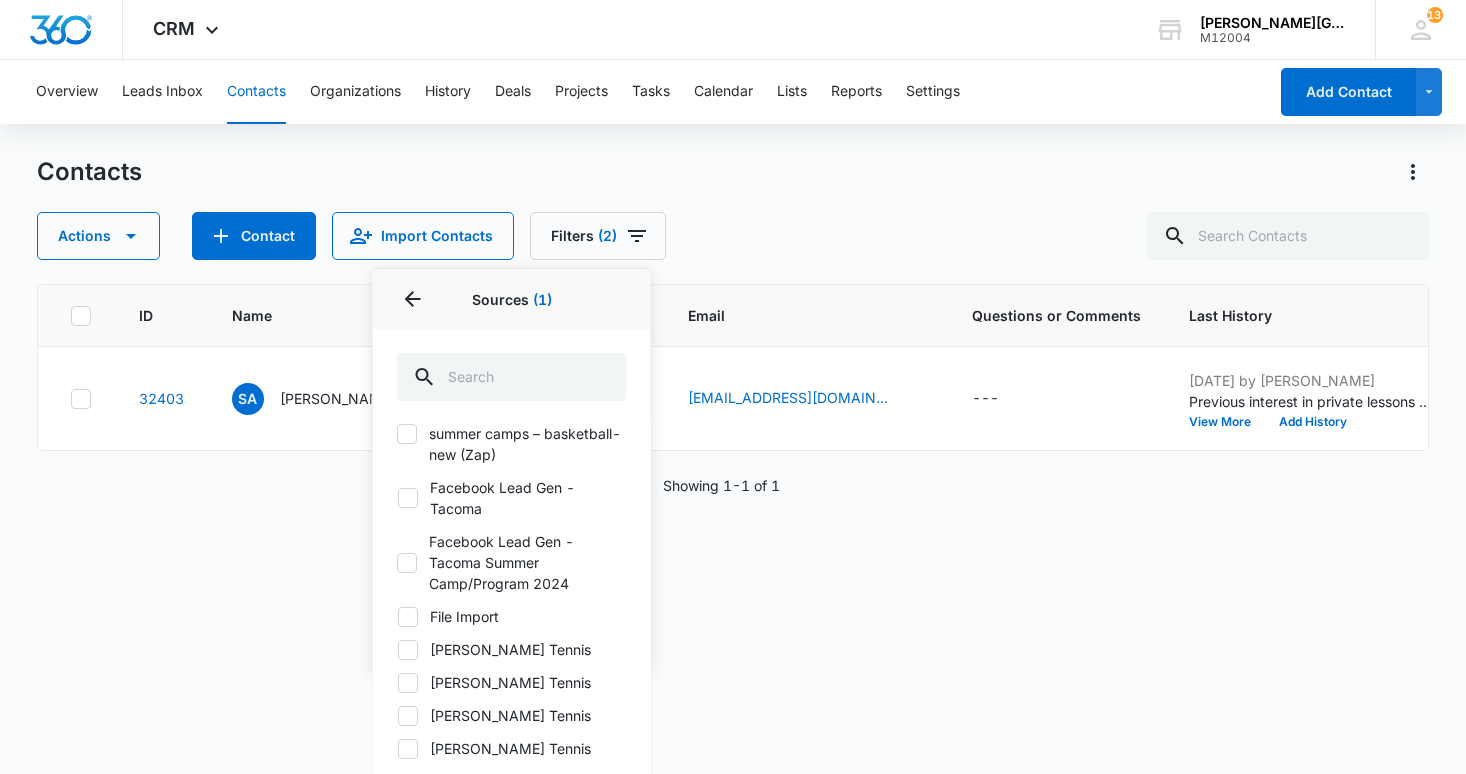 checkbox on "false" 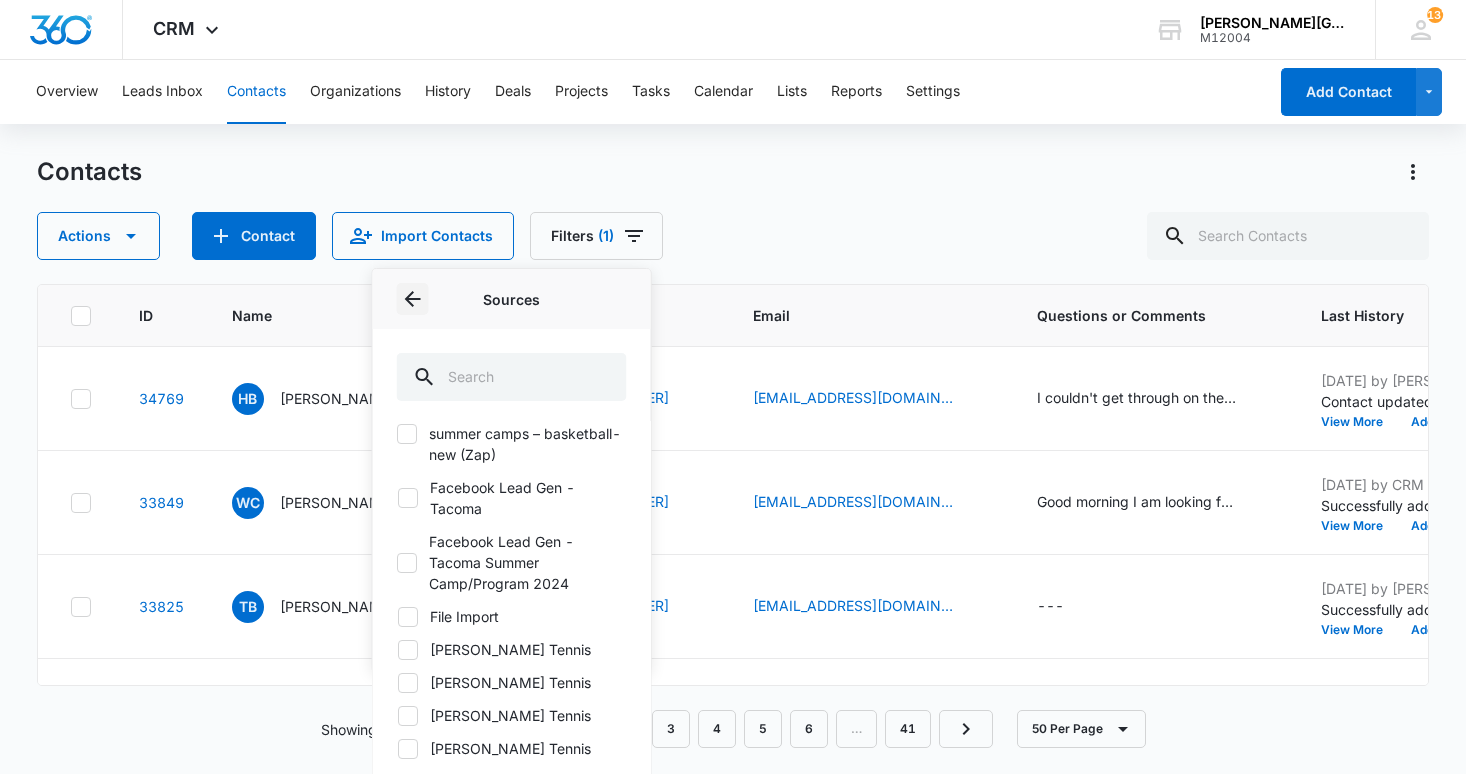 click 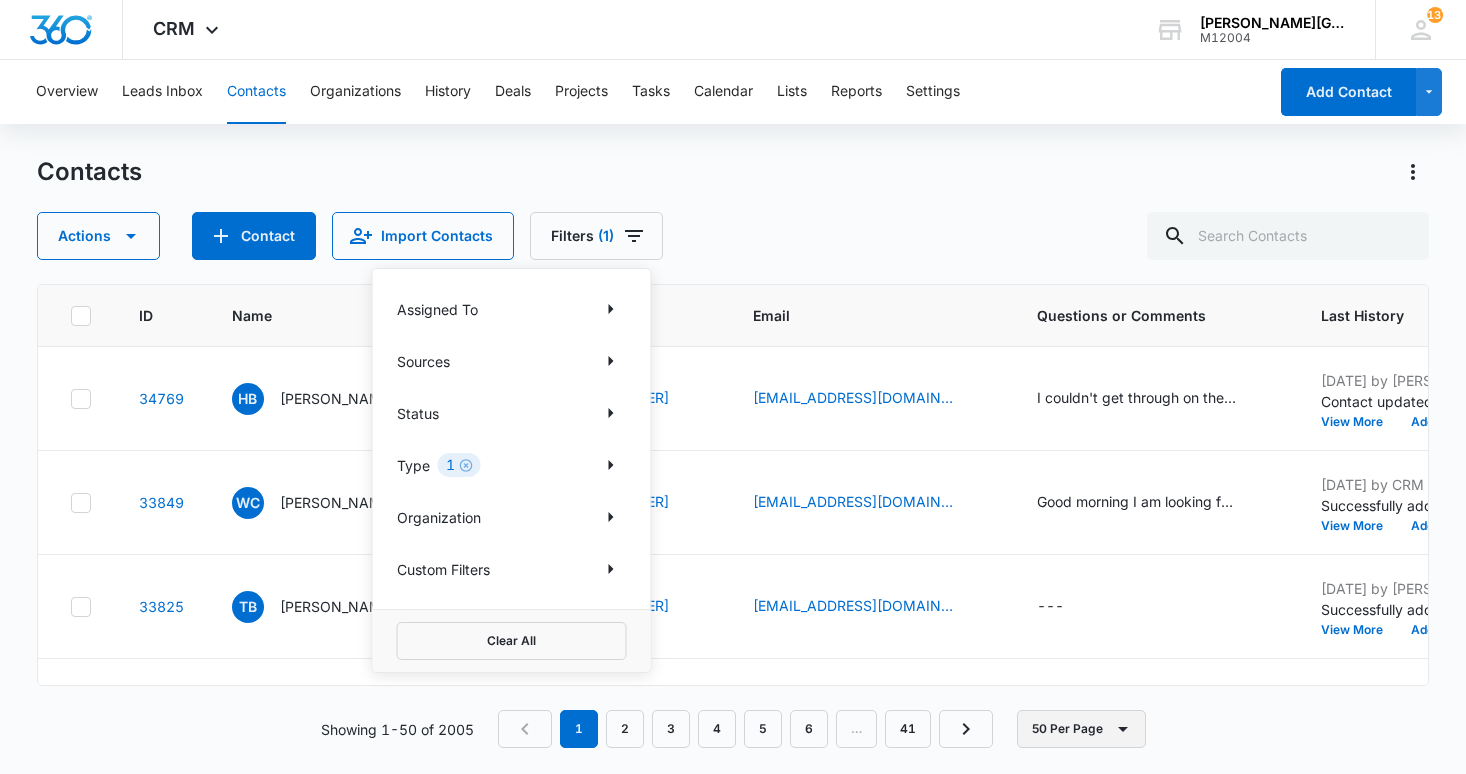 click on "50   Per Page" at bounding box center (1081, 729) 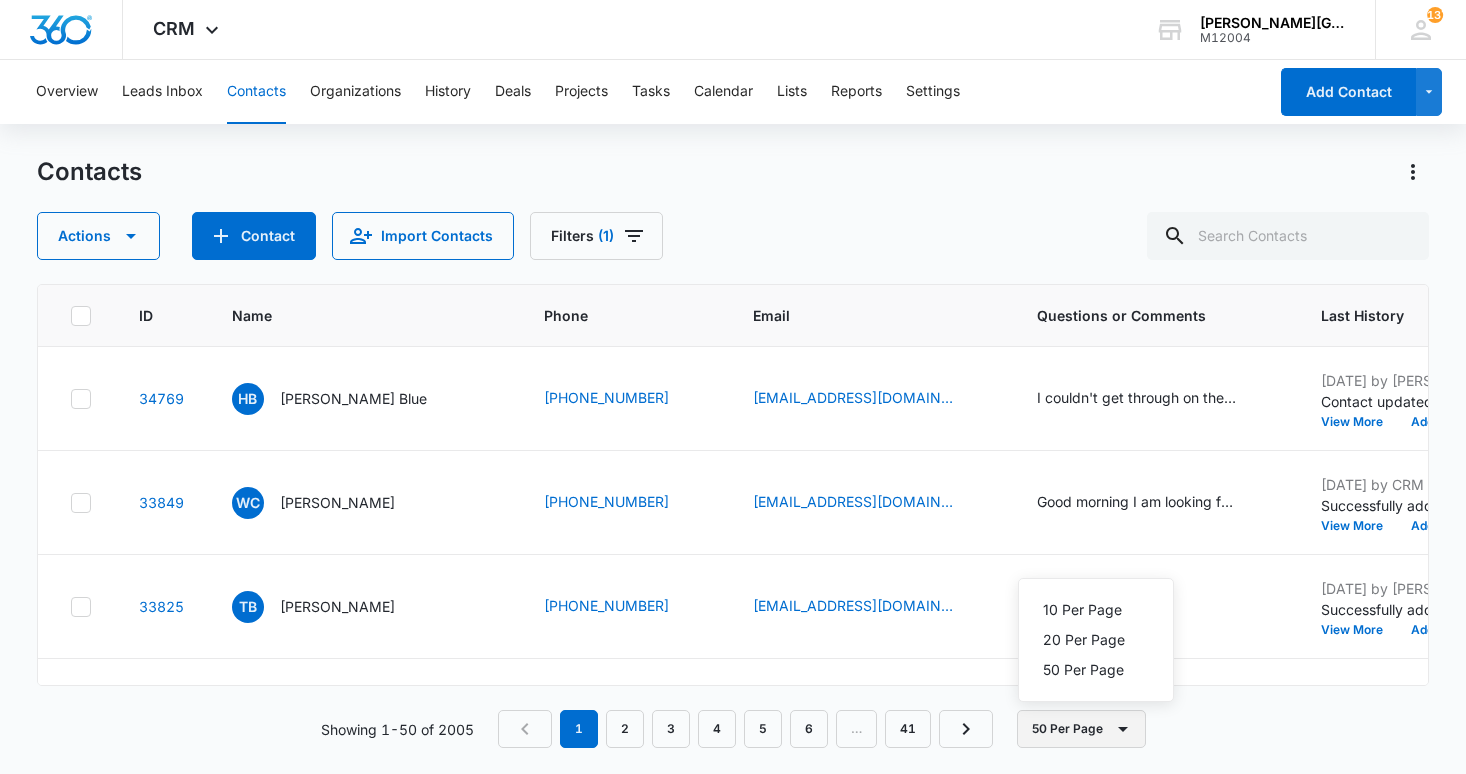 drag, startPoint x: 1069, startPoint y: 726, endPoint x: 1021, endPoint y: 728, distance: 48.04165 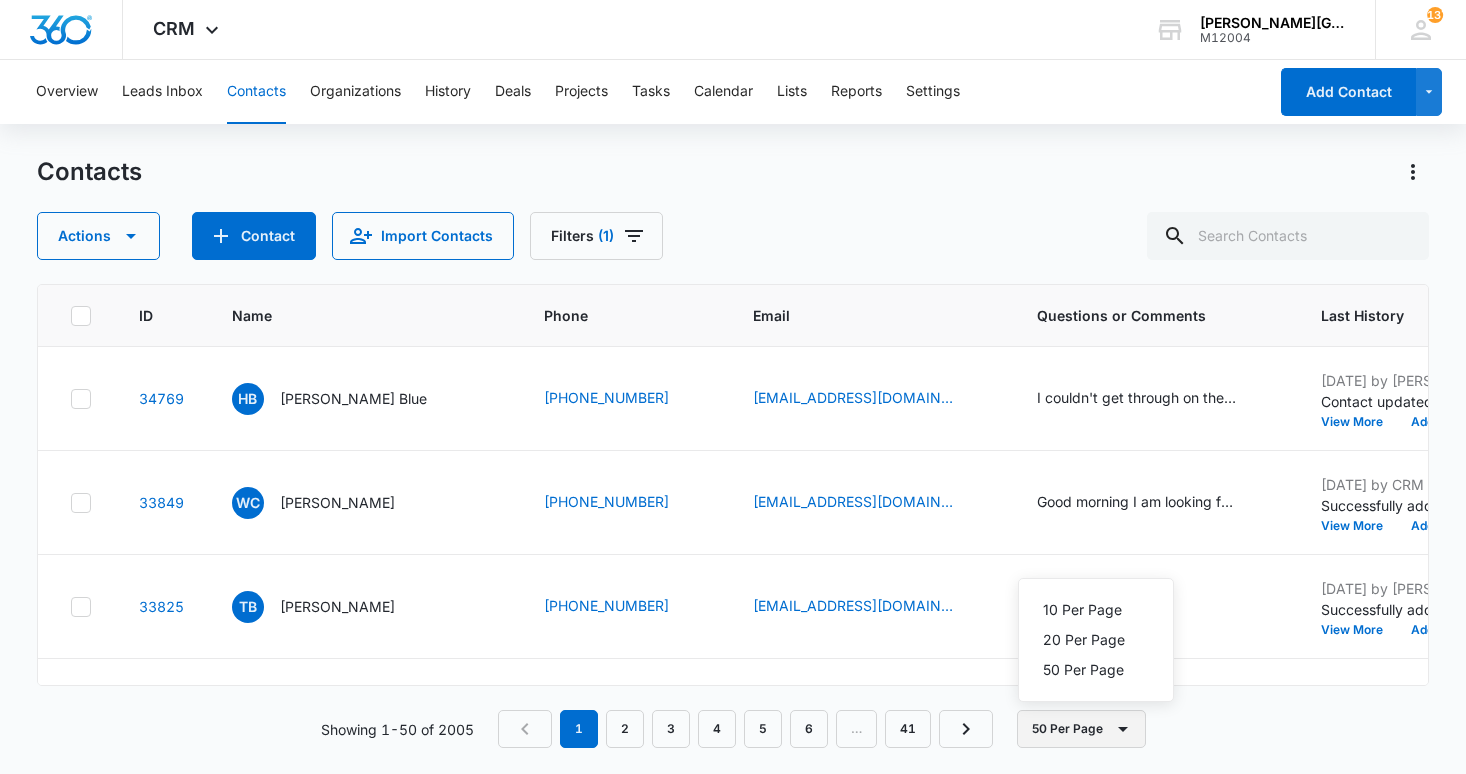 click on "50   Per Page" at bounding box center (1081, 729) 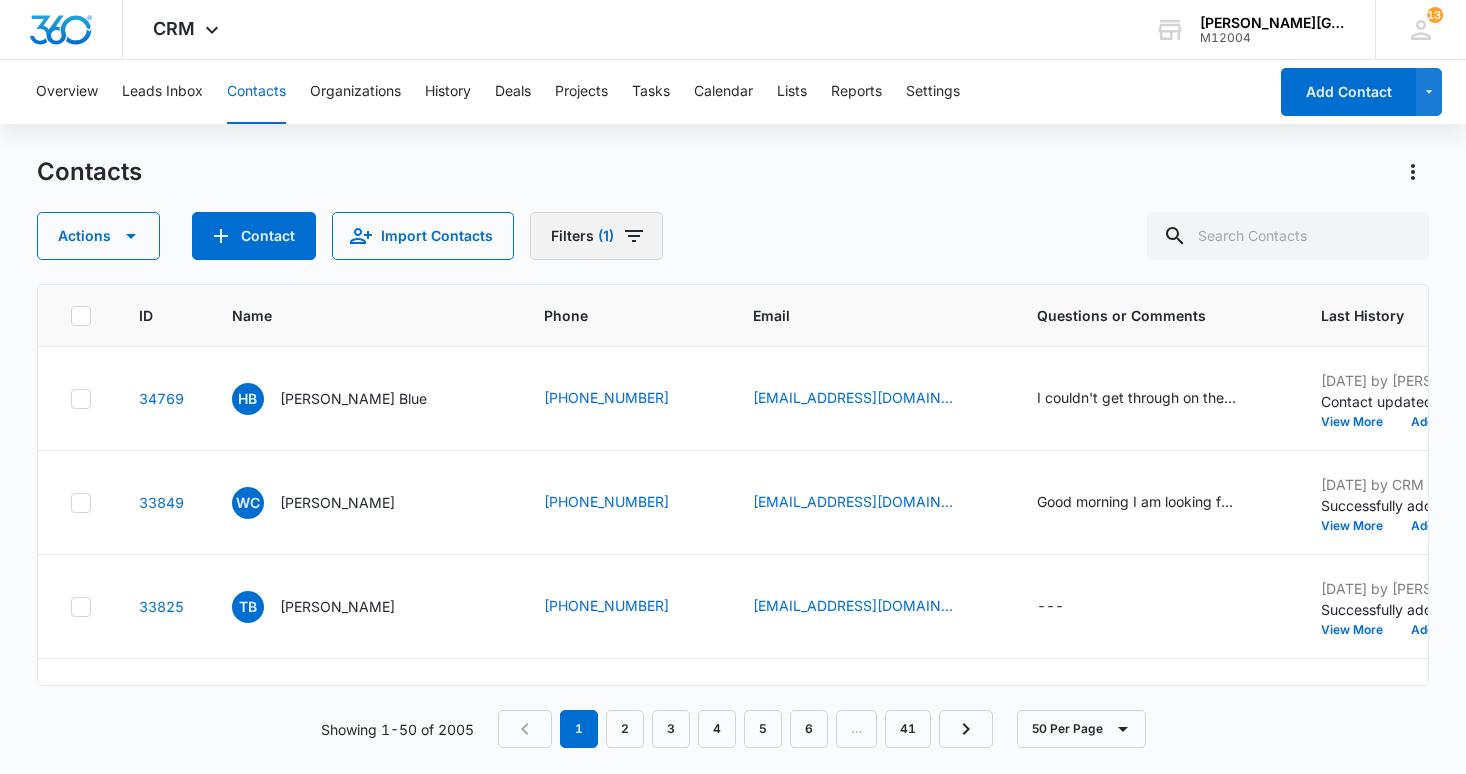 click 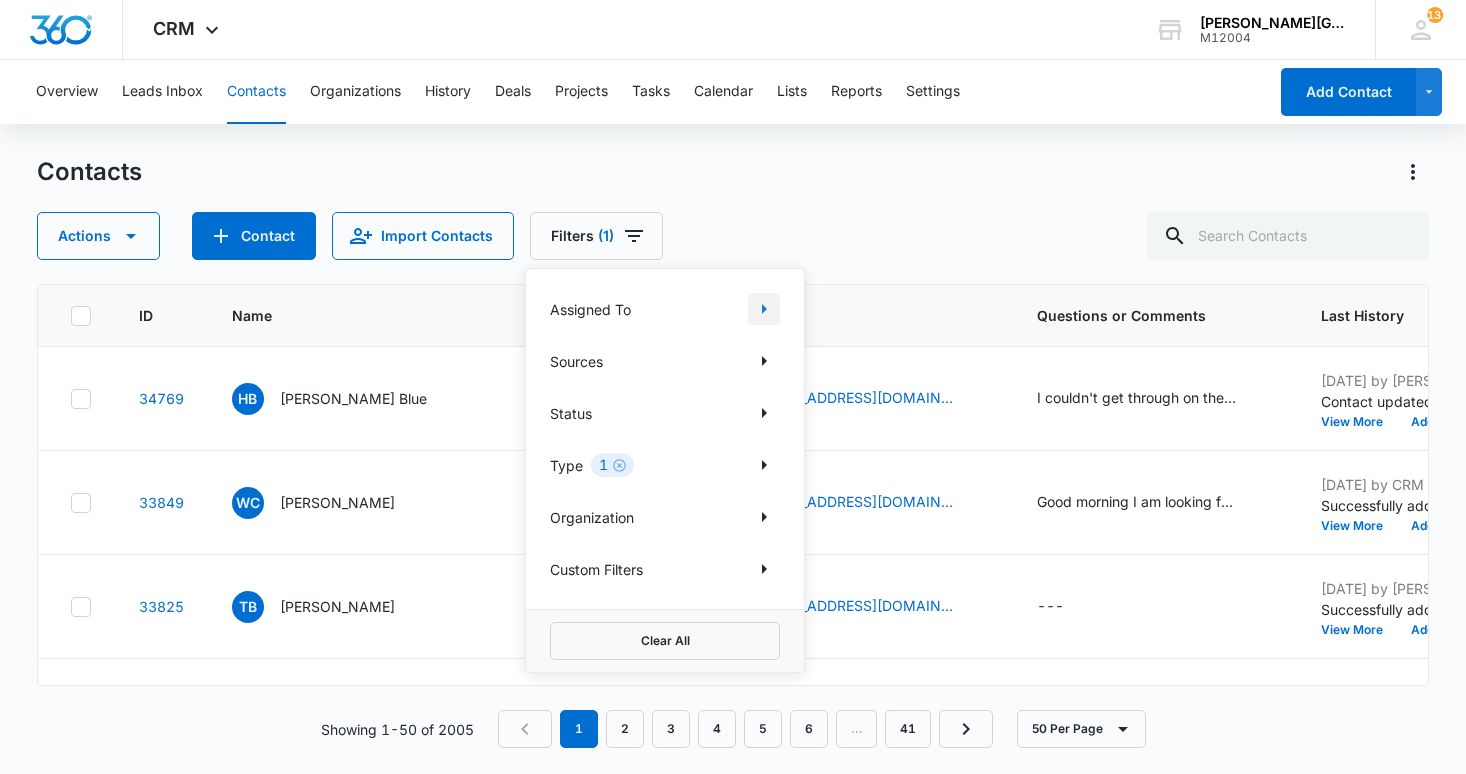 click 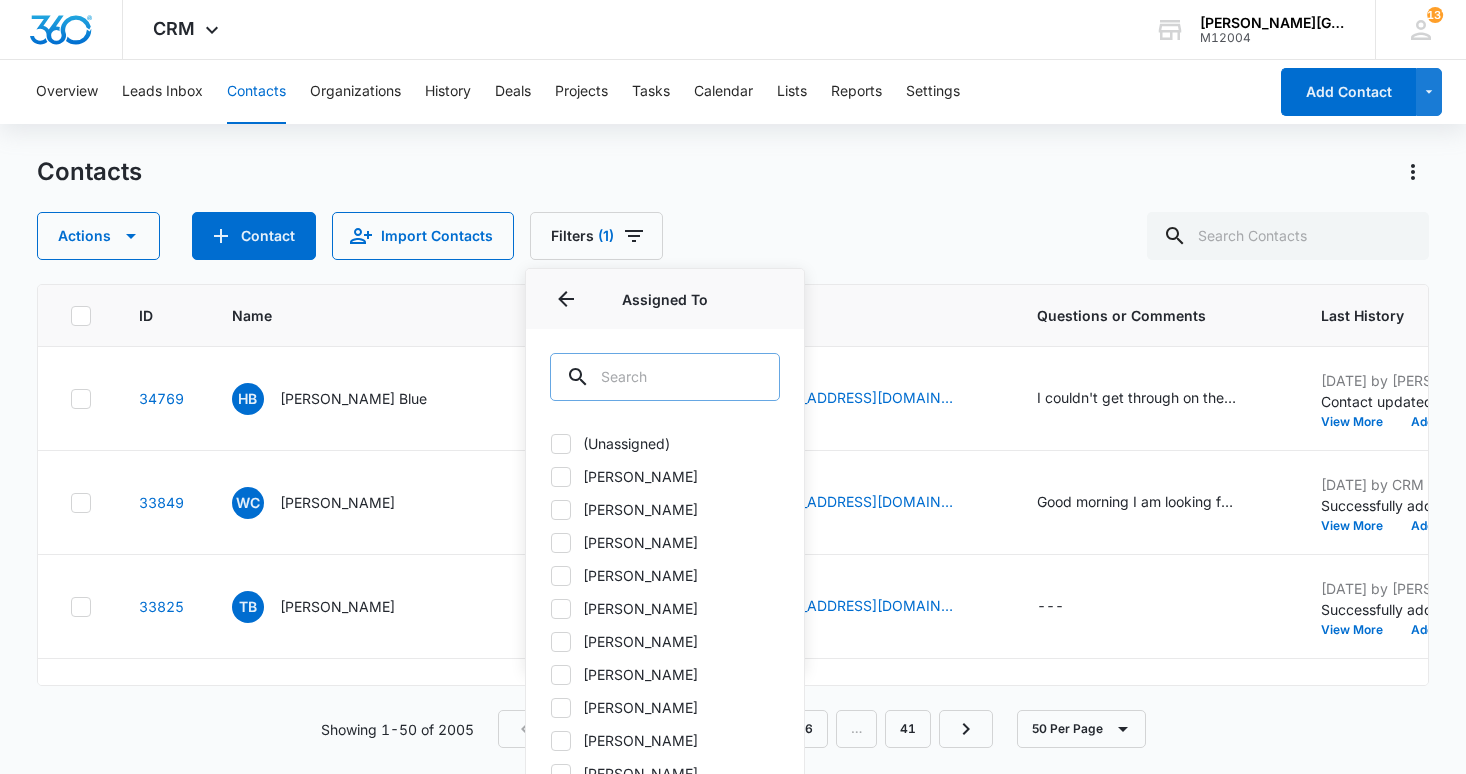 click at bounding box center (665, 377) 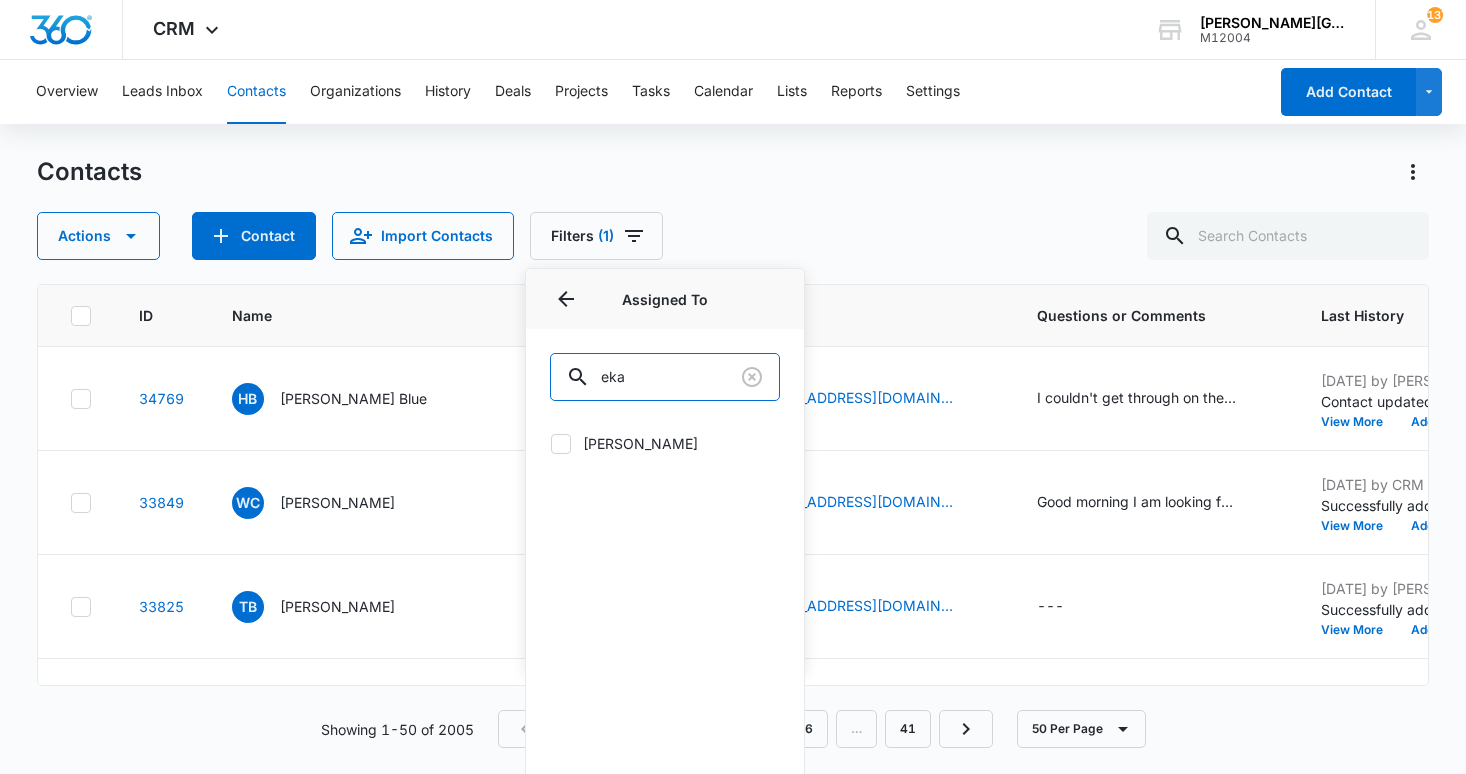 type on "eka" 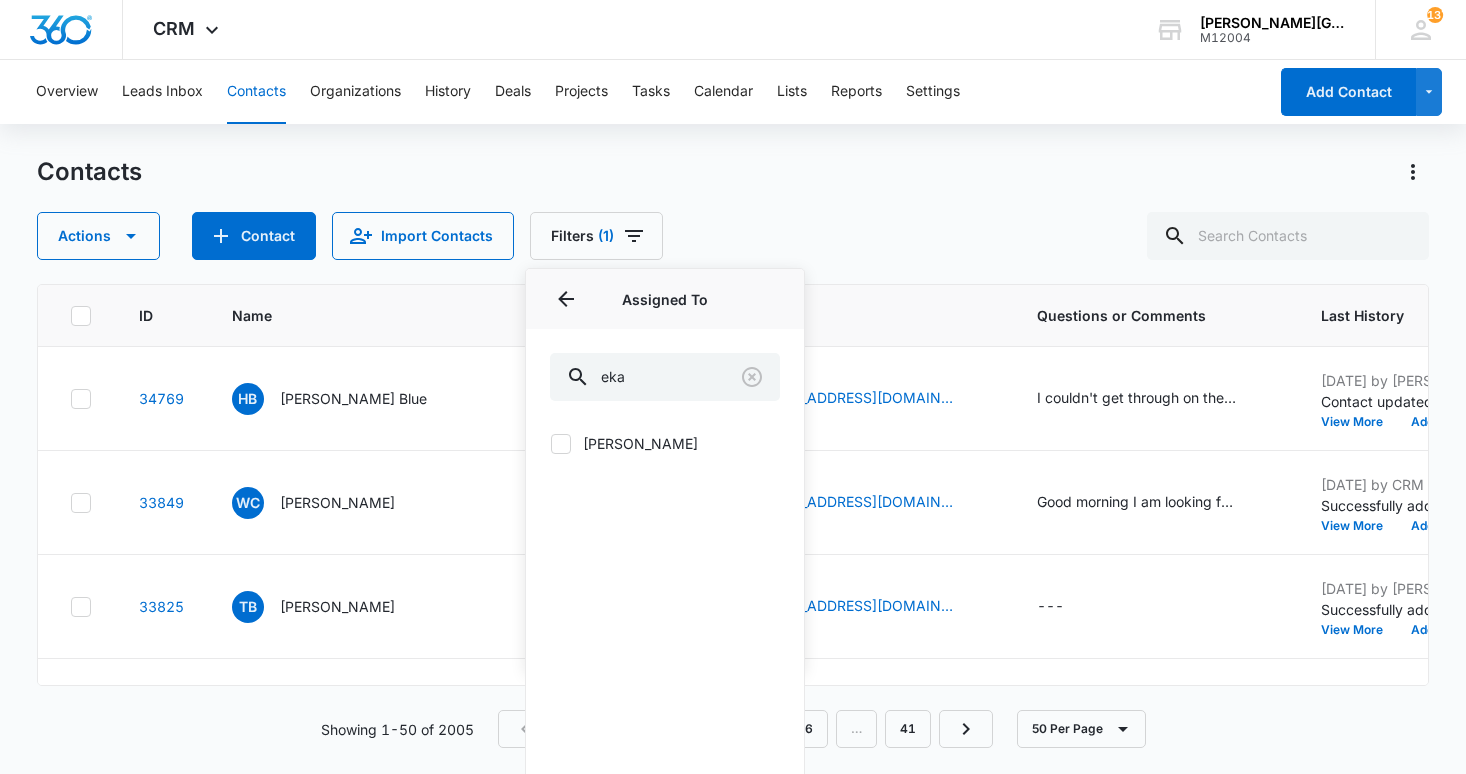 drag, startPoint x: 655, startPoint y: 443, endPoint x: 675, endPoint y: 422, distance: 29 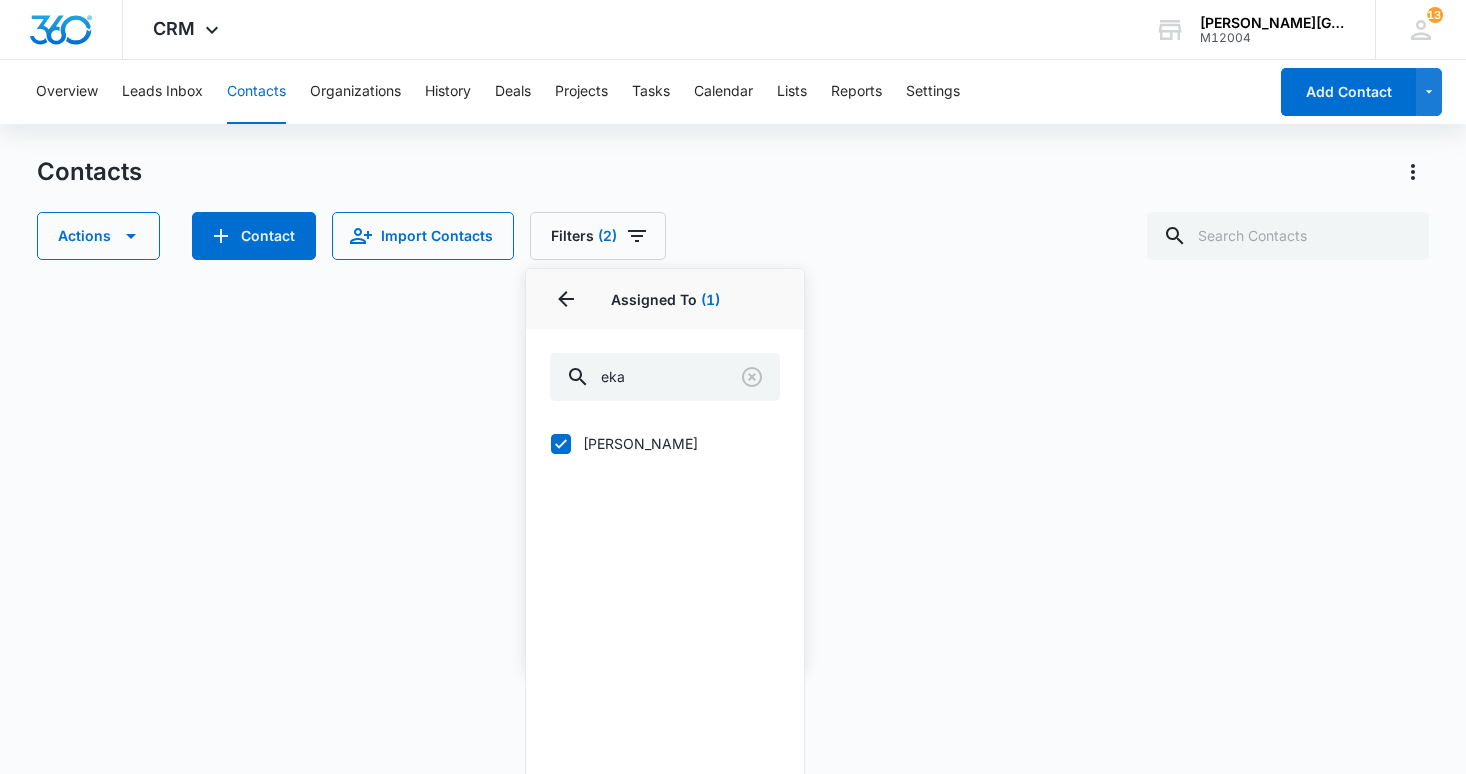 click on "Actions Contact Import Contacts Filters (2) Assigned To 1 Assigned To (1) eka [PERSON_NAME] Sources Status Type 1 Organization Custom Filters Clear All" at bounding box center (733, 236) 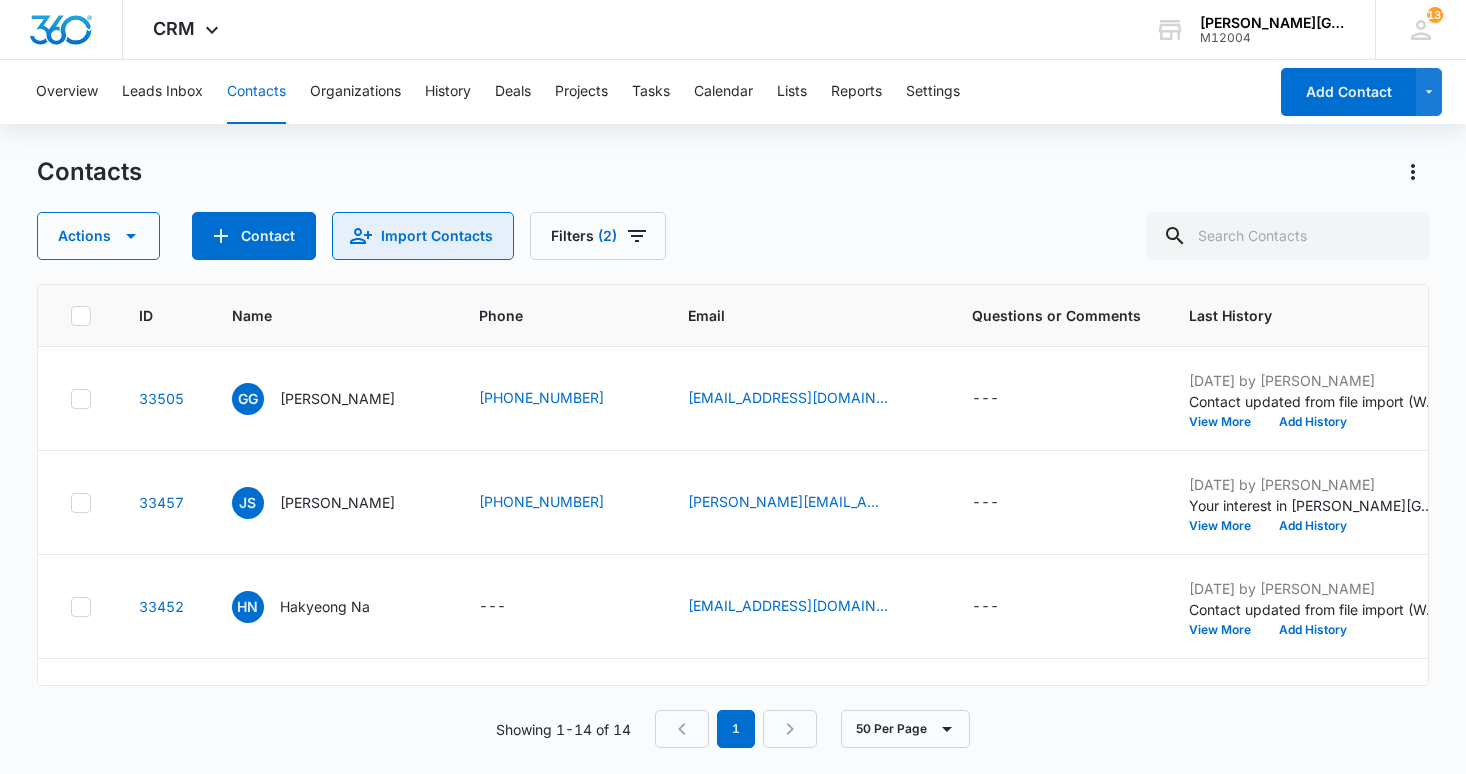 click on "Import Contacts" at bounding box center (423, 236) 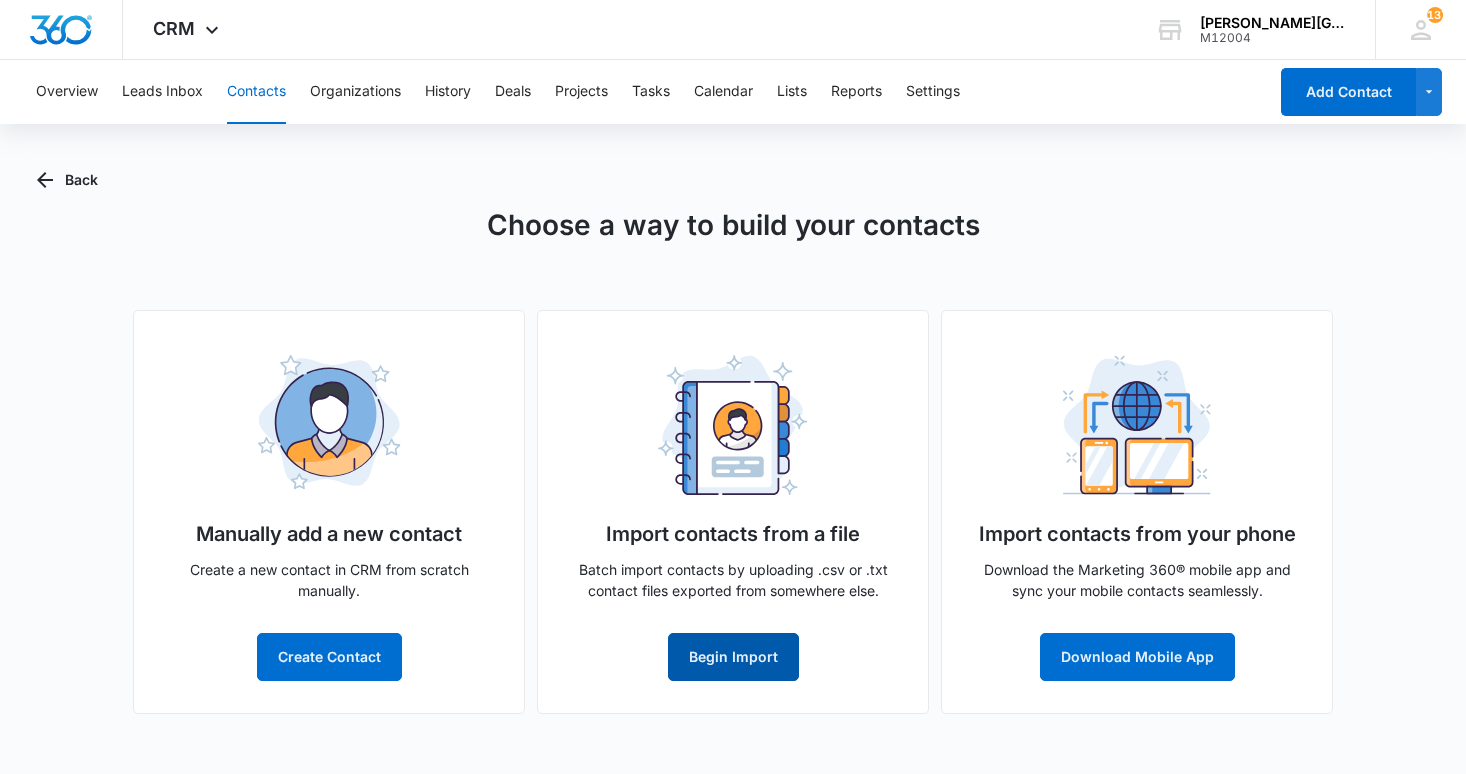 click on "Begin Import" at bounding box center [733, 657] 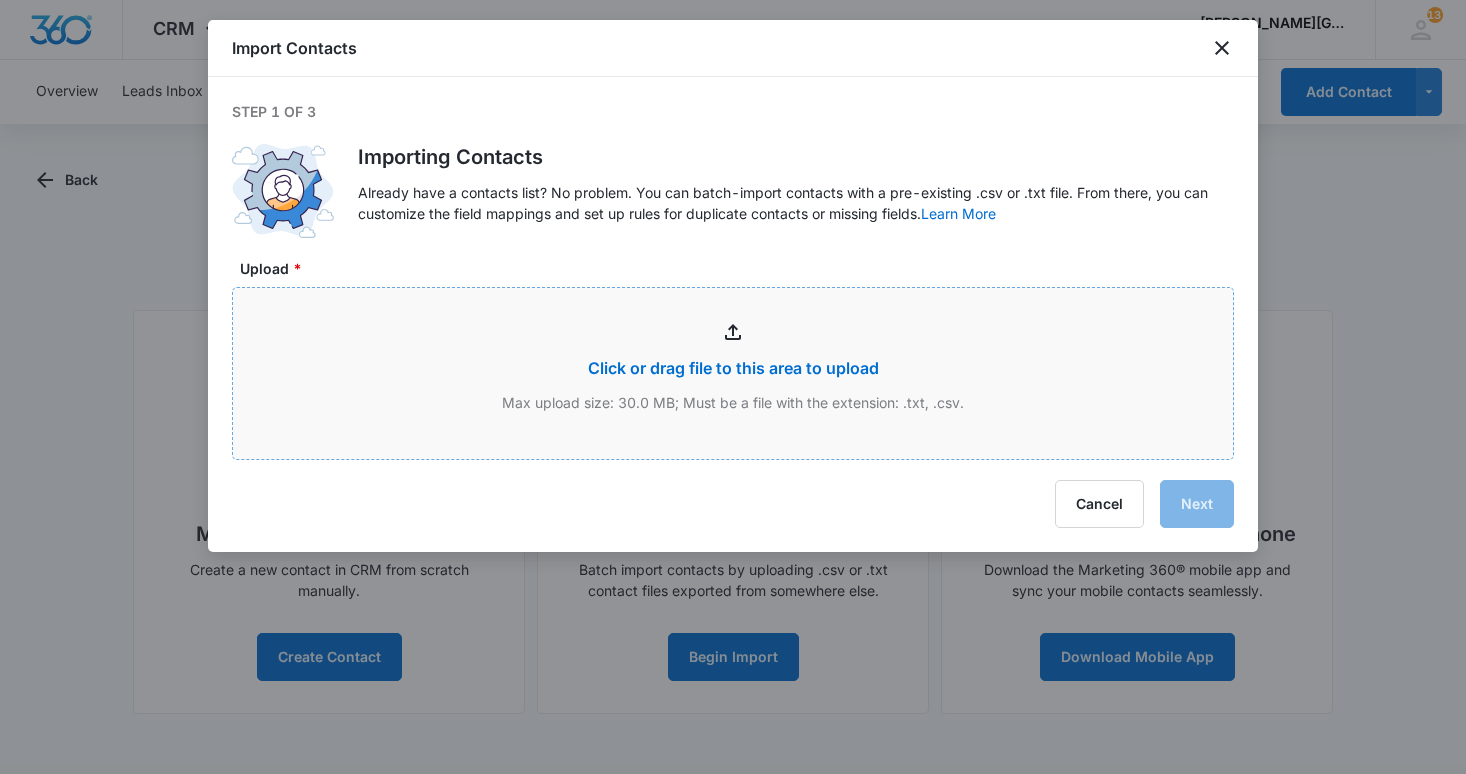 click on "Upload *" at bounding box center [733, 373] 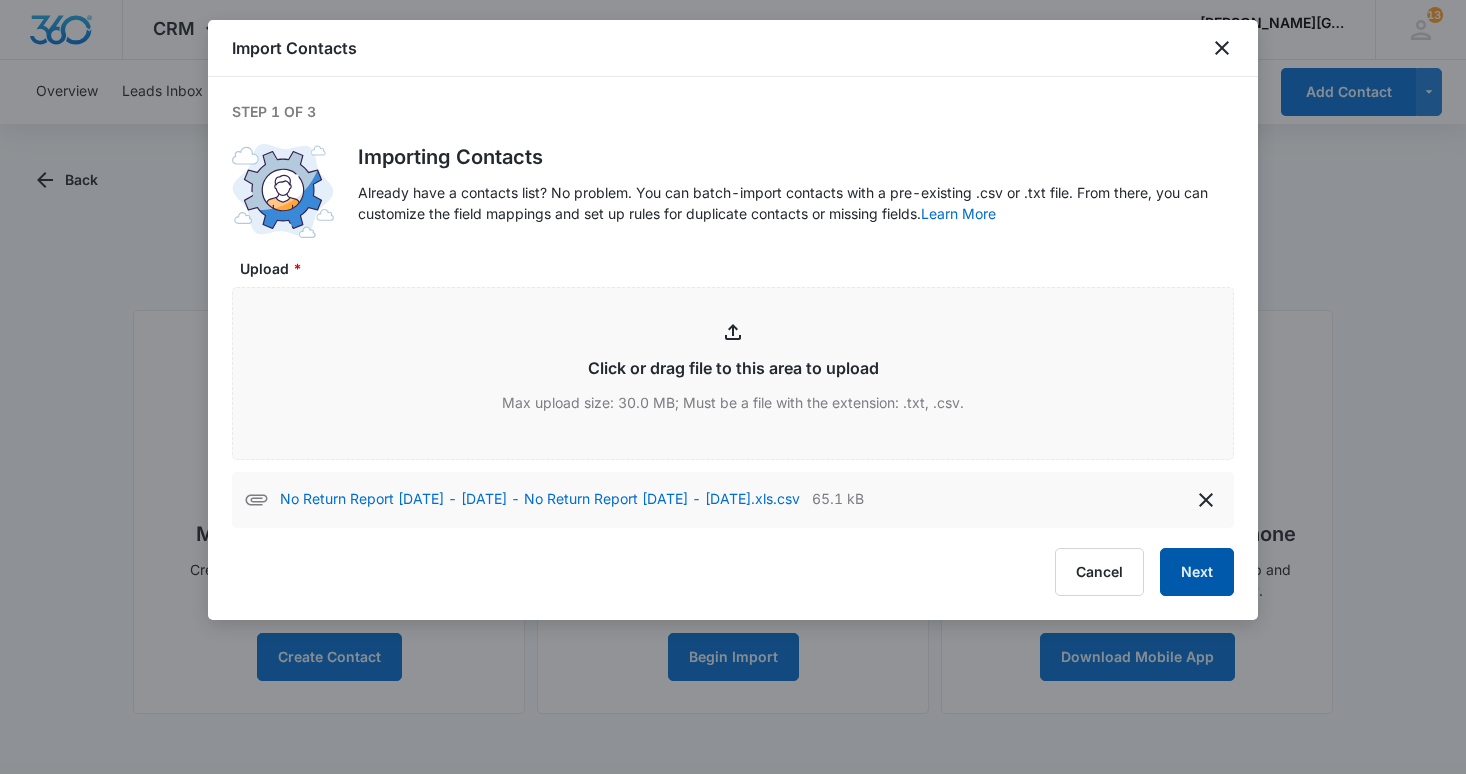 click on "Next" at bounding box center (1197, 572) 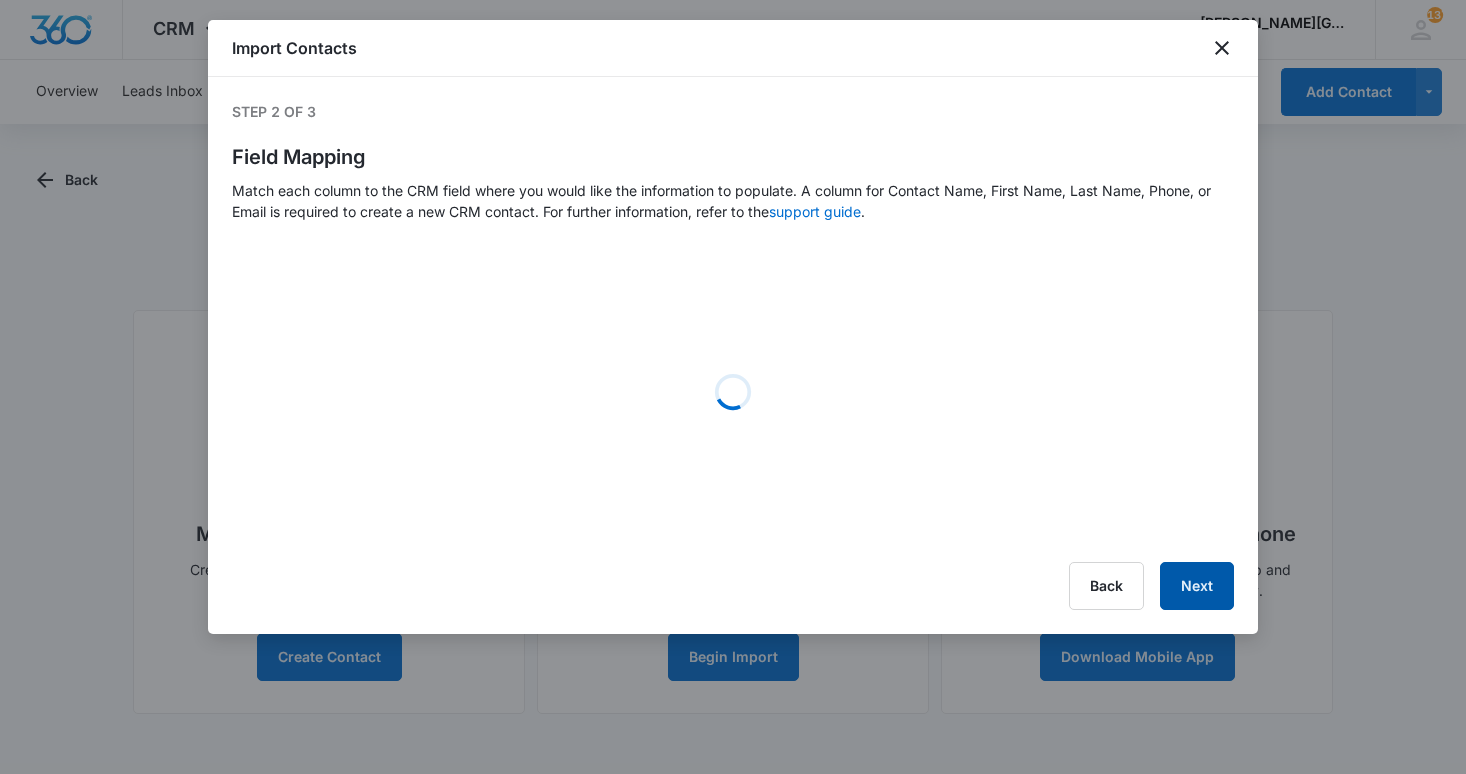 select on "195" 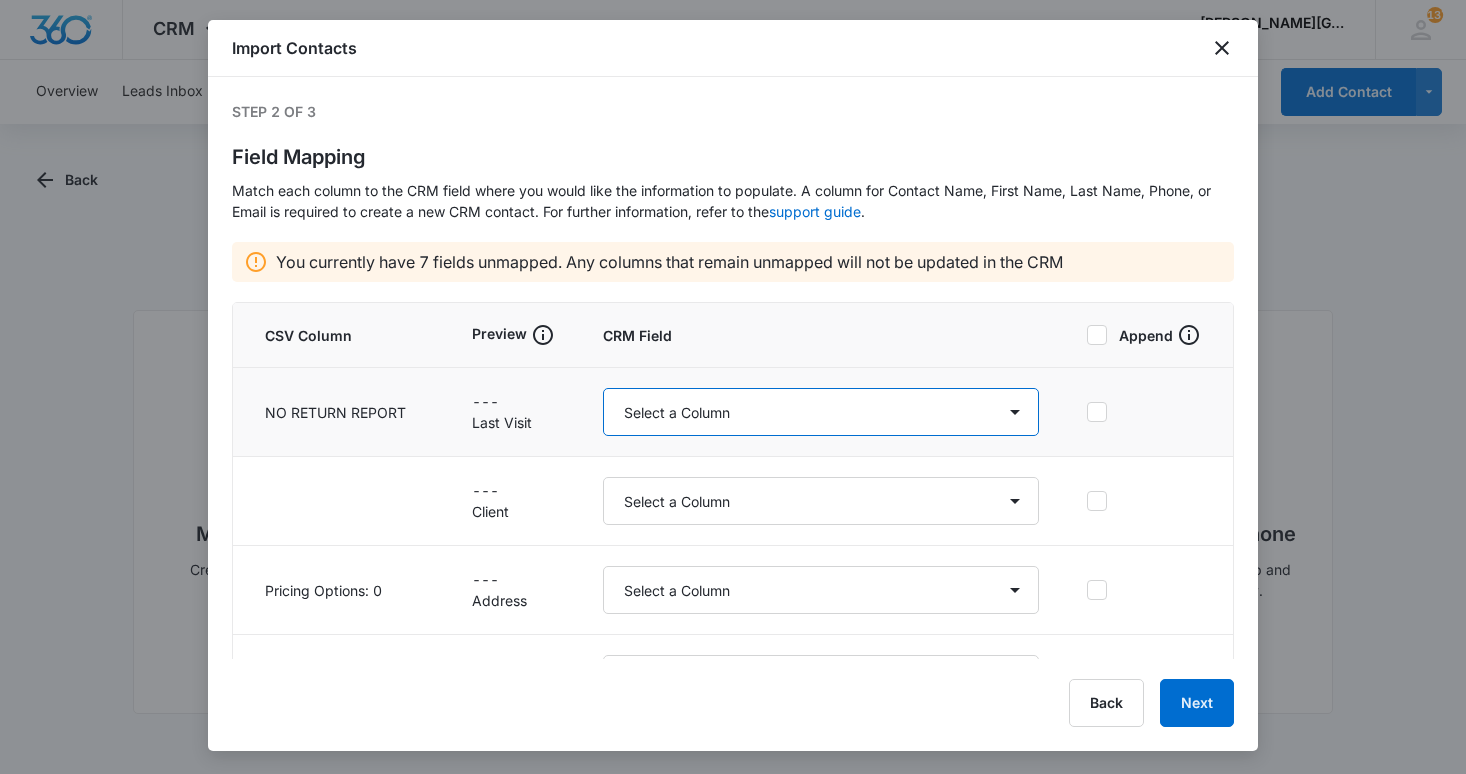 select on "206" 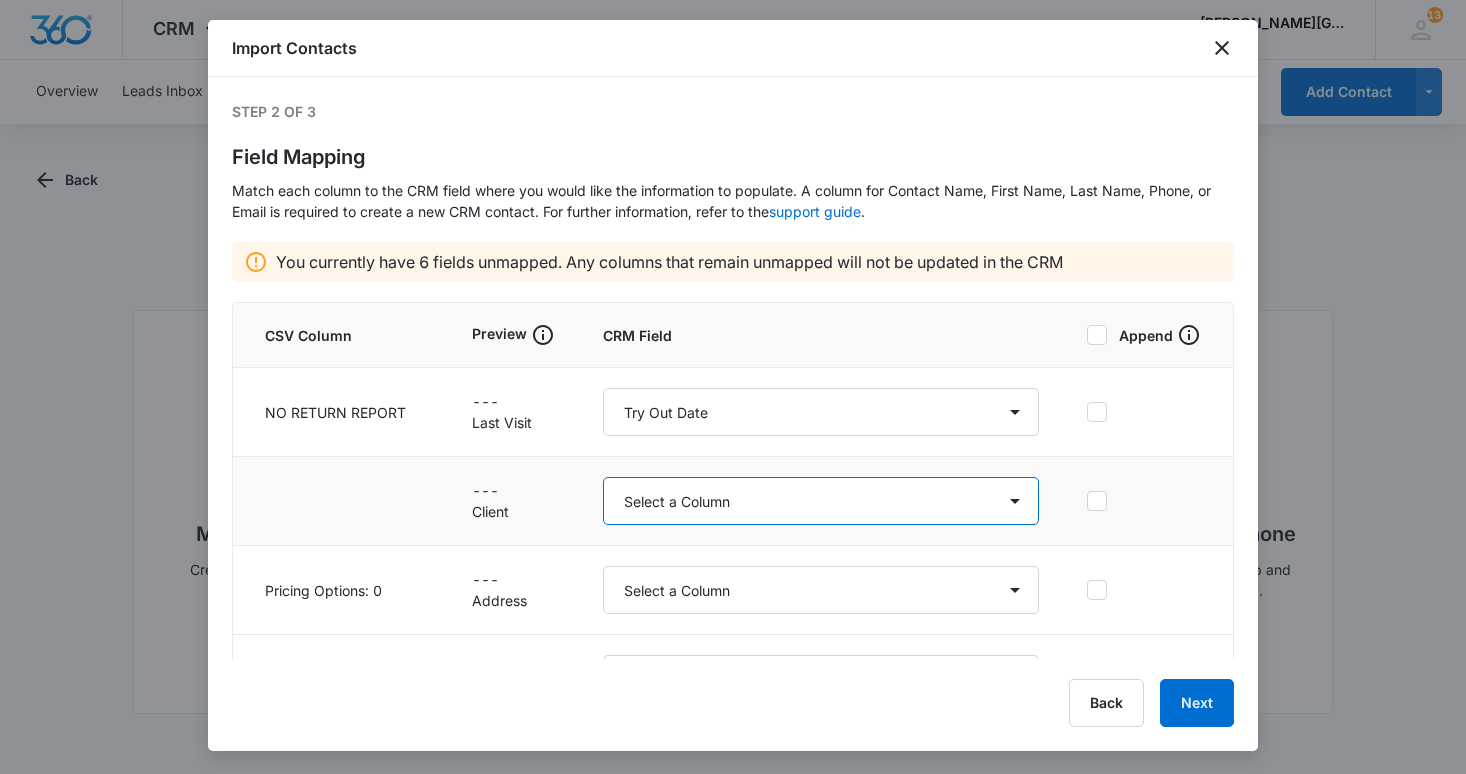 select on "name" 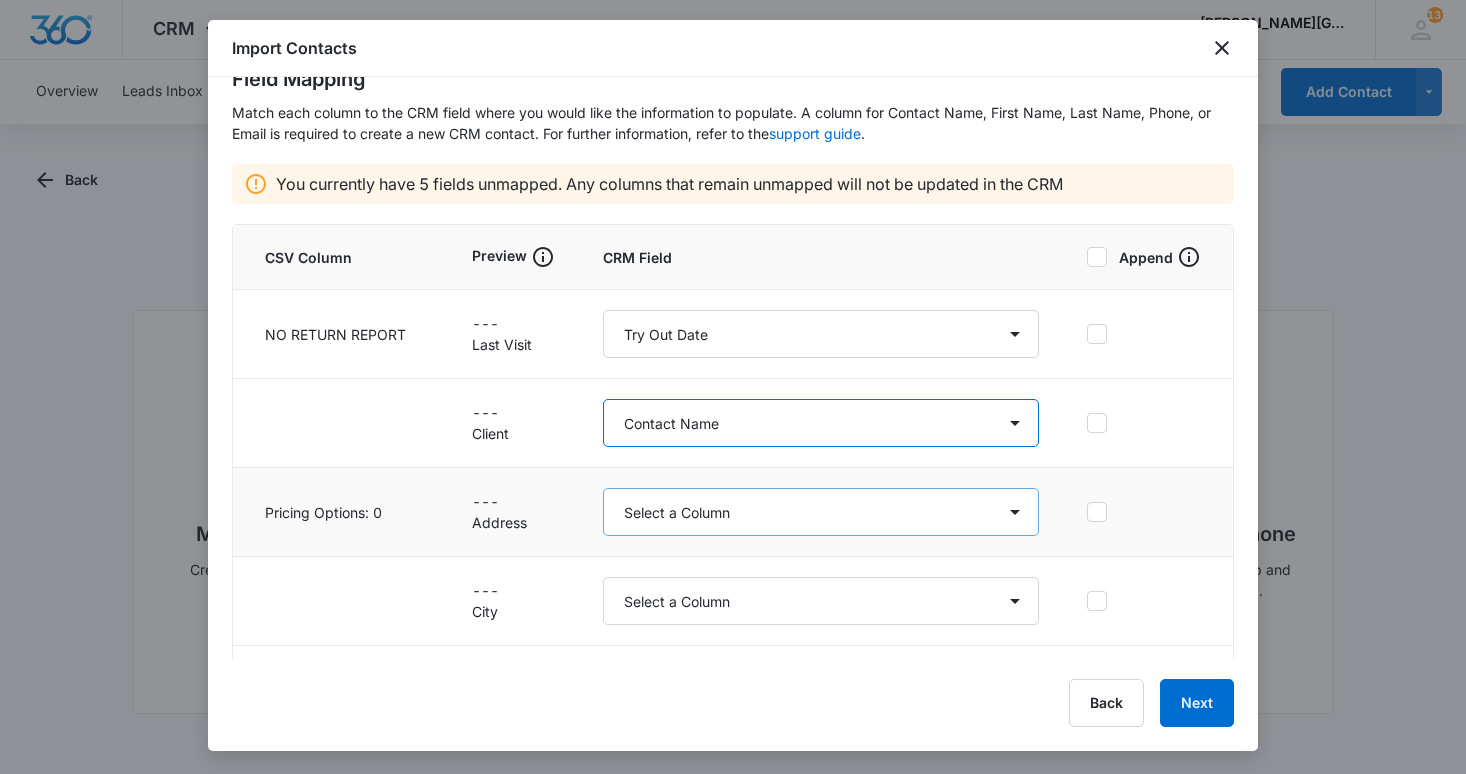 scroll, scrollTop: 80, scrollLeft: 0, axis: vertical 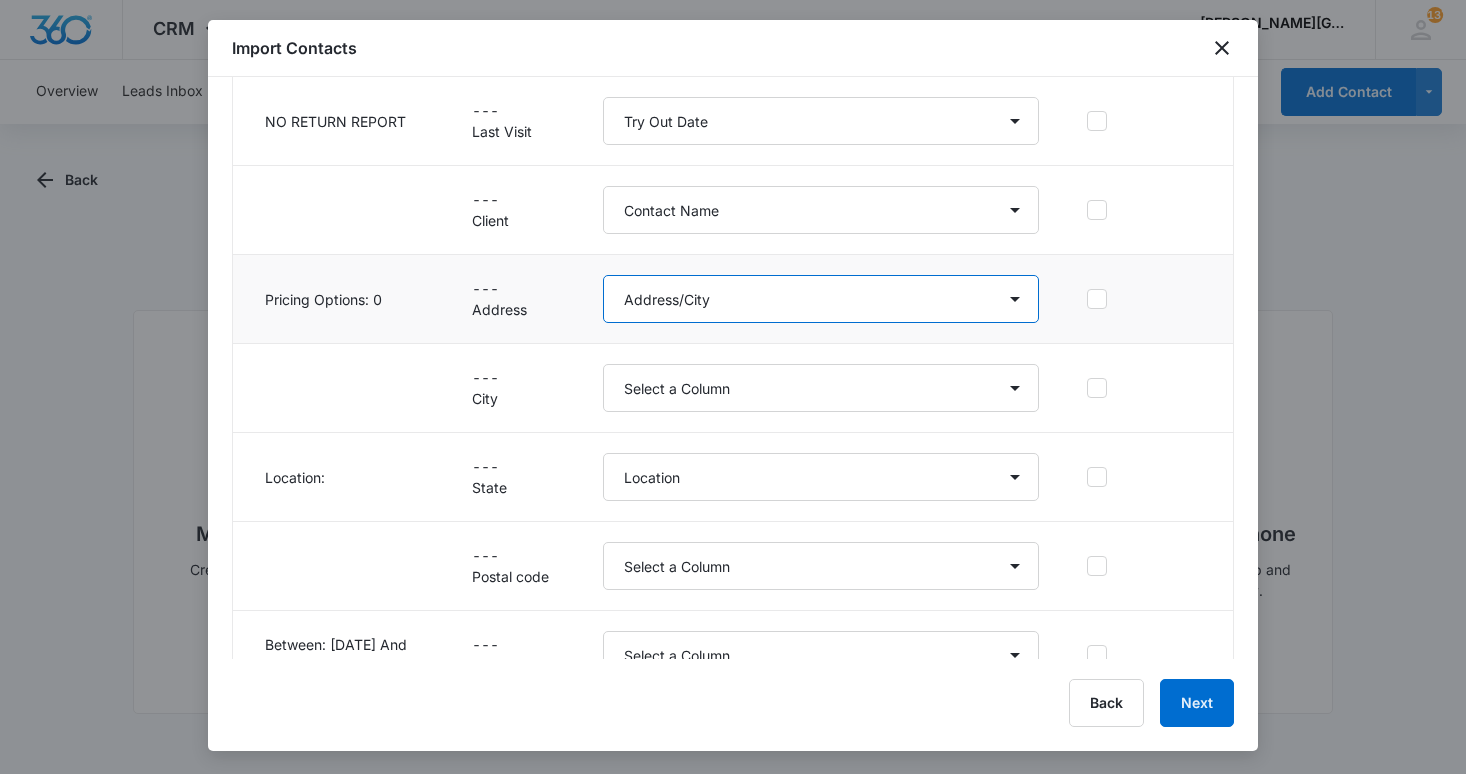 select on "187" 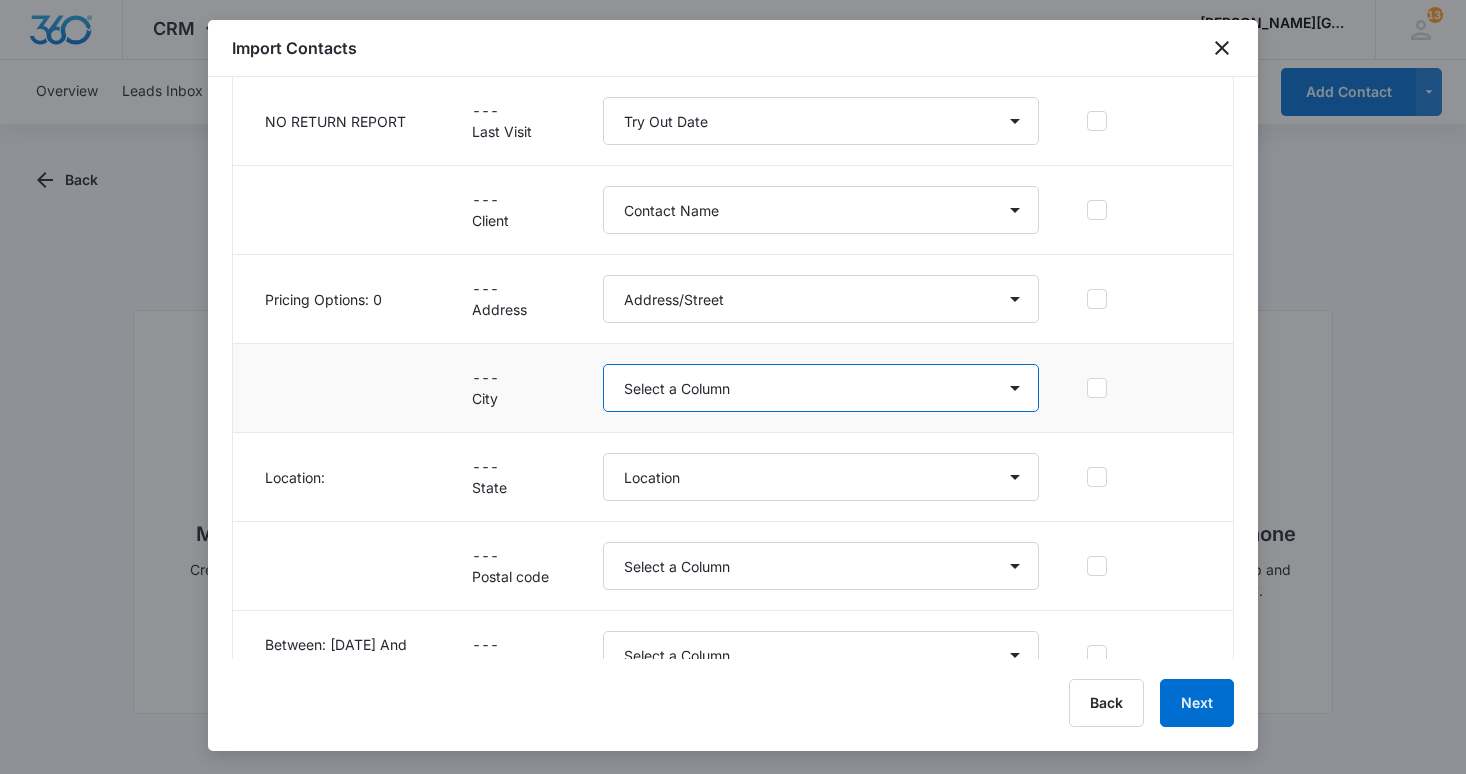 select on "188" 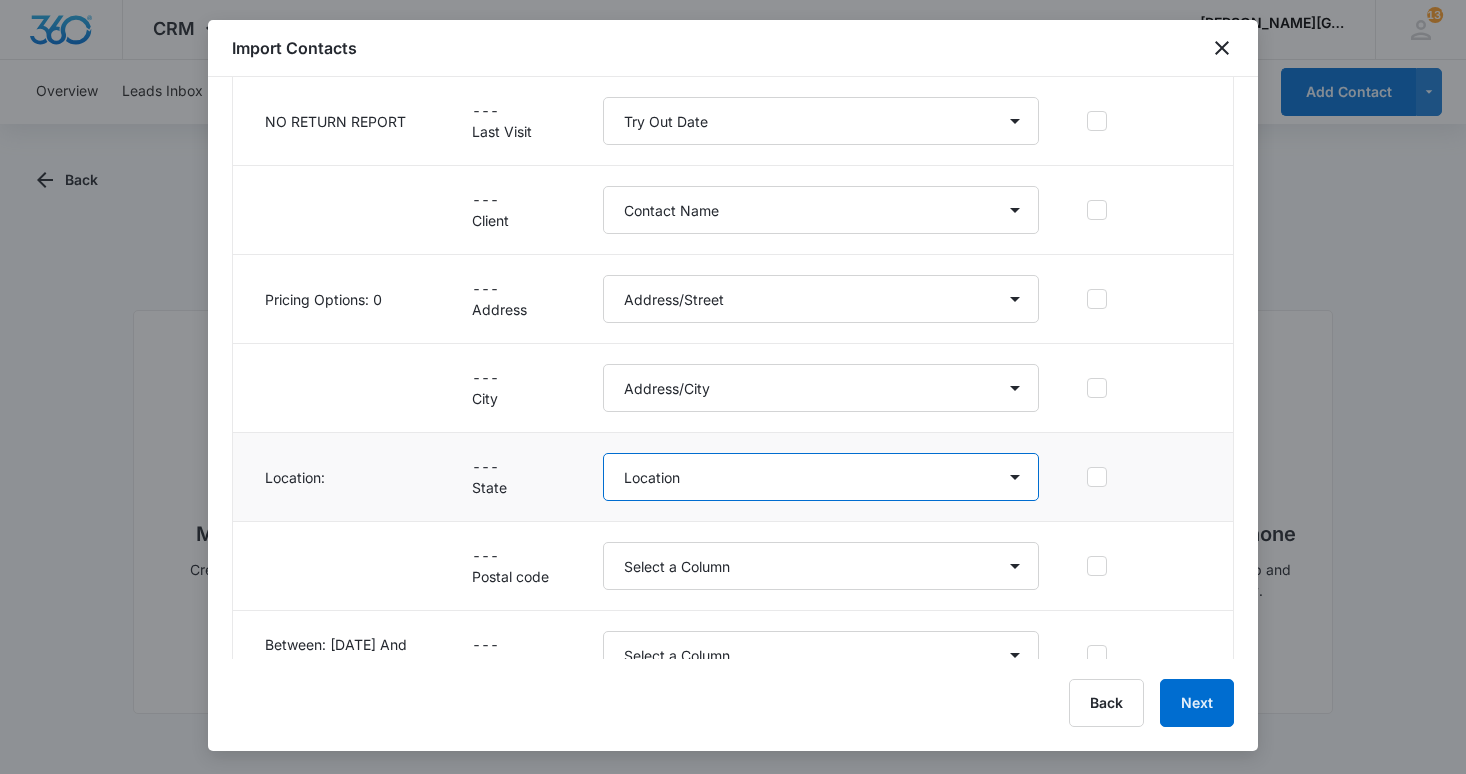 select on "189" 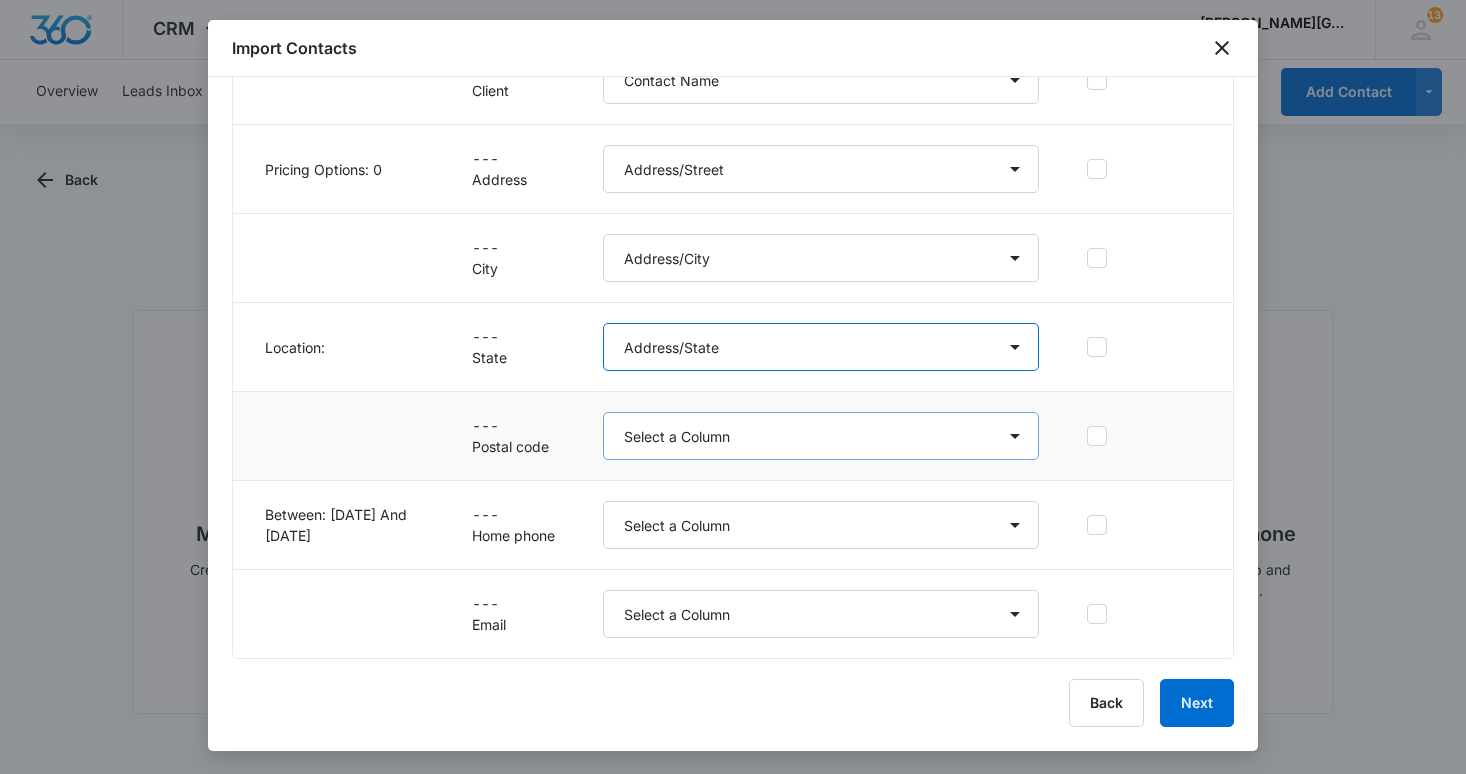 scroll, scrollTop: 421, scrollLeft: 0, axis: vertical 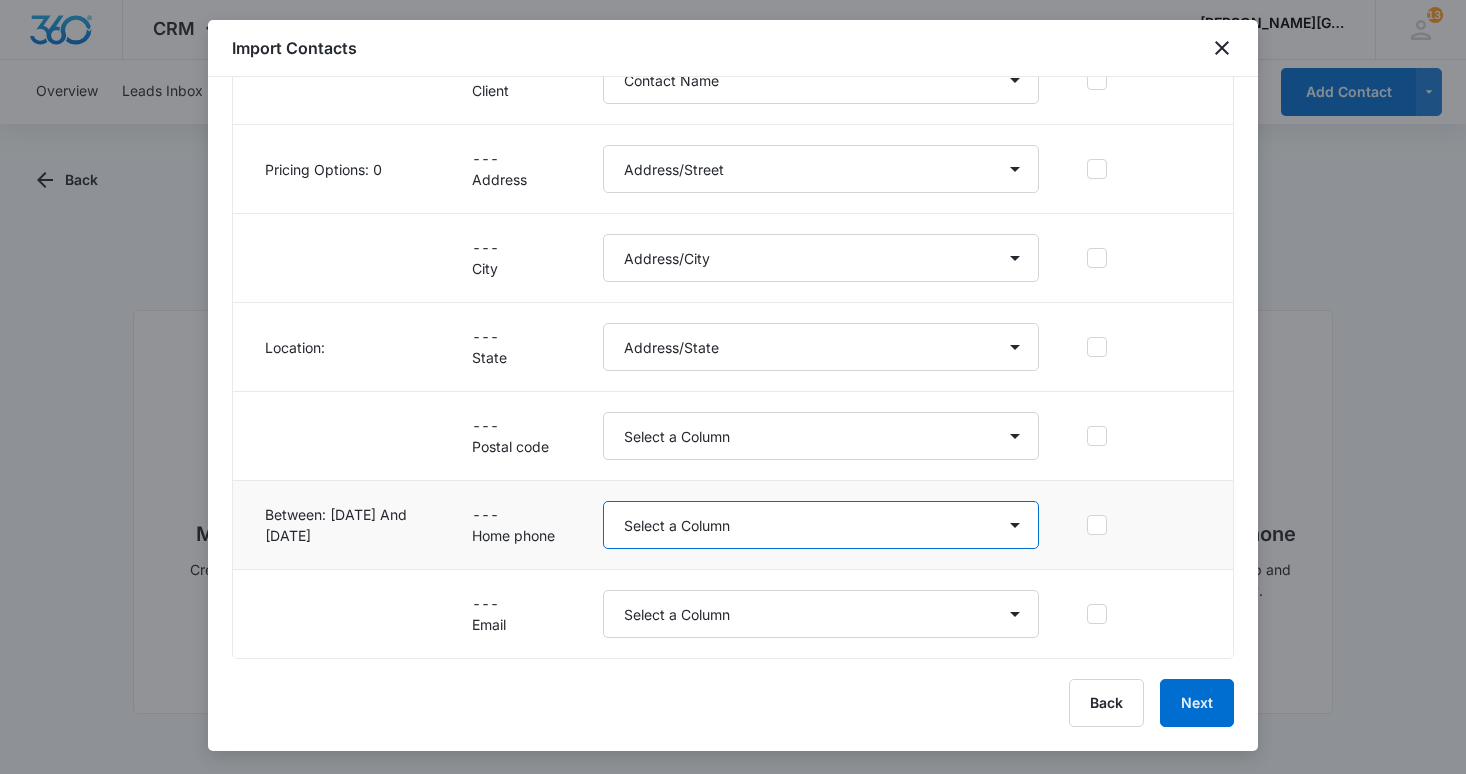 select on "197" 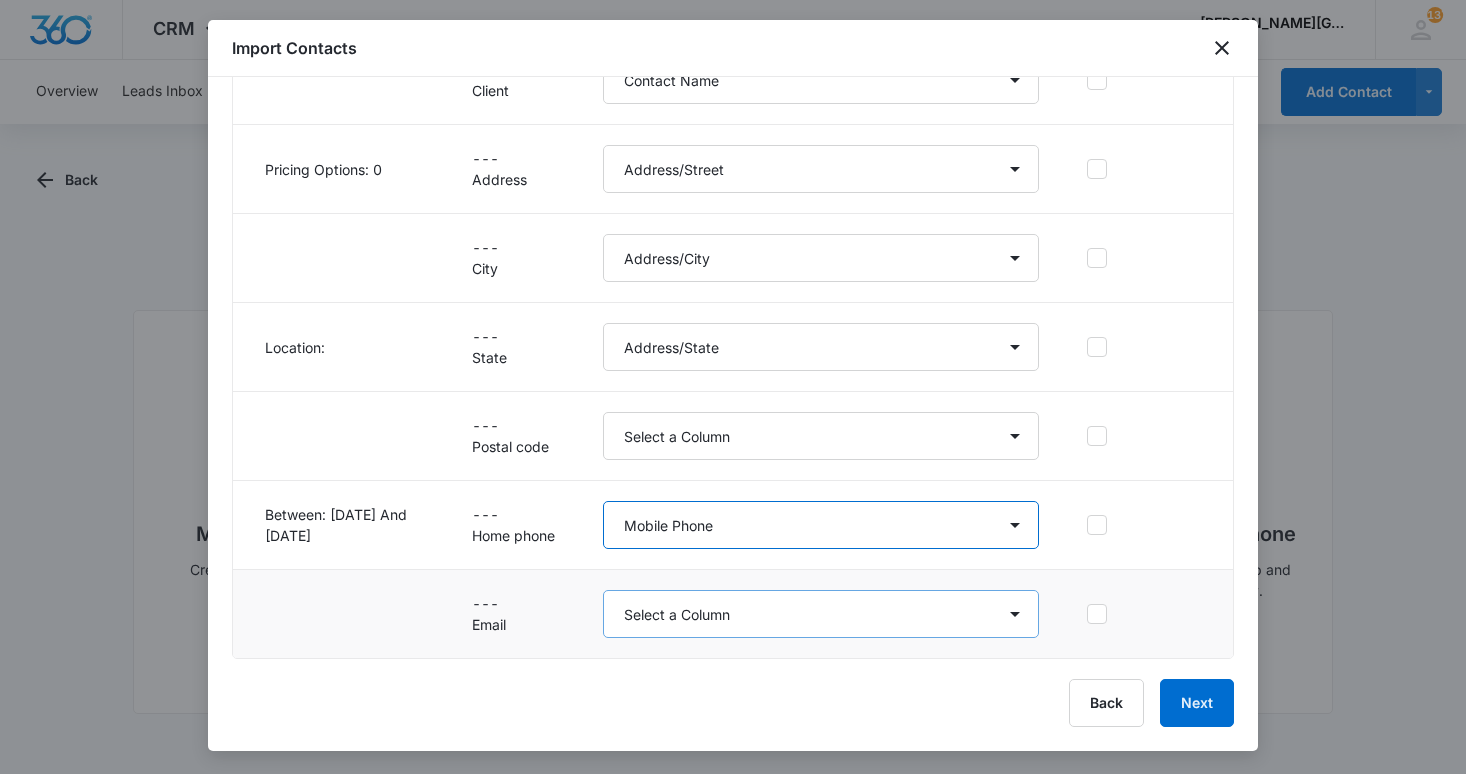 scroll, scrollTop: 0, scrollLeft: 0, axis: both 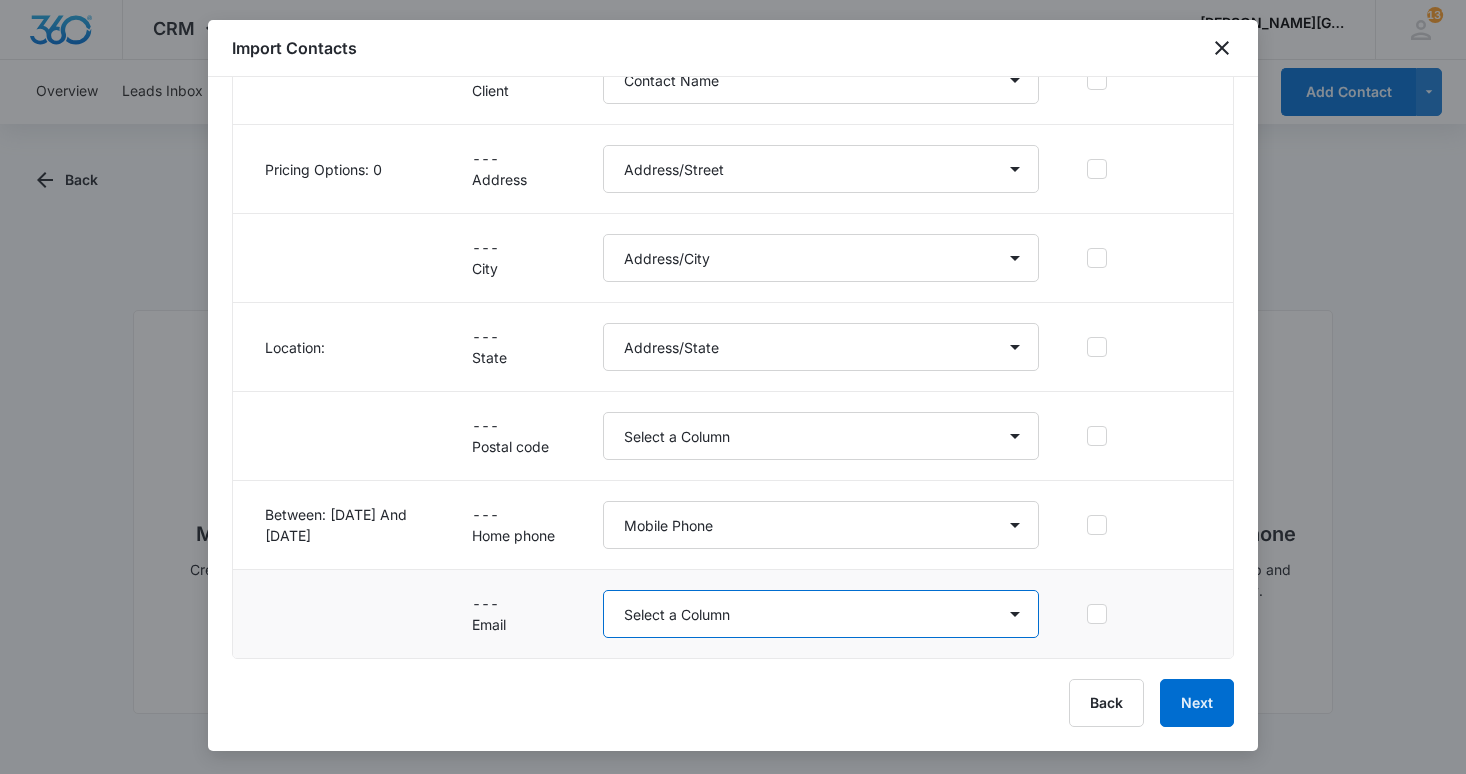 select on "185" 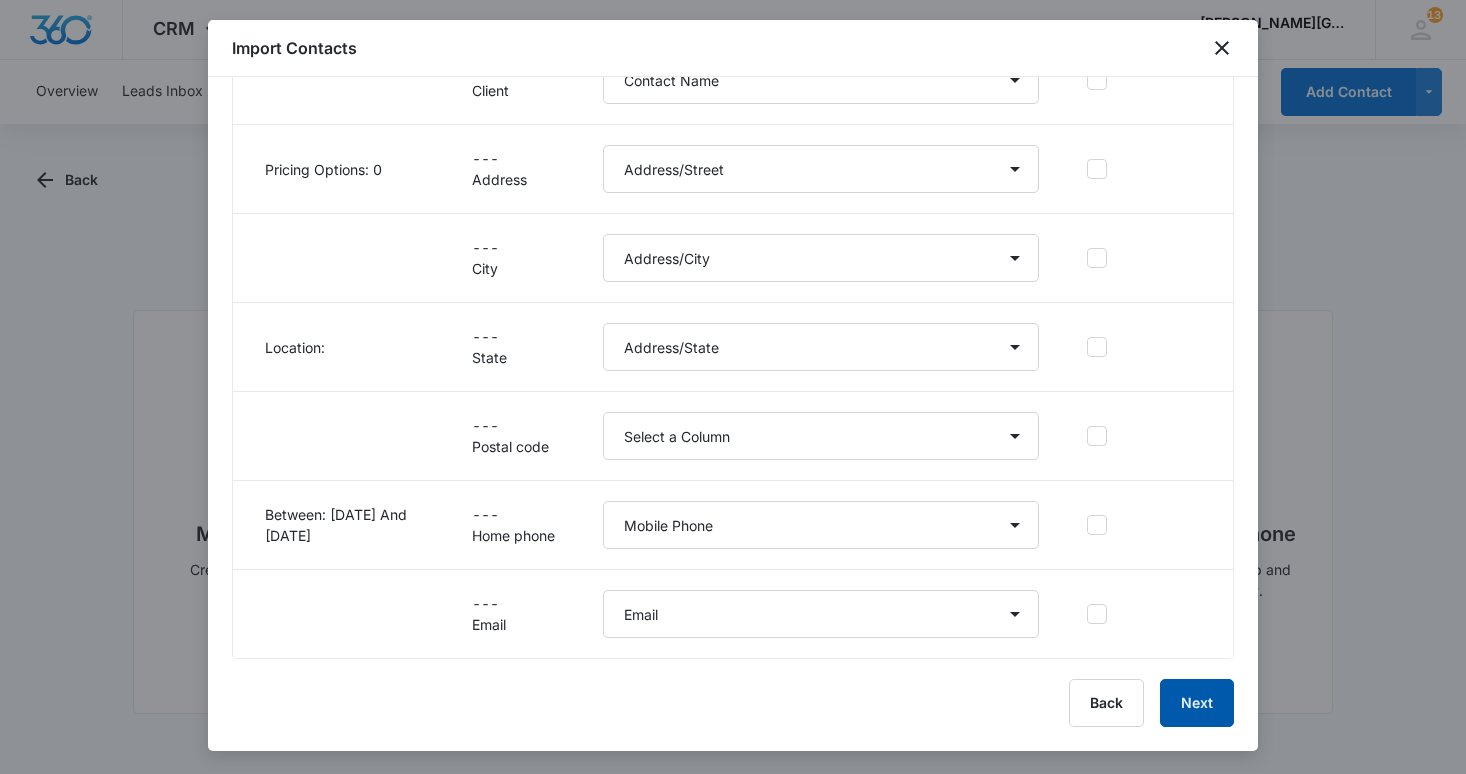click on "Next" at bounding box center [1197, 703] 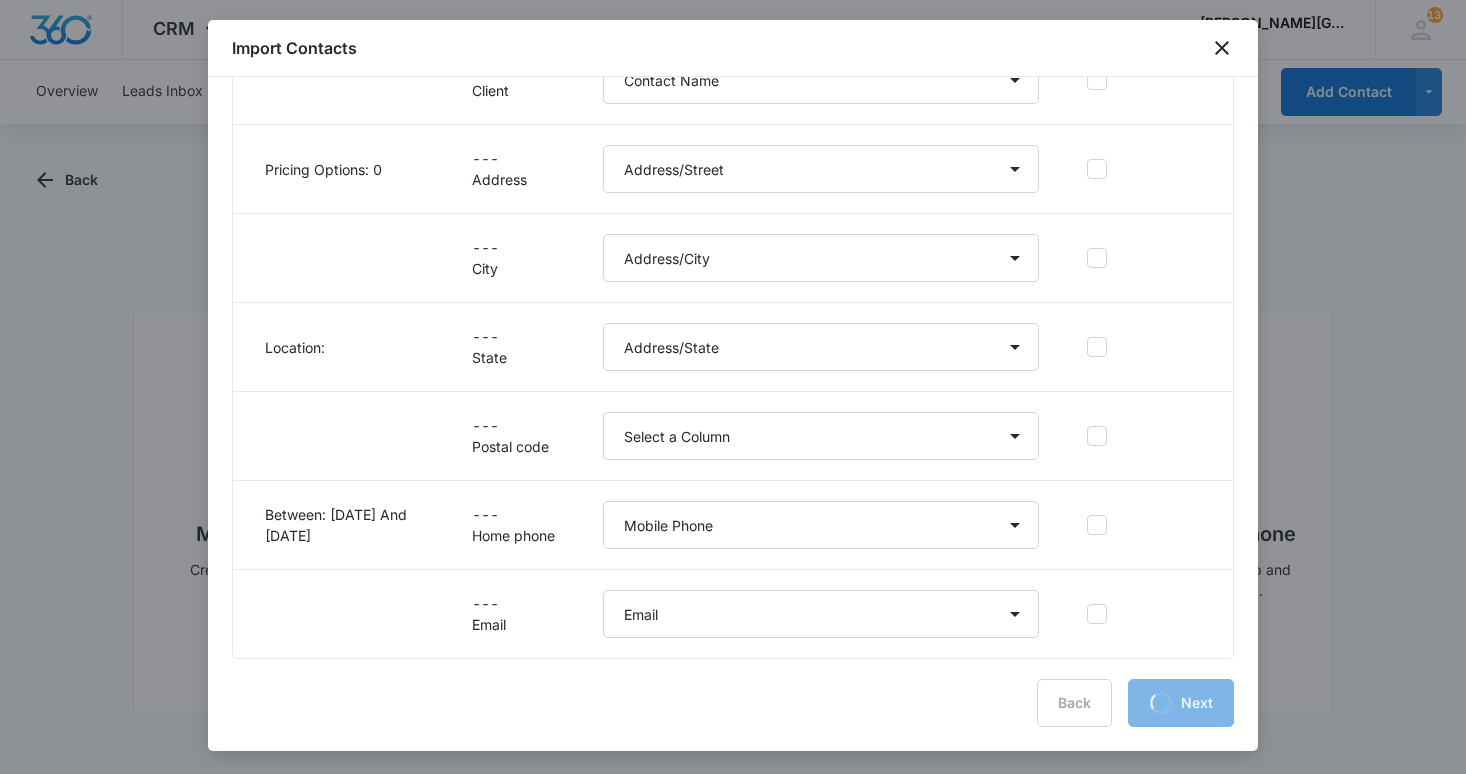 scroll, scrollTop: 0, scrollLeft: 0, axis: both 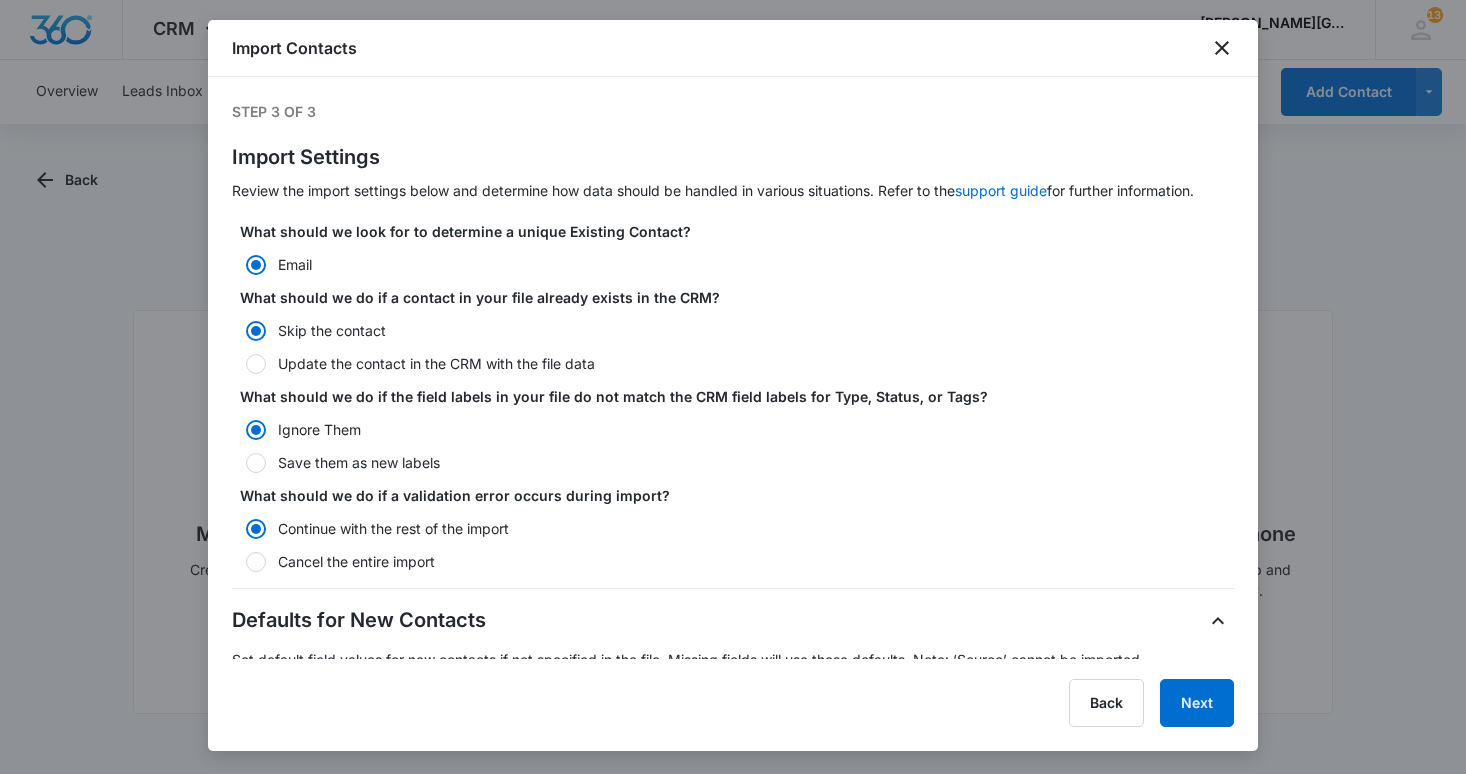 click on "Update the contact in the CRM with the file data" at bounding box center (733, 363) 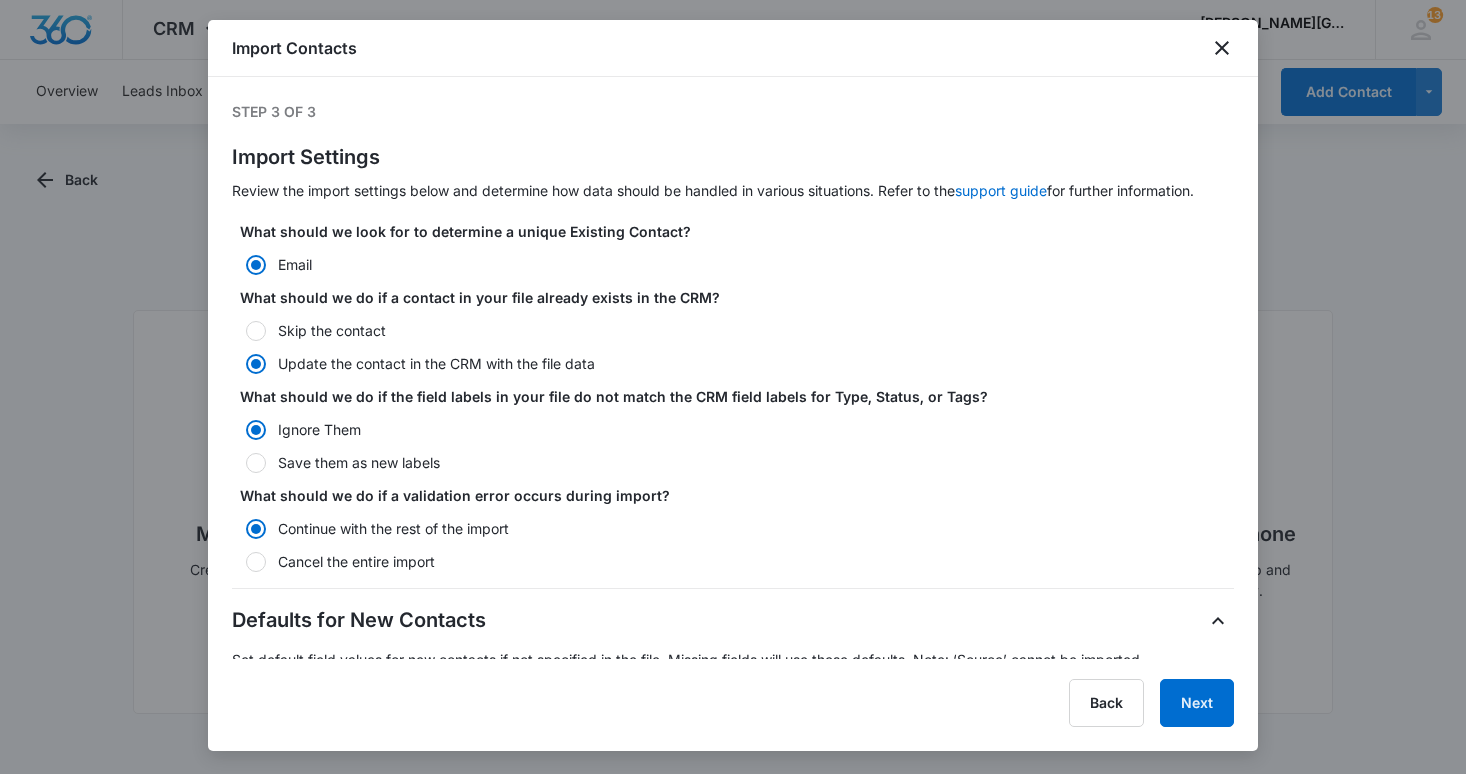 drag, startPoint x: 398, startPoint y: 460, endPoint x: 424, endPoint y: 531, distance: 75.61085 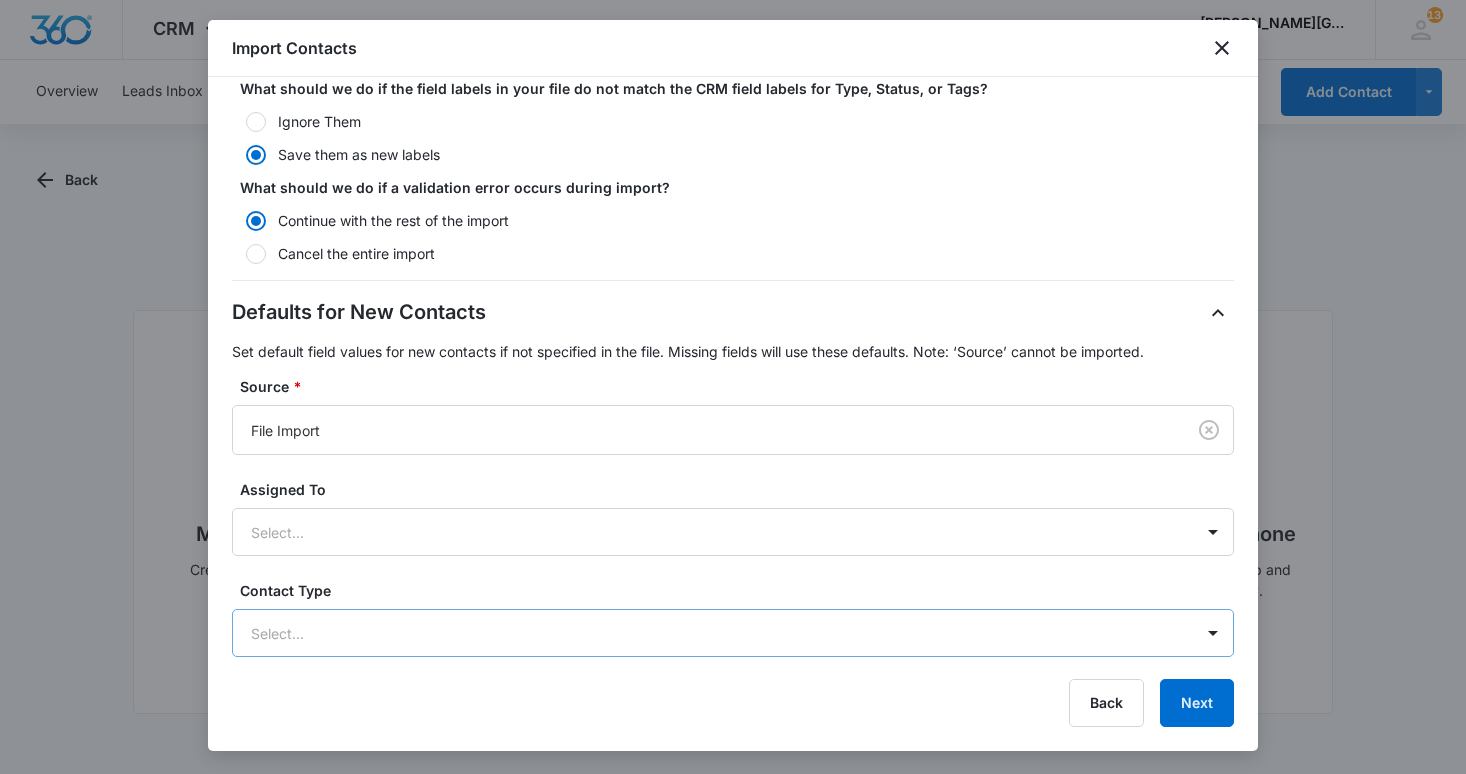 scroll, scrollTop: 387, scrollLeft: 0, axis: vertical 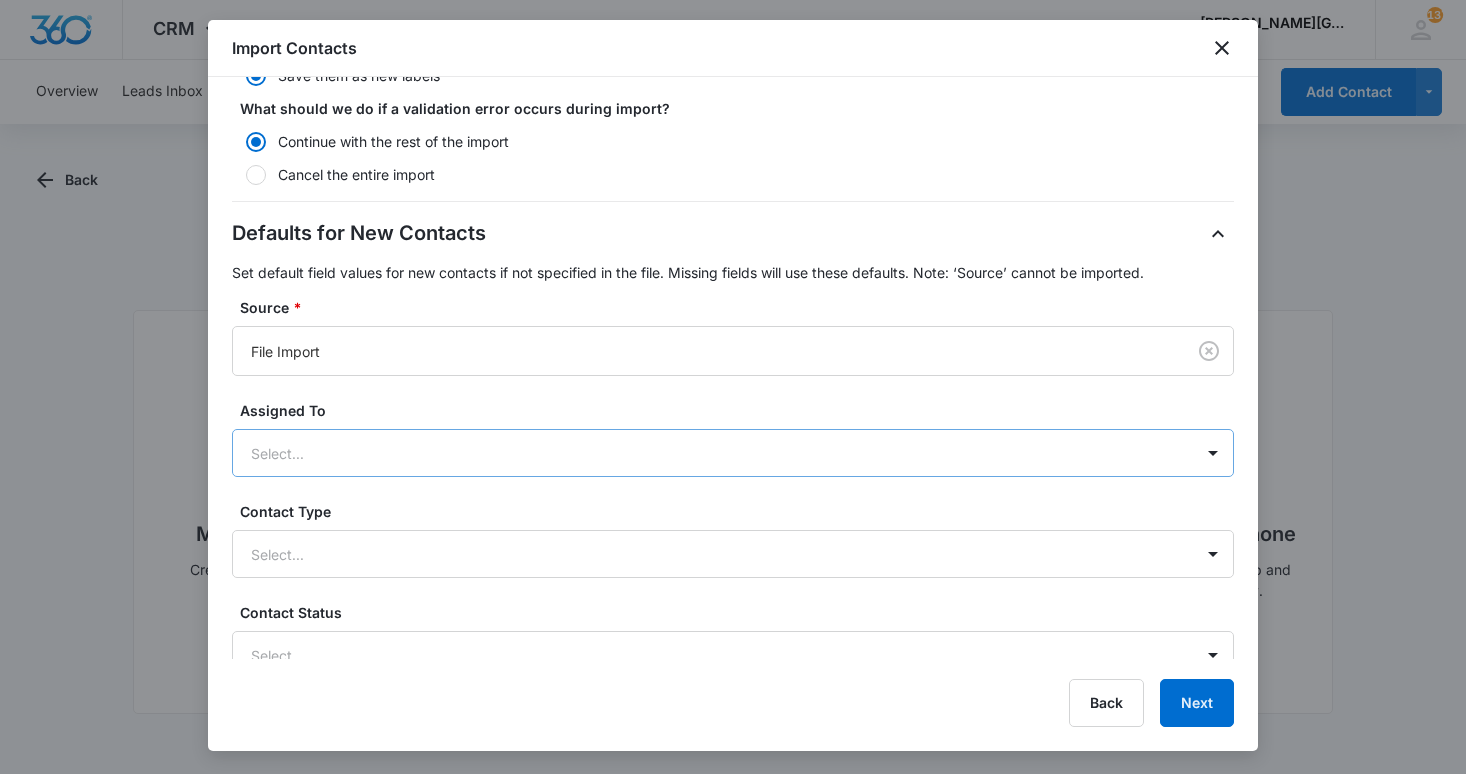 click at bounding box center [709, 453] 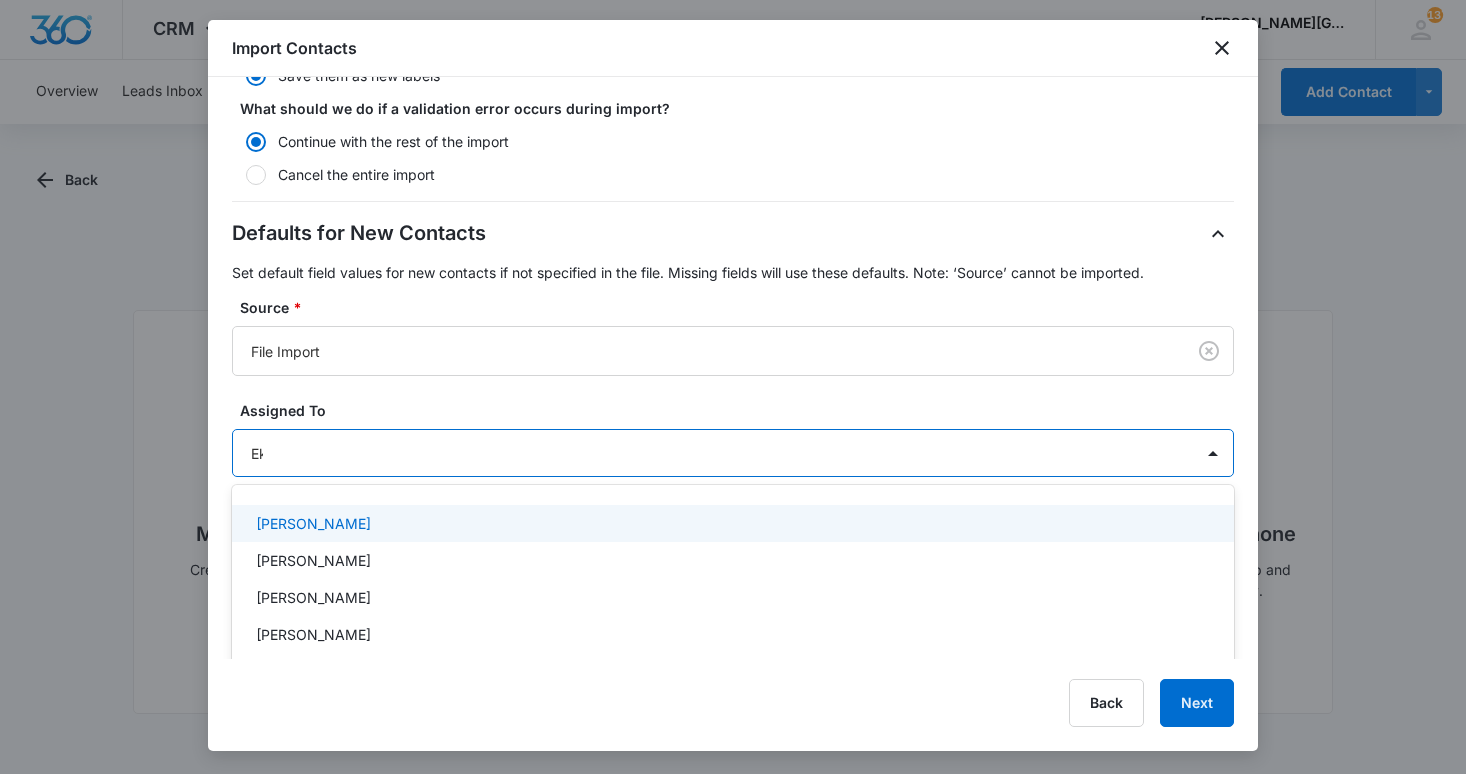 type on "Ekat" 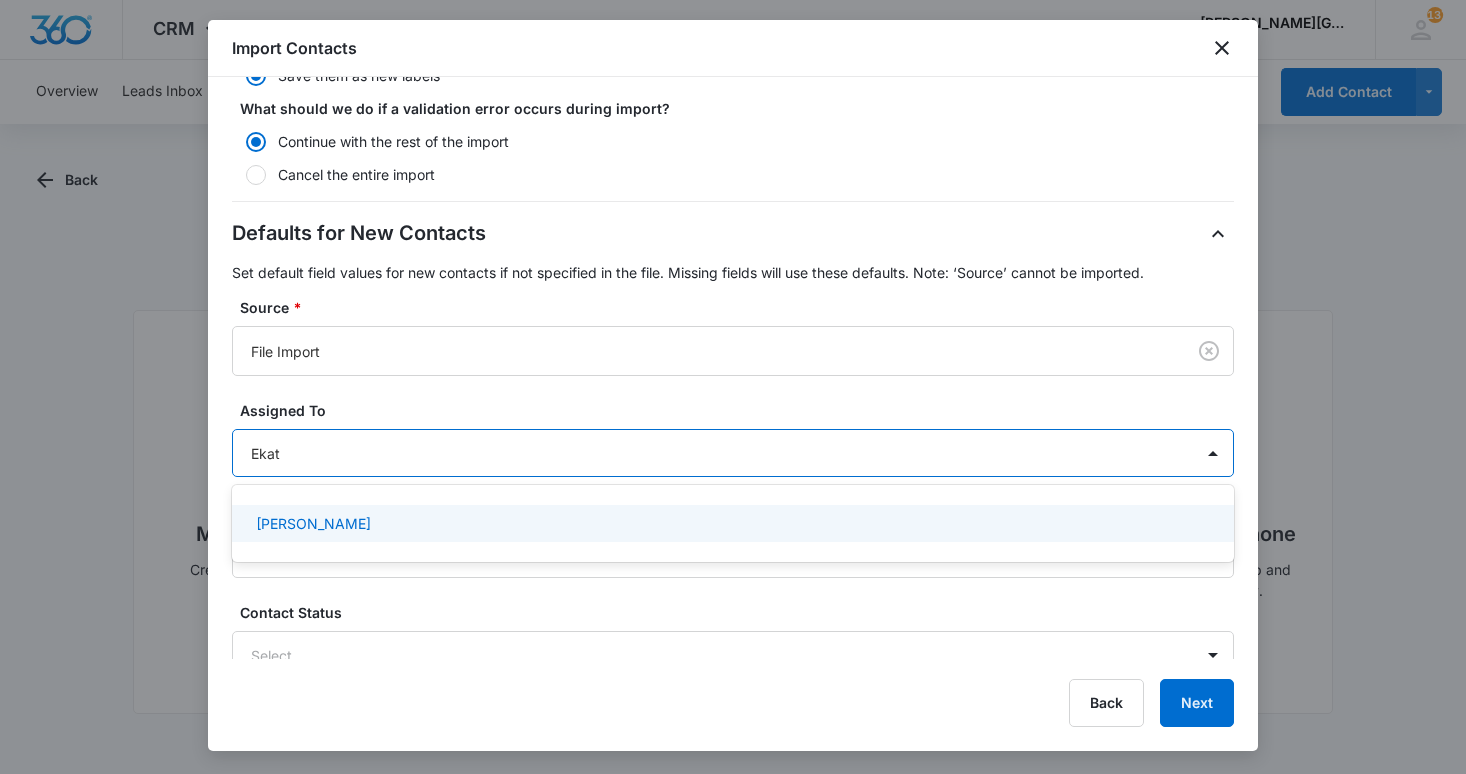 click on "[PERSON_NAME]" at bounding box center (731, 523) 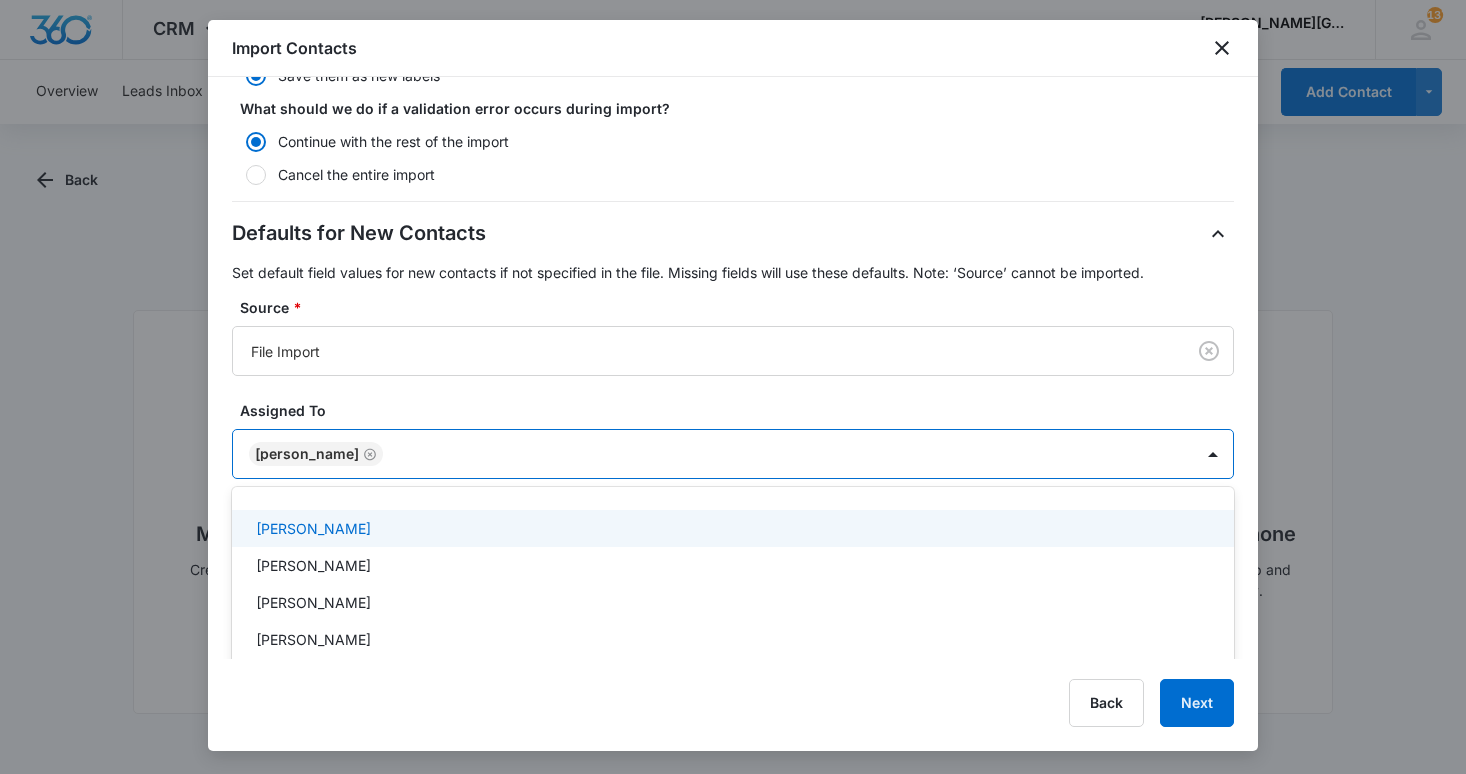 scroll, scrollTop: 76, scrollLeft: 0, axis: vertical 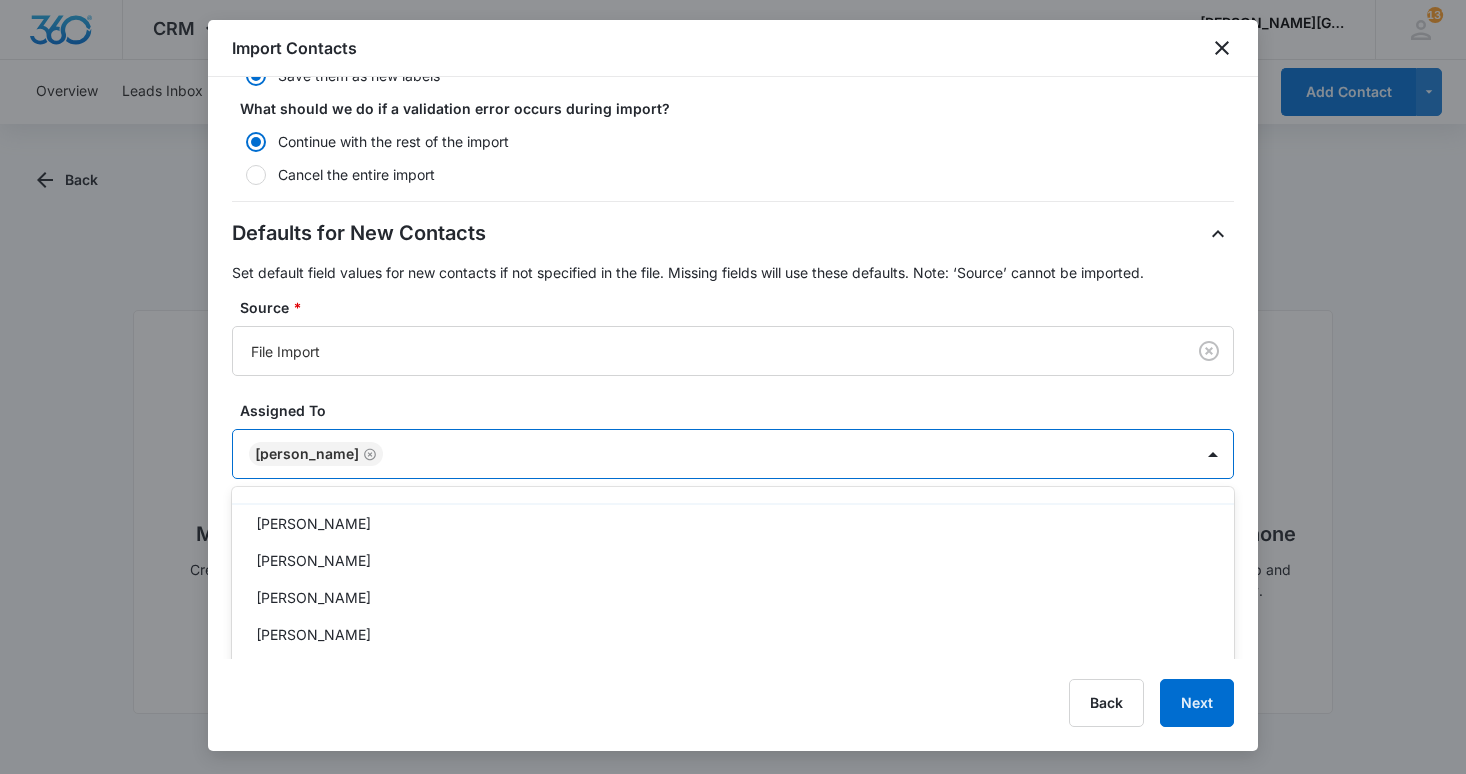 drag, startPoint x: 464, startPoint y: 396, endPoint x: 471, endPoint y: 404, distance: 10.630146 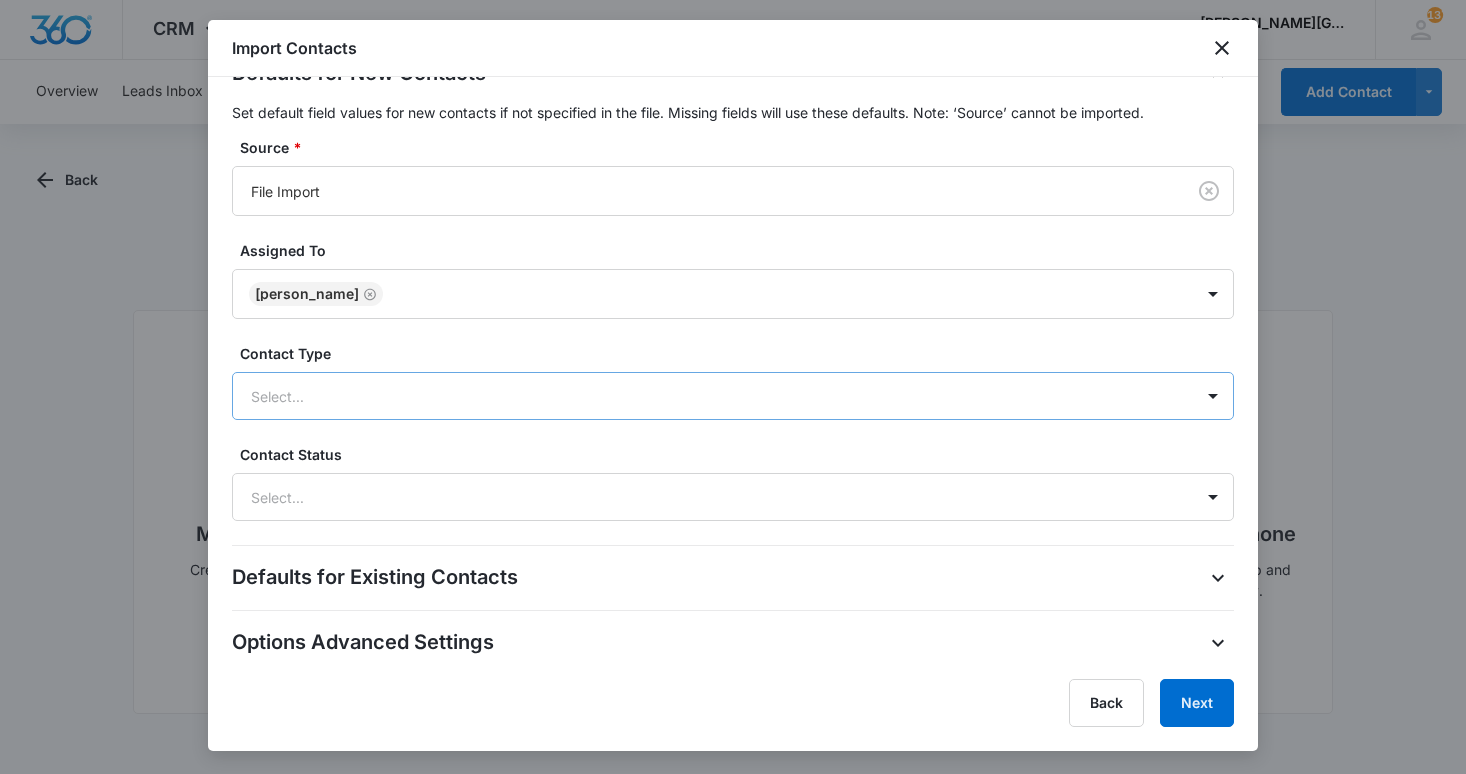 scroll, scrollTop: 547, scrollLeft: 0, axis: vertical 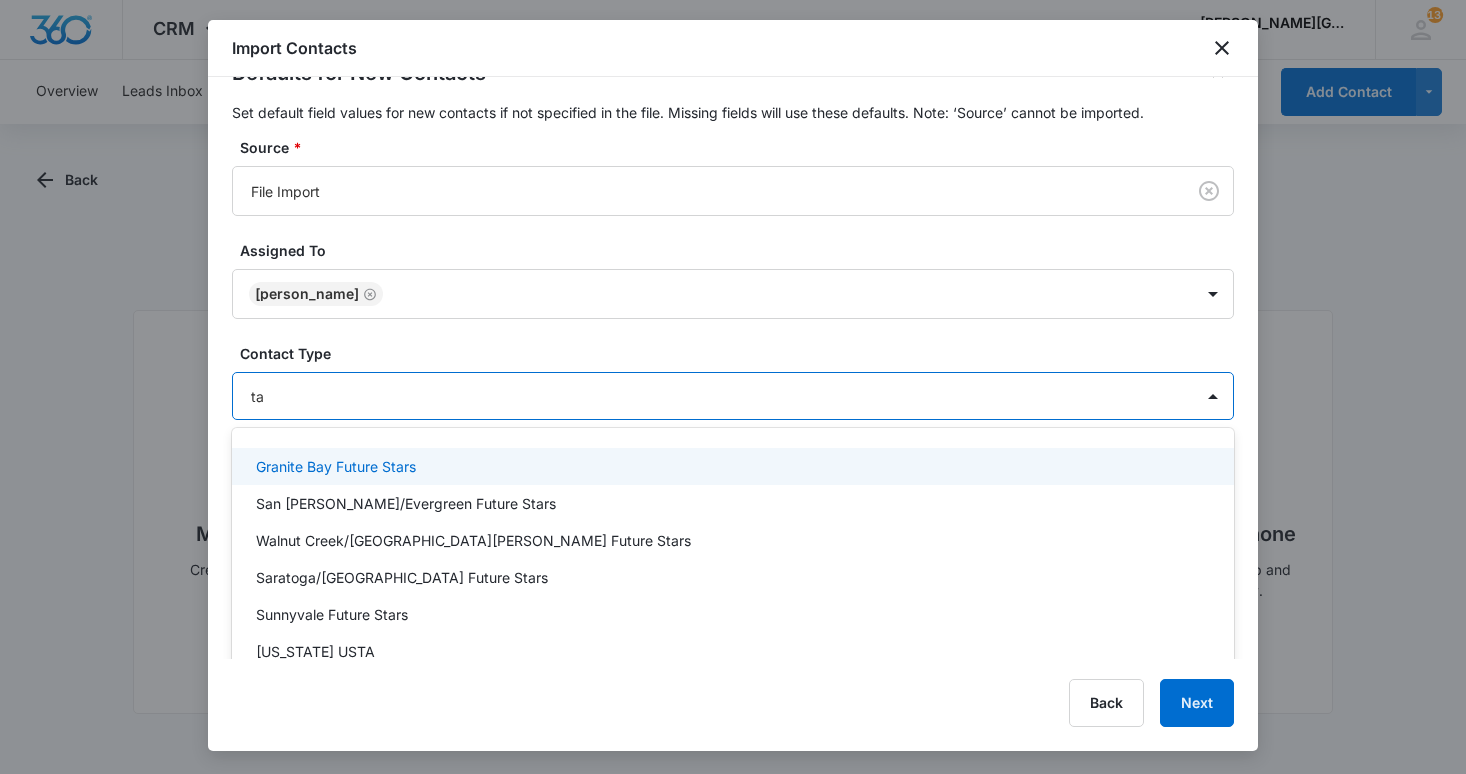 type on "tac" 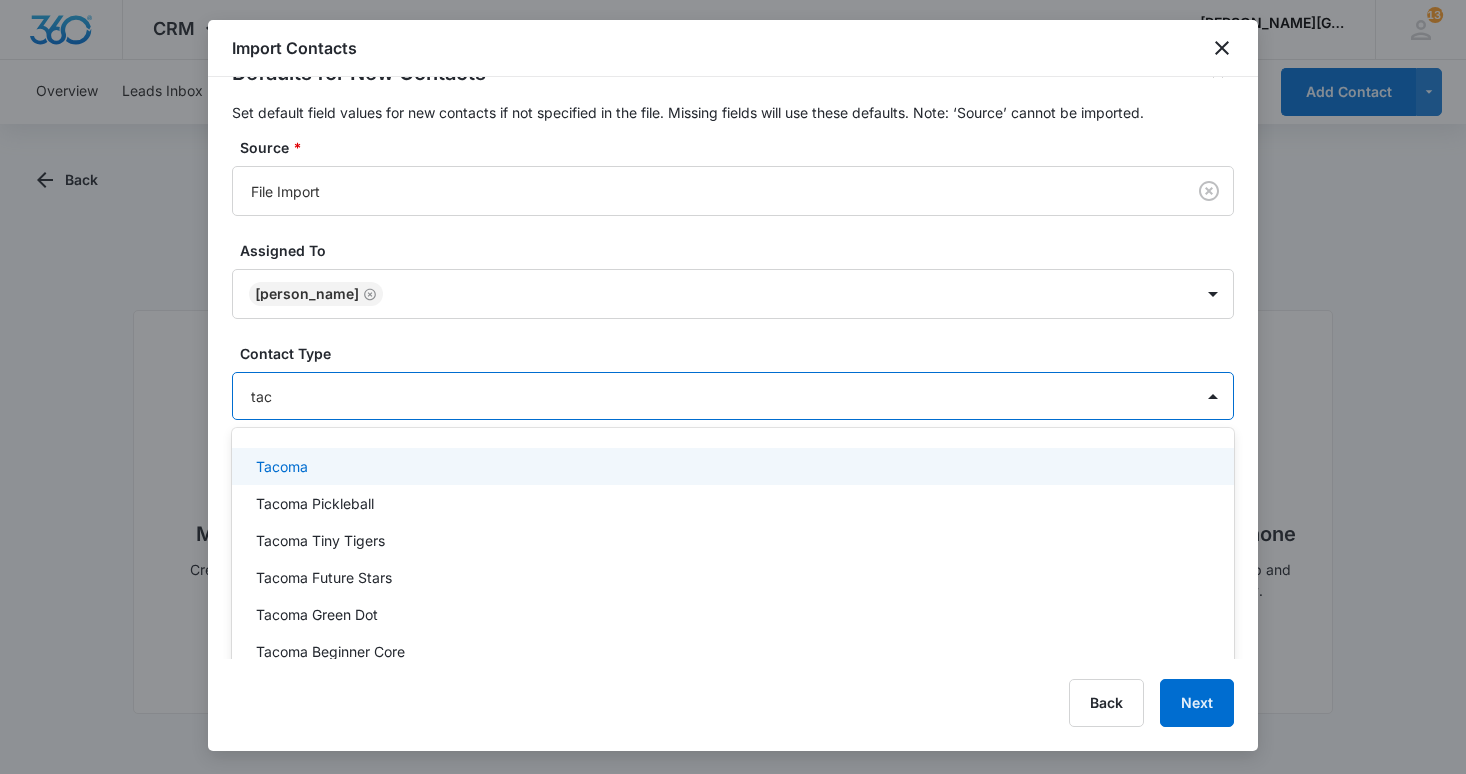 click on "Tacoma" at bounding box center (731, 466) 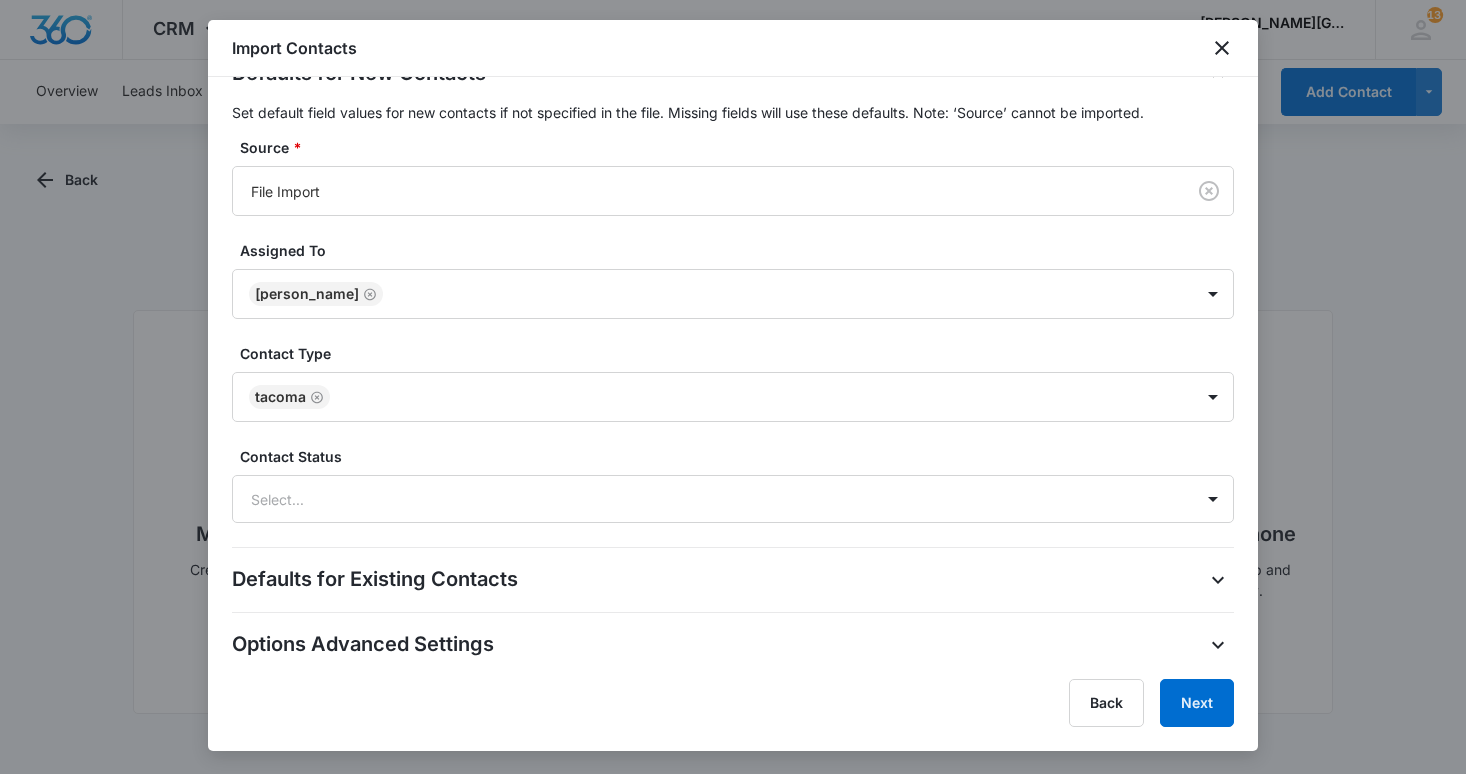 click on "Contact Type" at bounding box center (741, 353) 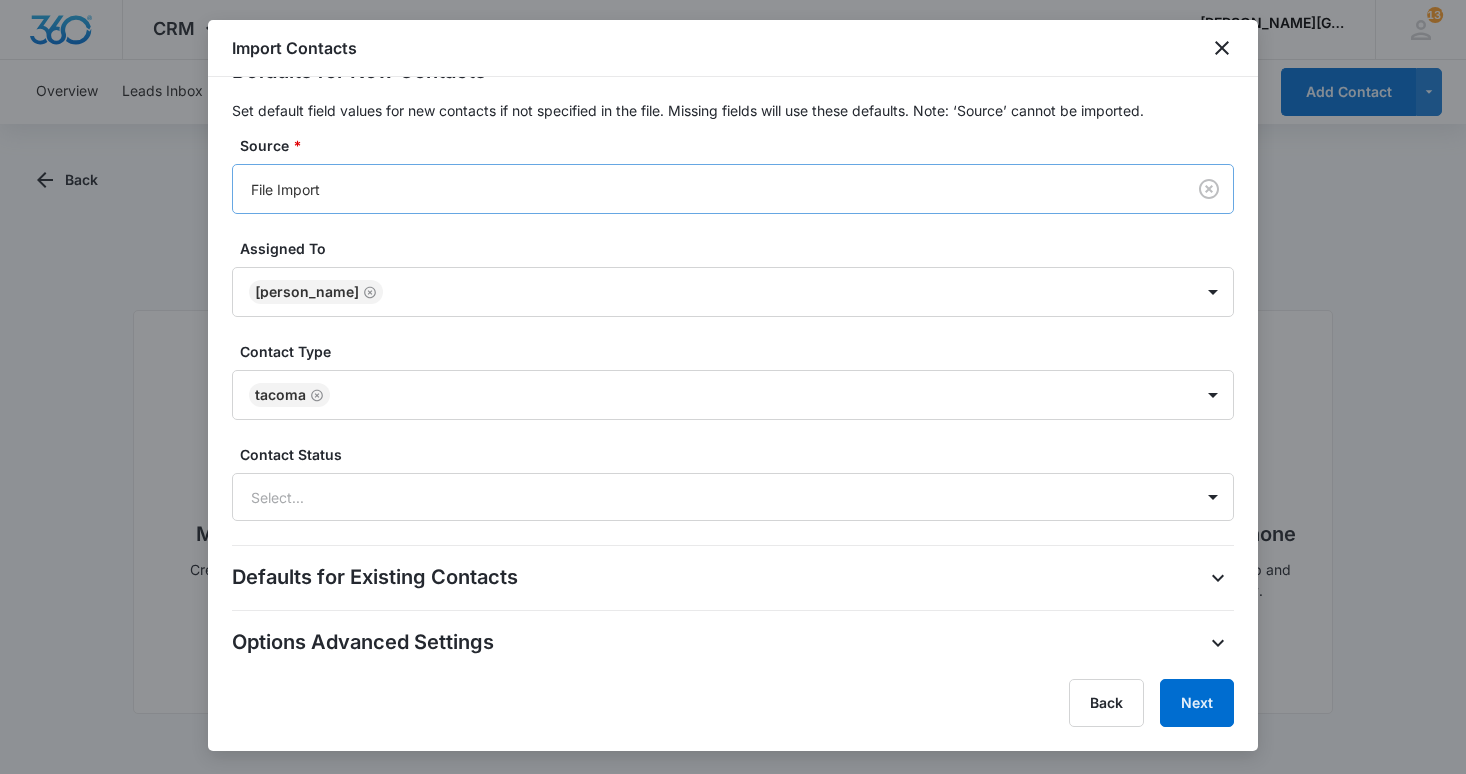 scroll, scrollTop: 549, scrollLeft: 0, axis: vertical 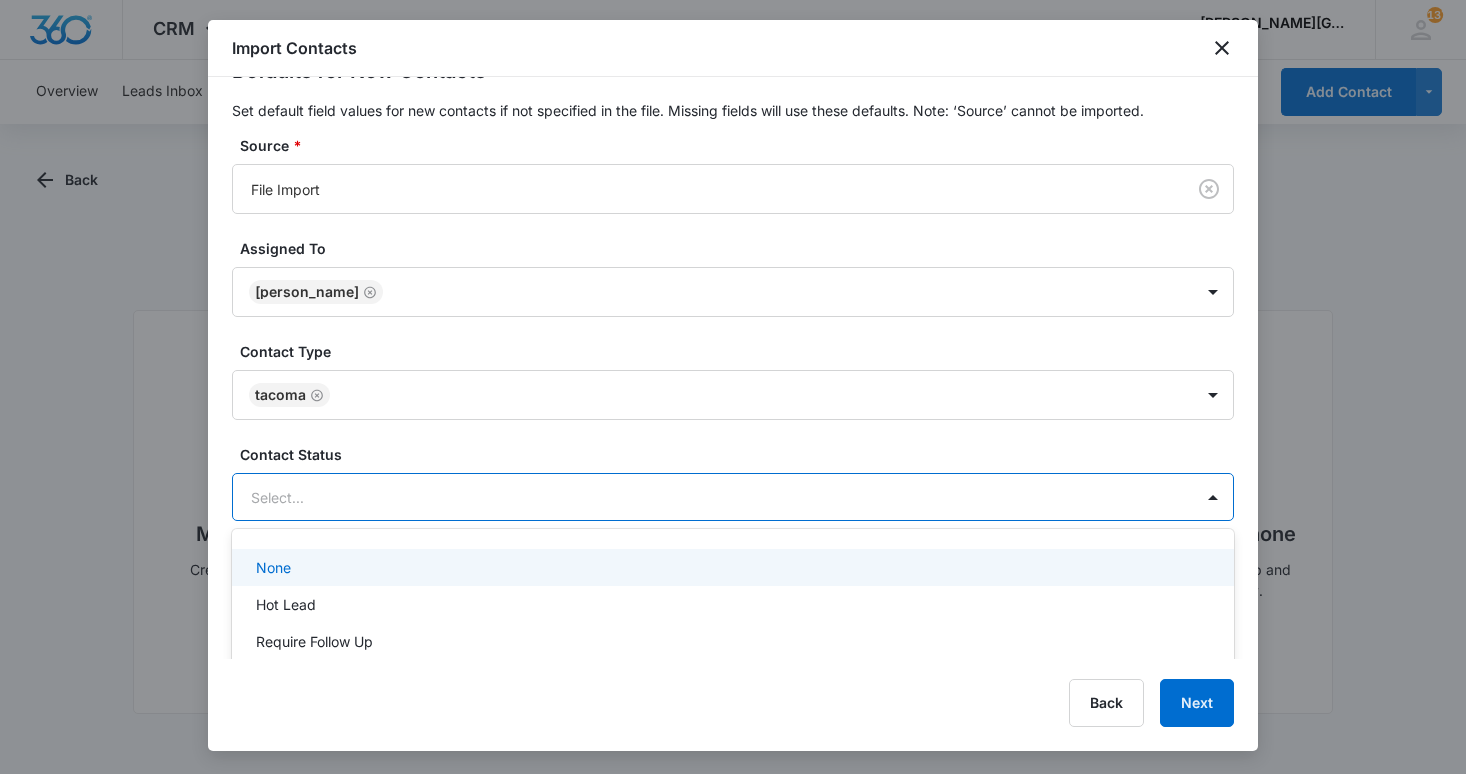 click at bounding box center (709, 497) 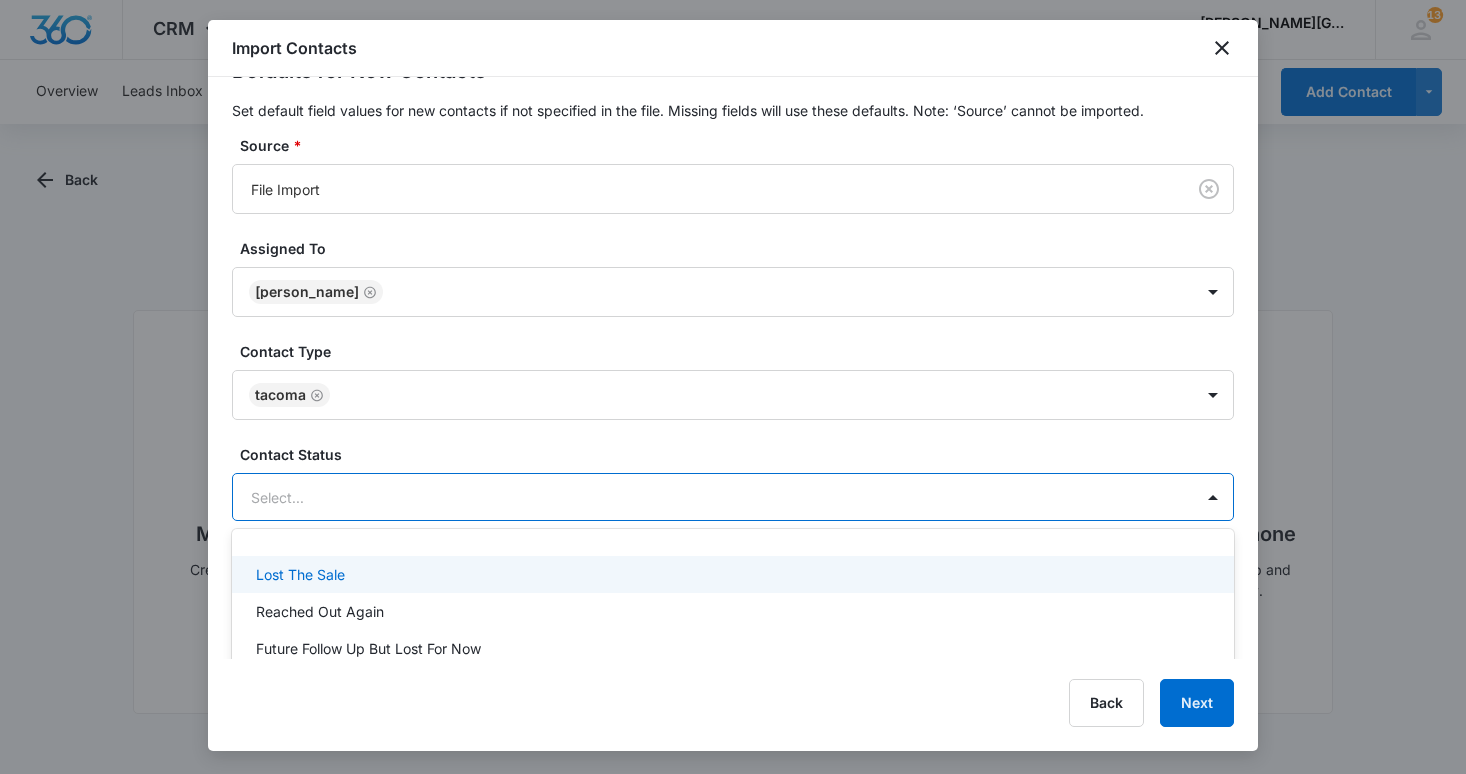 scroll, scrollTop: 180, scrollLeft: 0, axis: vertical 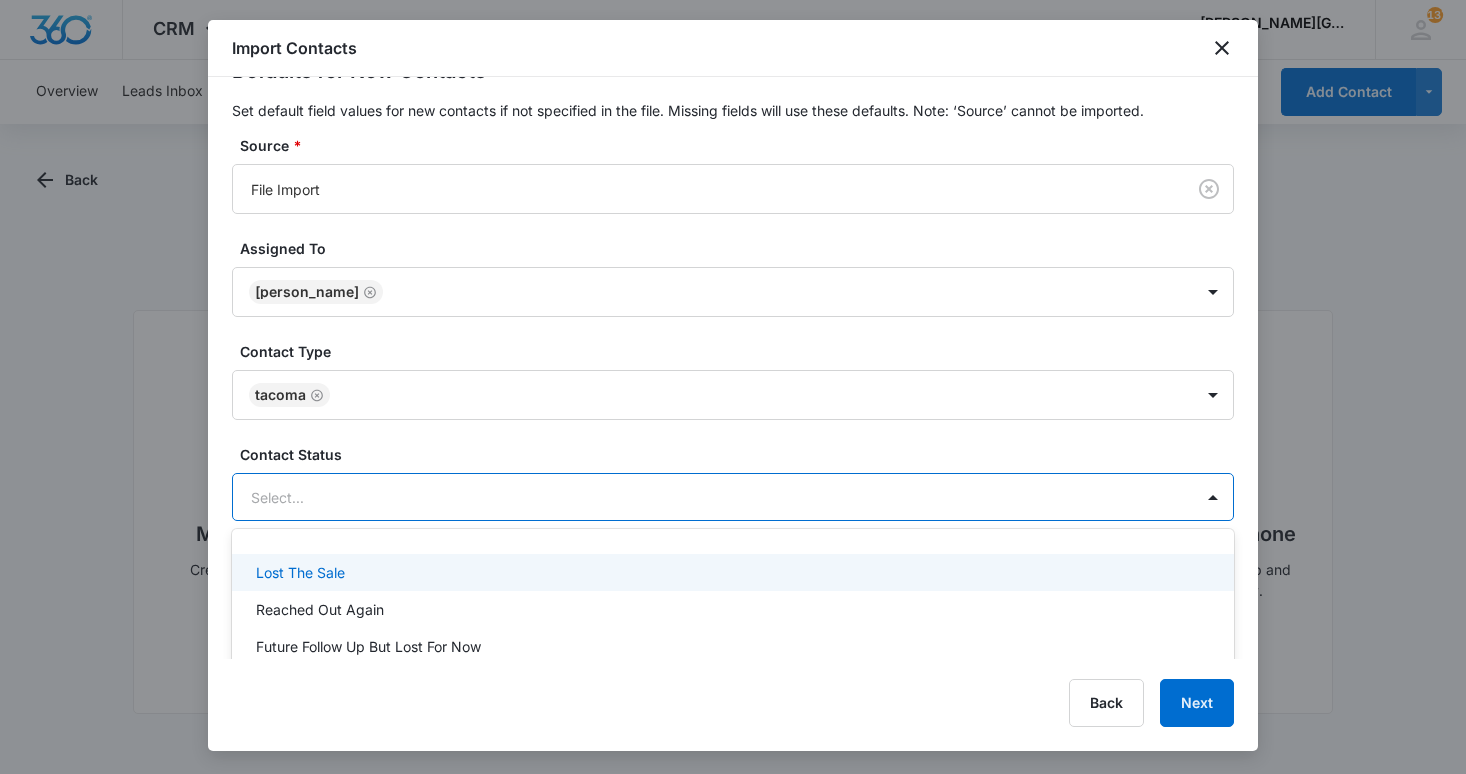 click on "Lost The Sale" at bounding box center (731, 572) 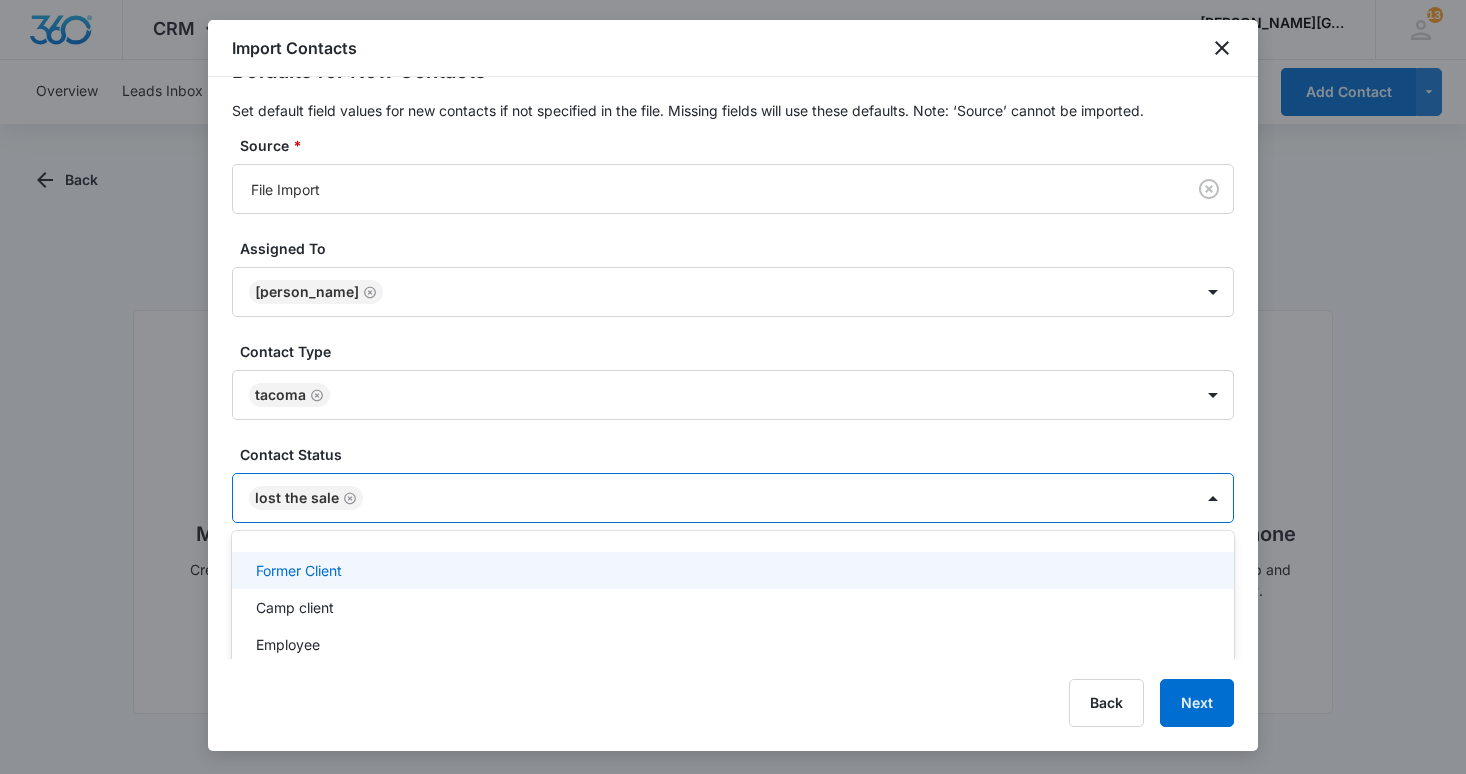 scroll, scrollTop: 441, scrollLeft: 0, axis: vertical 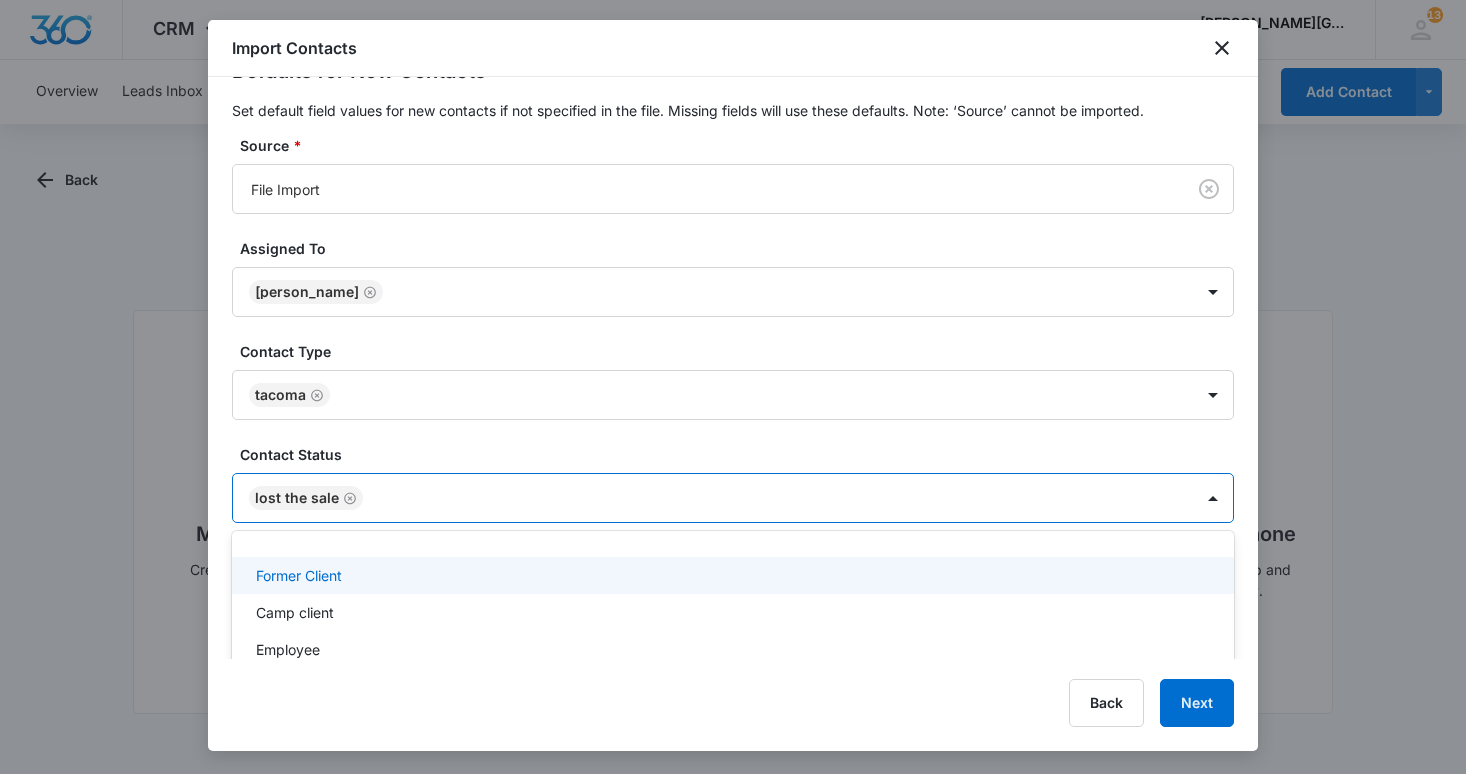 click on "Former Client" at bounding box center [731, 575] 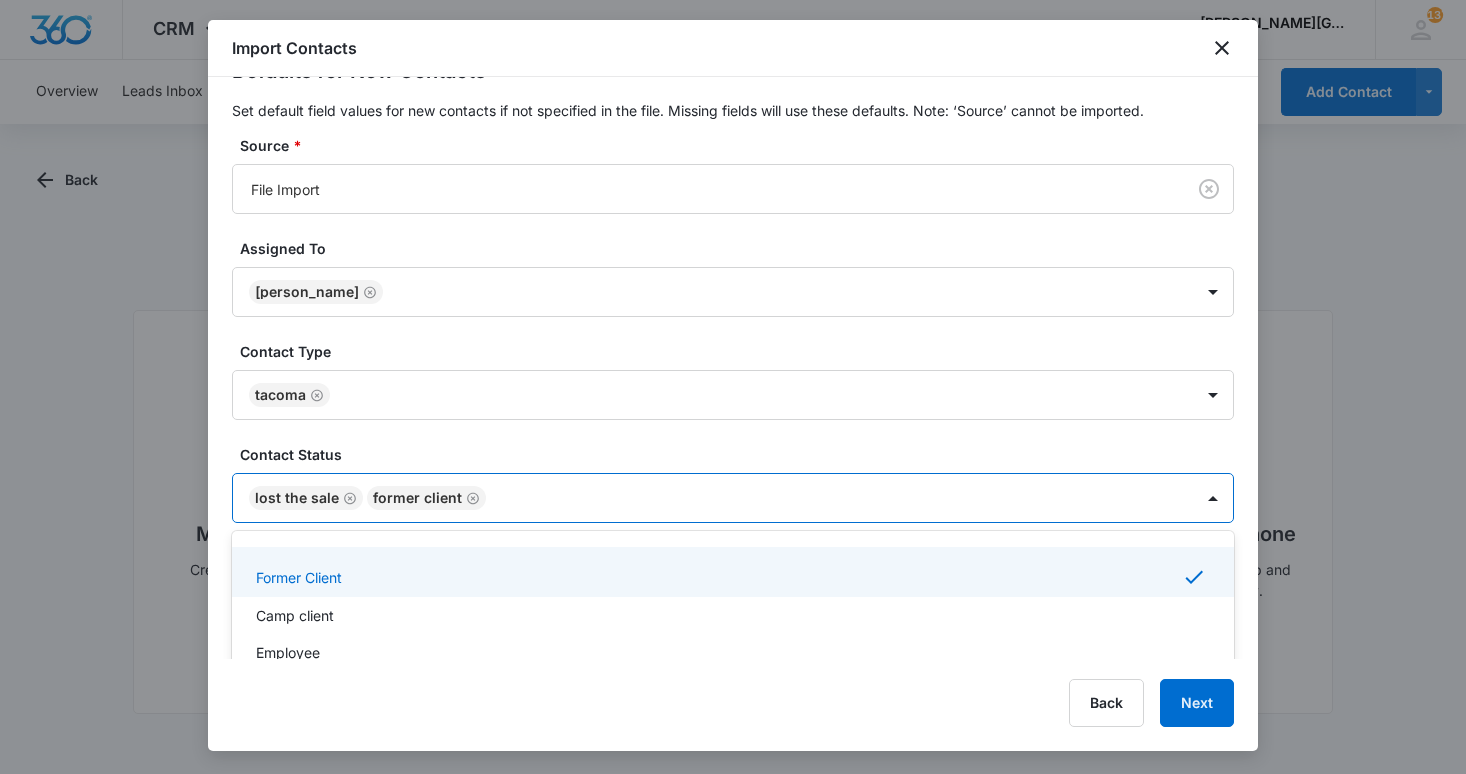 click on "Contact Status" at bounding box center (741, 454) 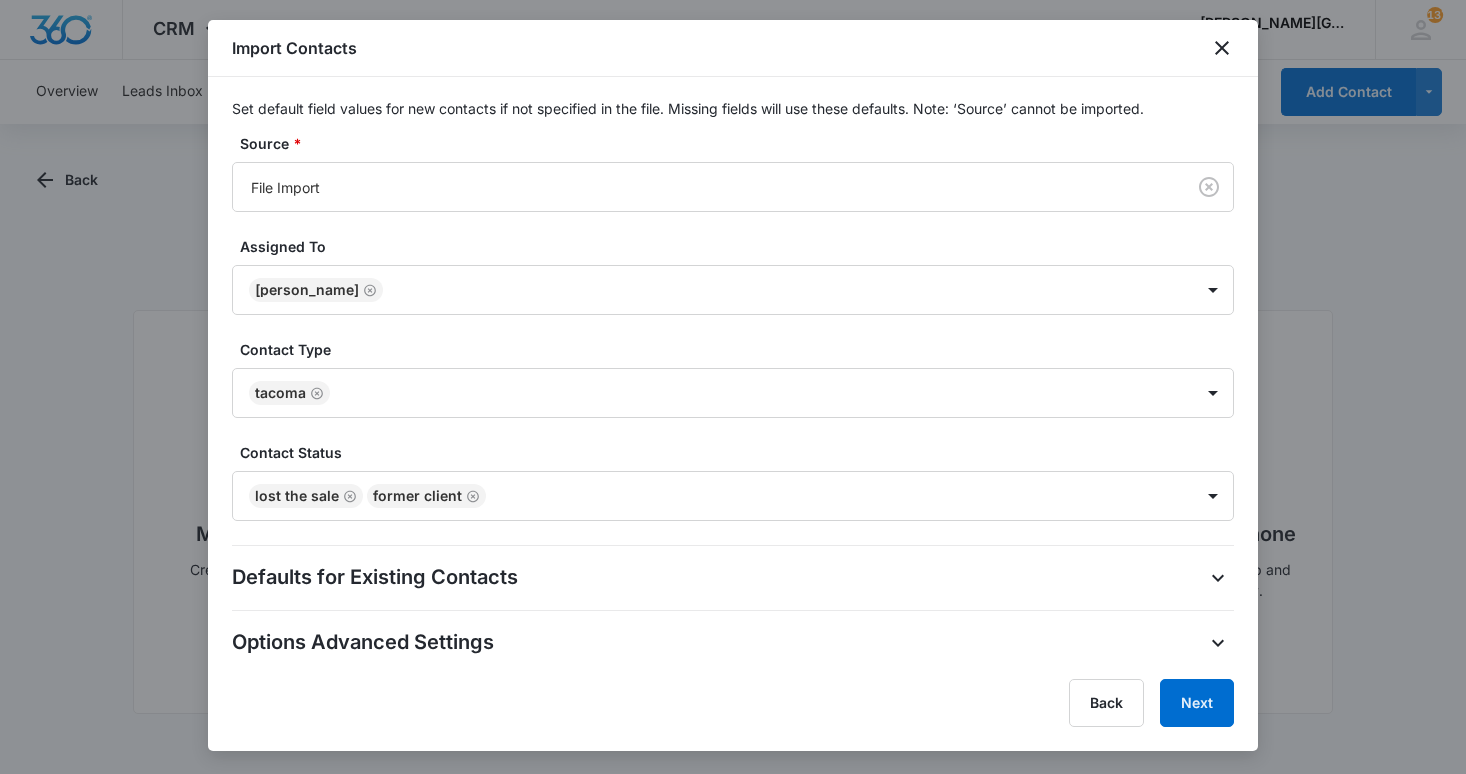 scroll, scrollTop: 551, scrollLeft: 0, axis: vertical 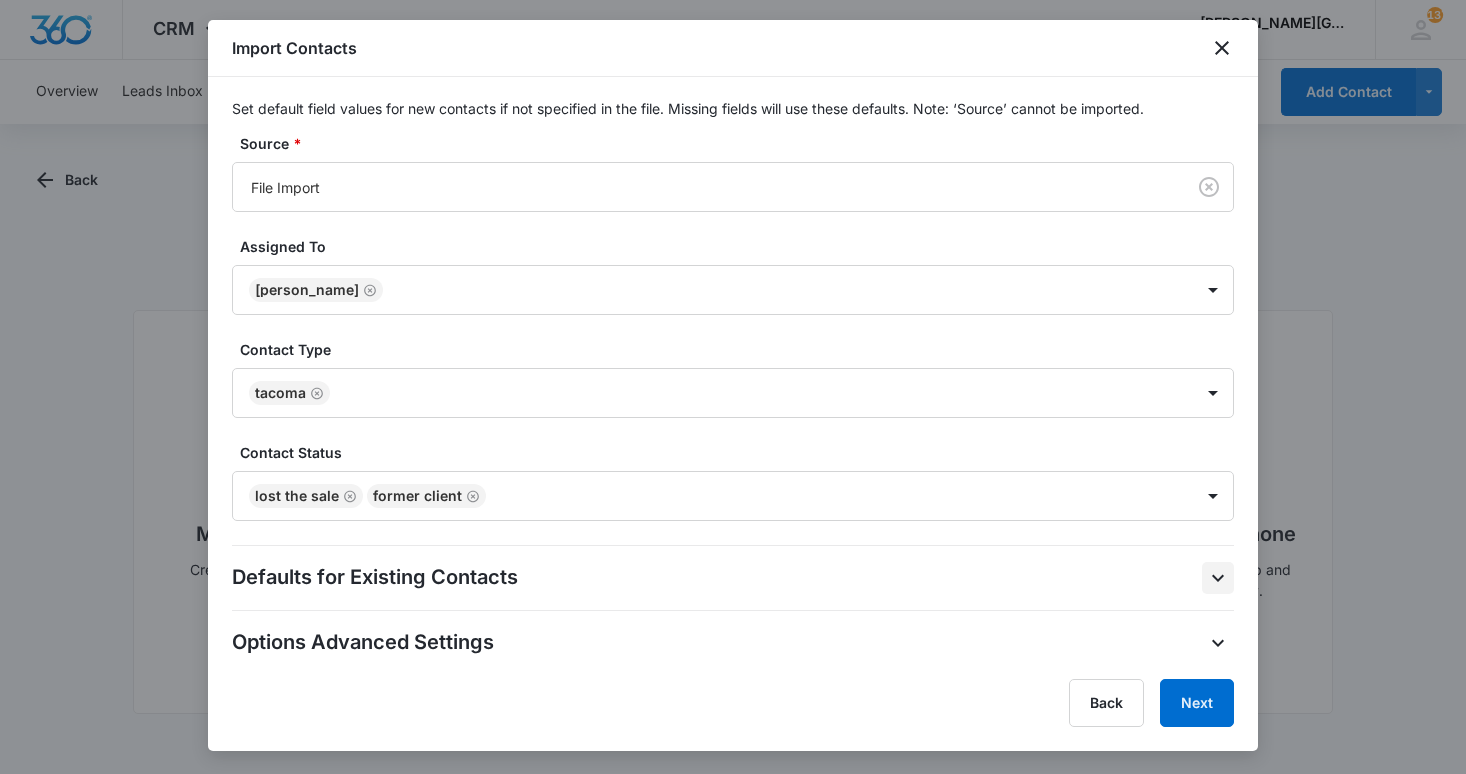 drag, startPoint x: 1213, startPoint y: 576, endPoint x: 1202, endPoint y: 577, distance: 11.045361 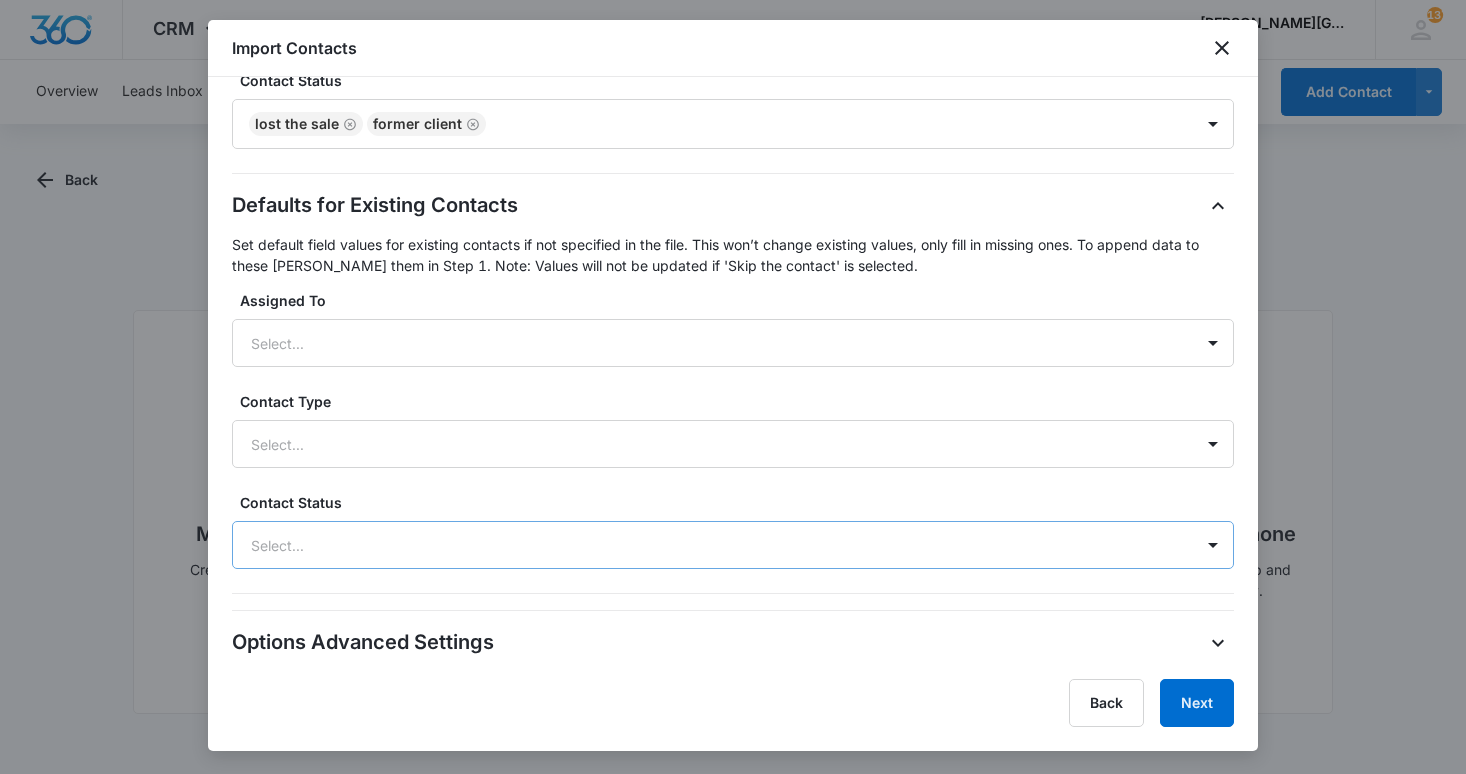 scroll, scrollTop: 923, scrollLeft: 0, axis: vertical 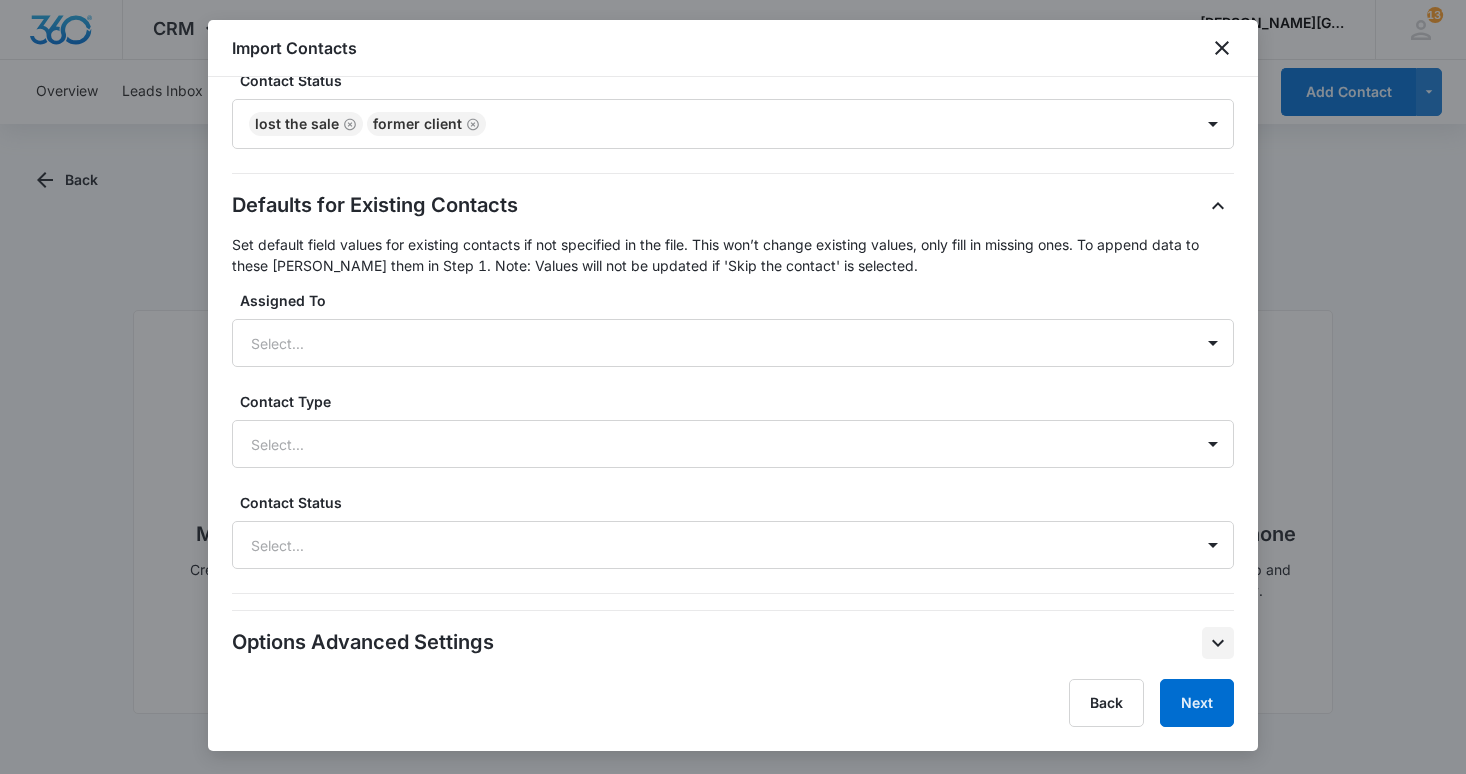 click 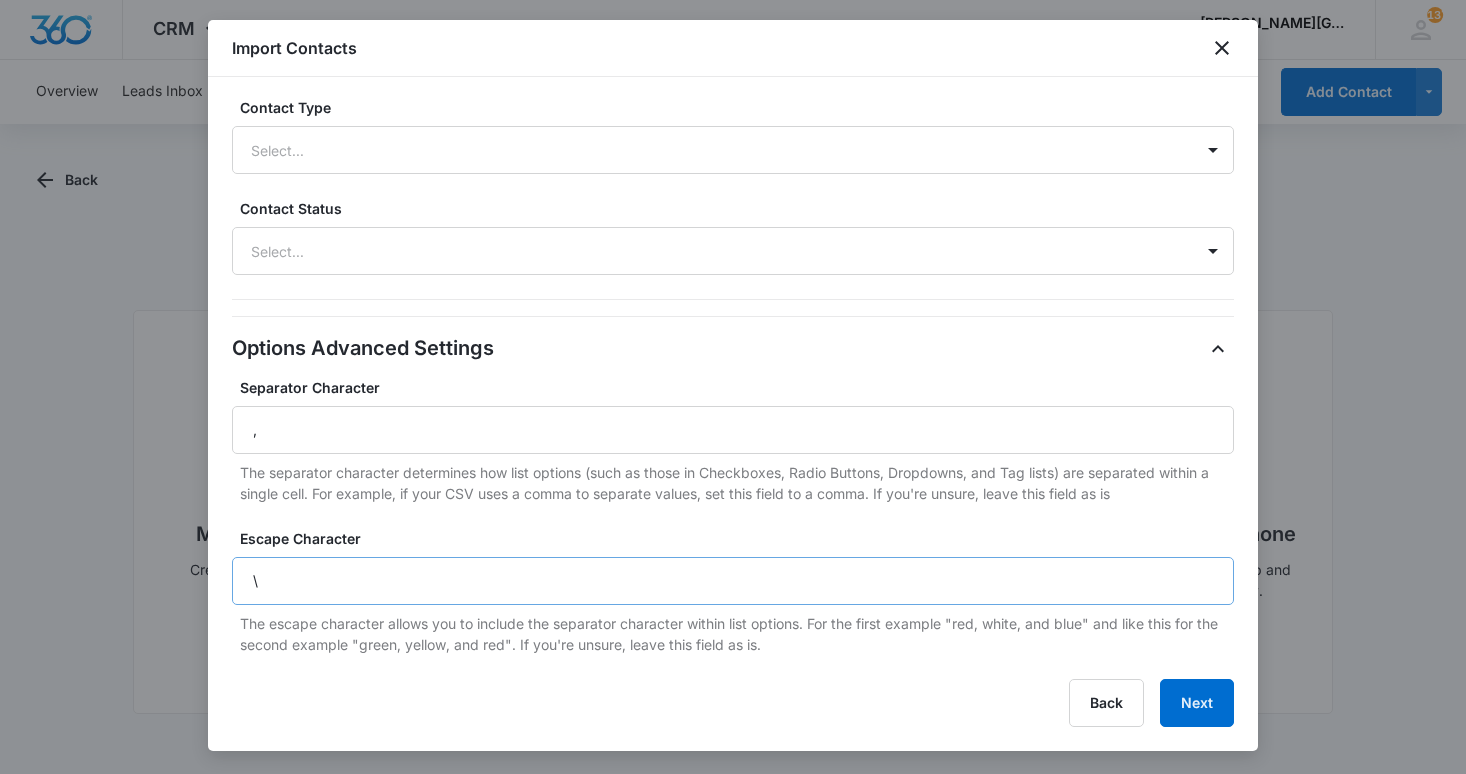 scroll, scrollTop: 1237, scrollLeft: 0, axis: vertical 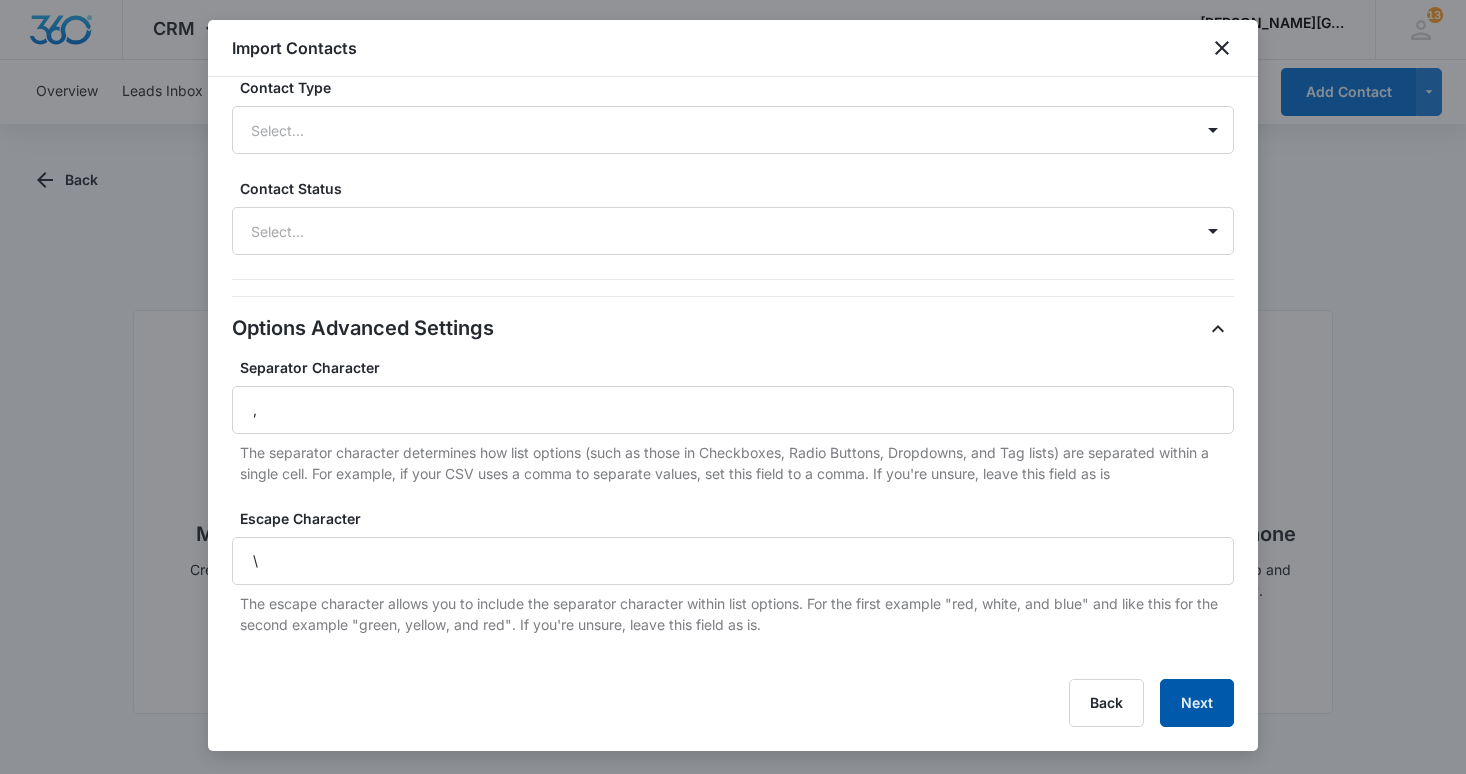 click on "Next" at bounding box center (1197, 703) 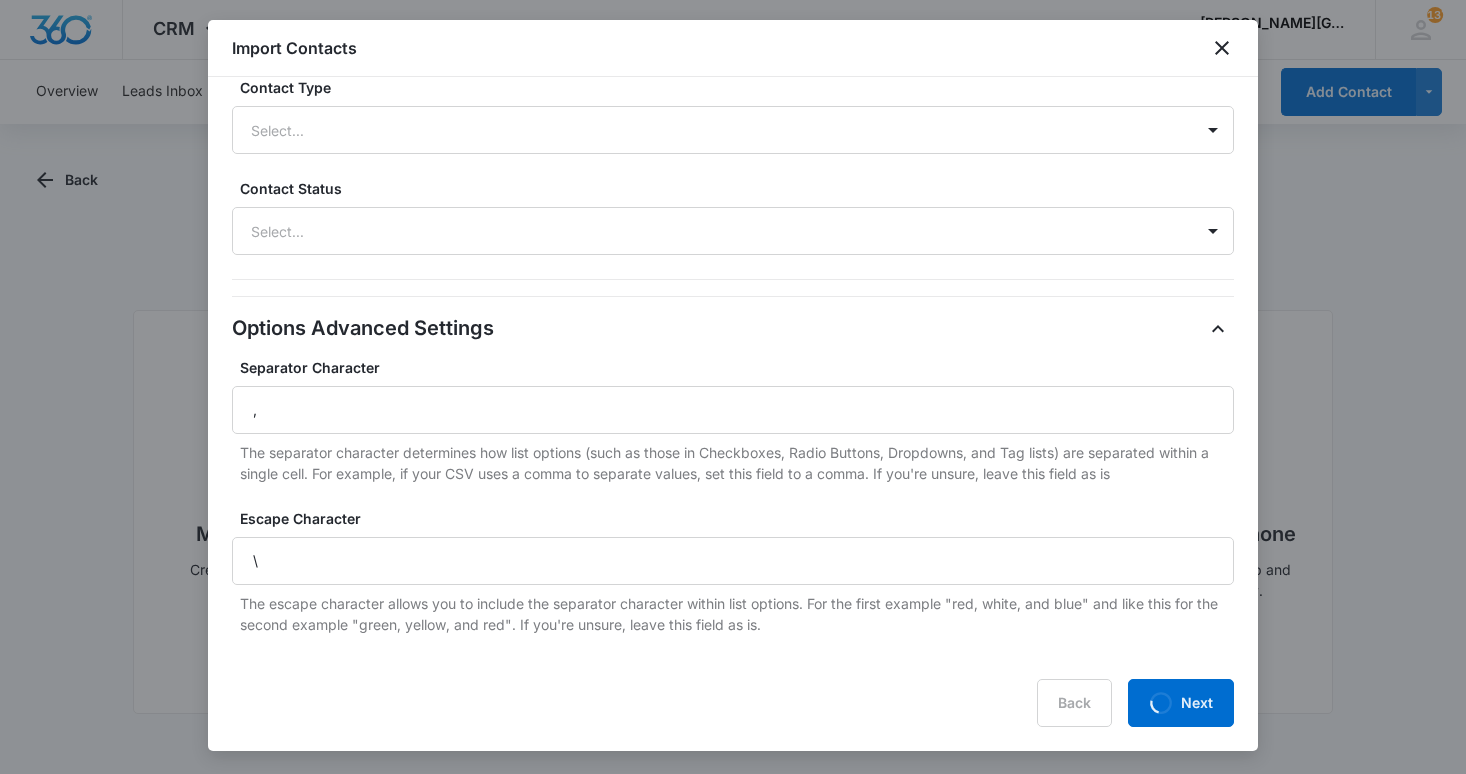 scroll, scrollTop: 0, scrollLeft: 0, axis: both 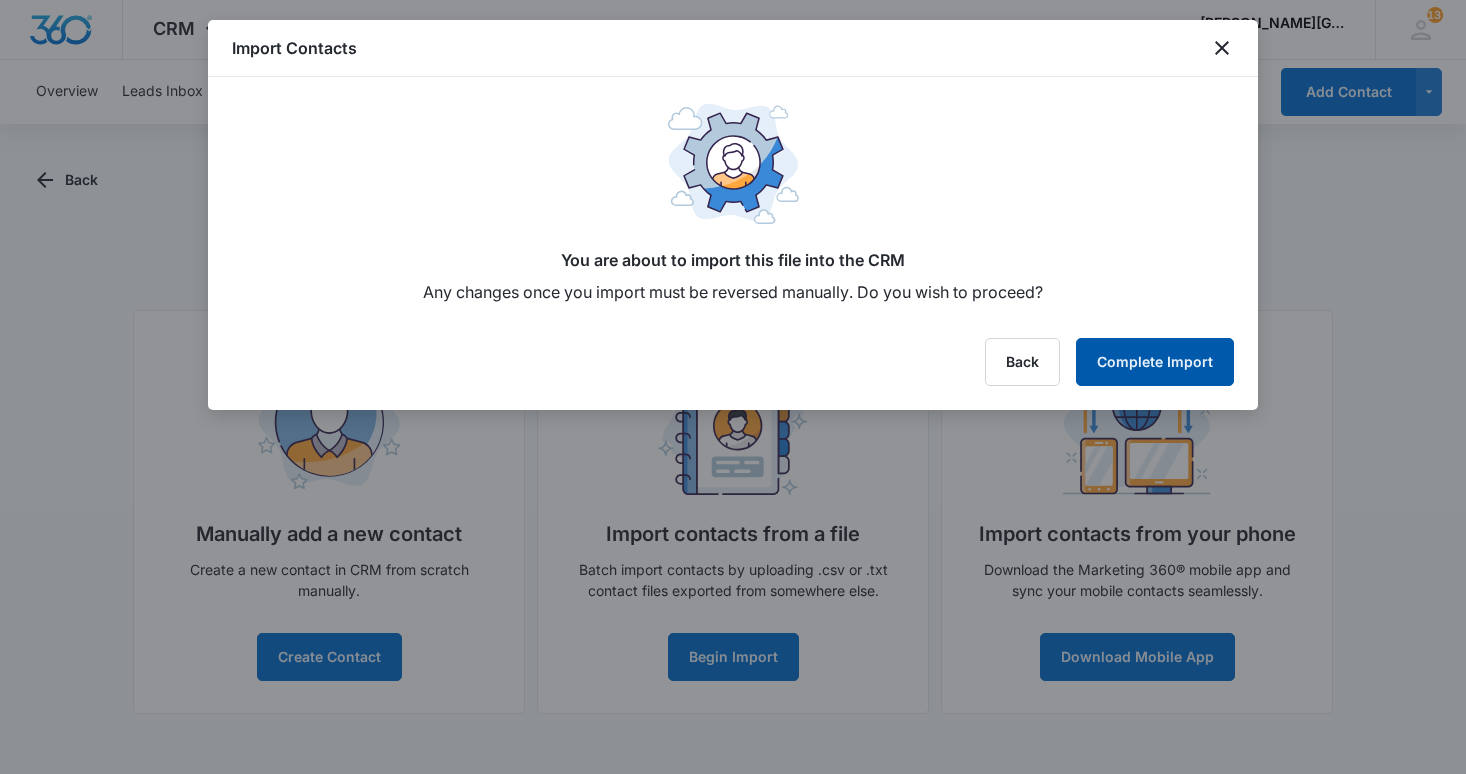 click on "Complete Import" at bounding box center [1155, 362] 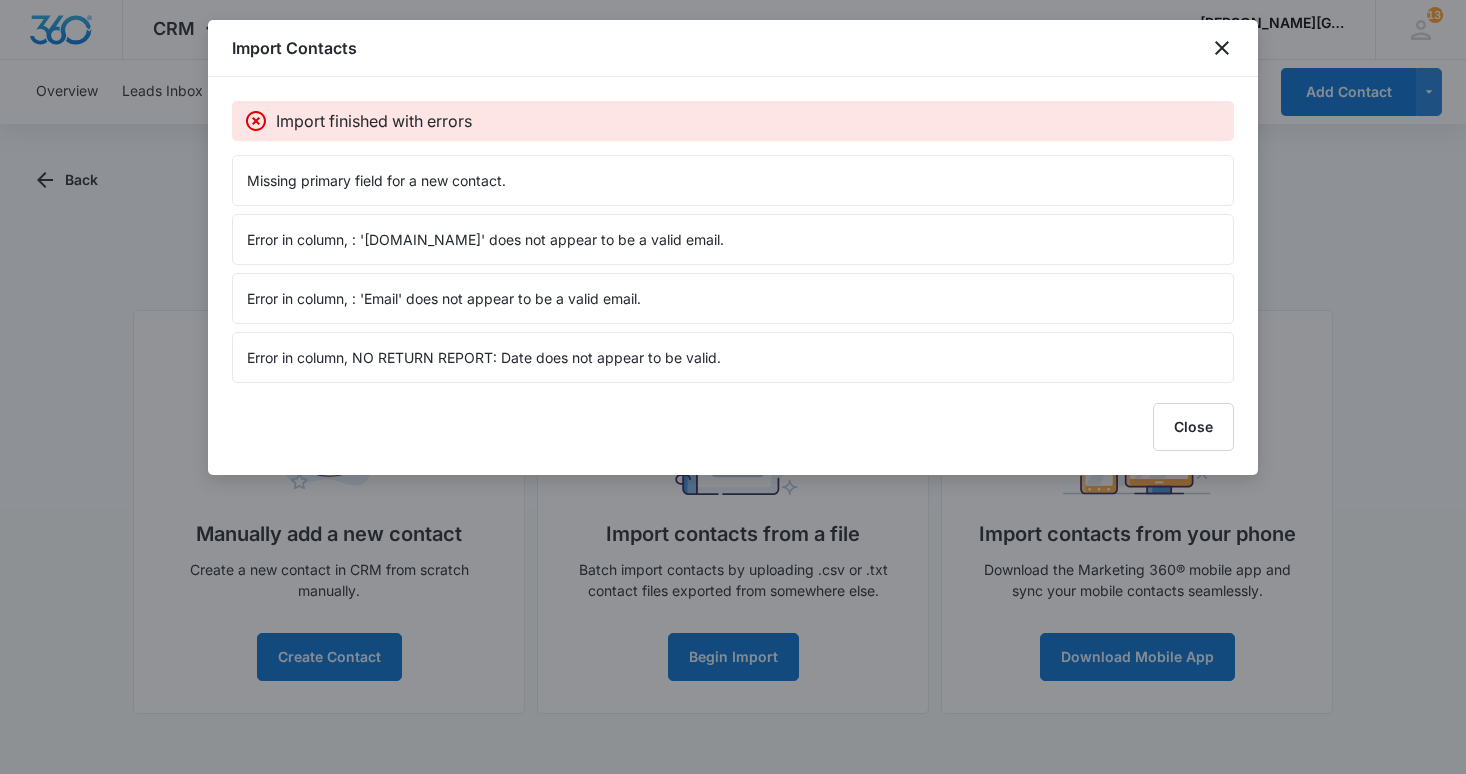 scroll, scrollTop: 0, scrollLeft: 0, axis: both 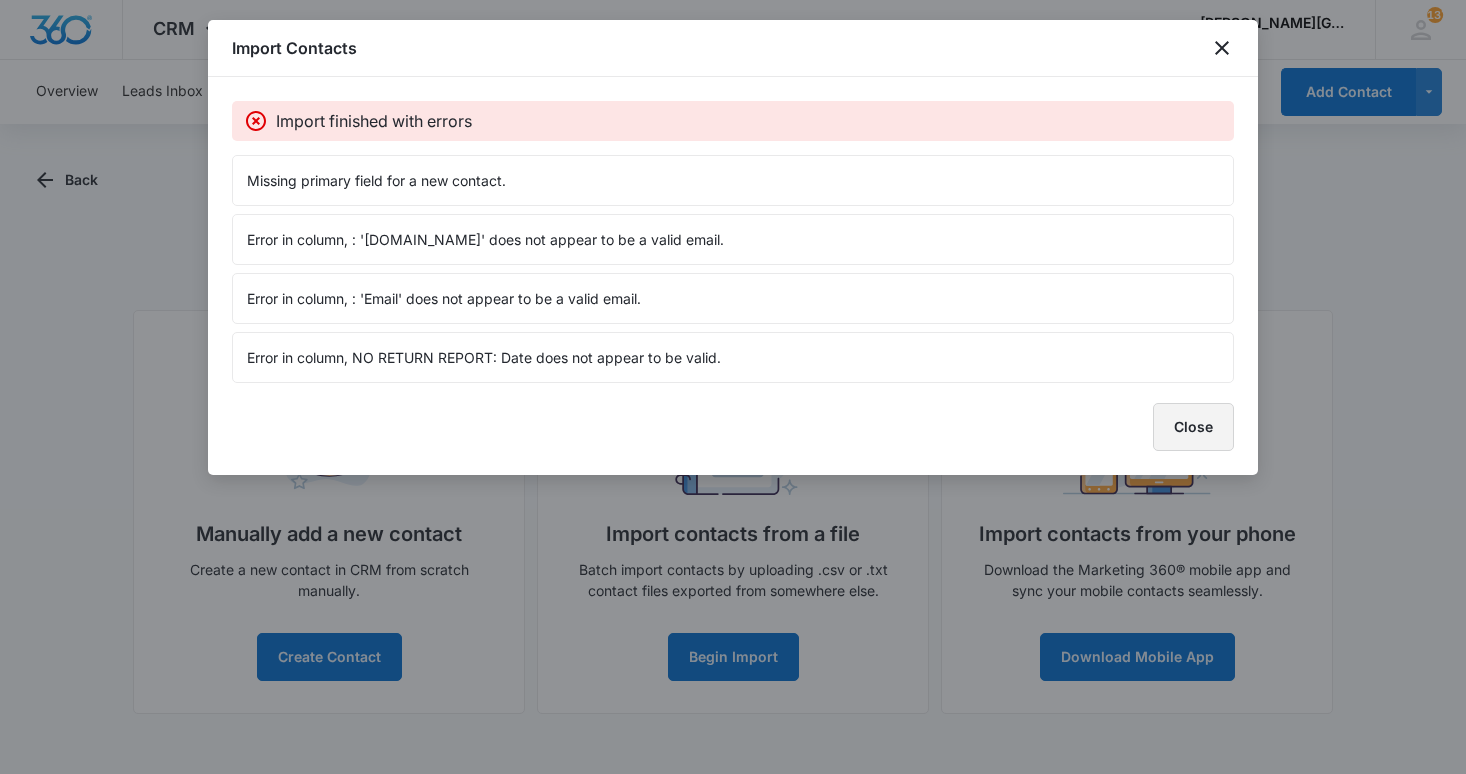 click on "Close" at bounding box center [1193, 427] 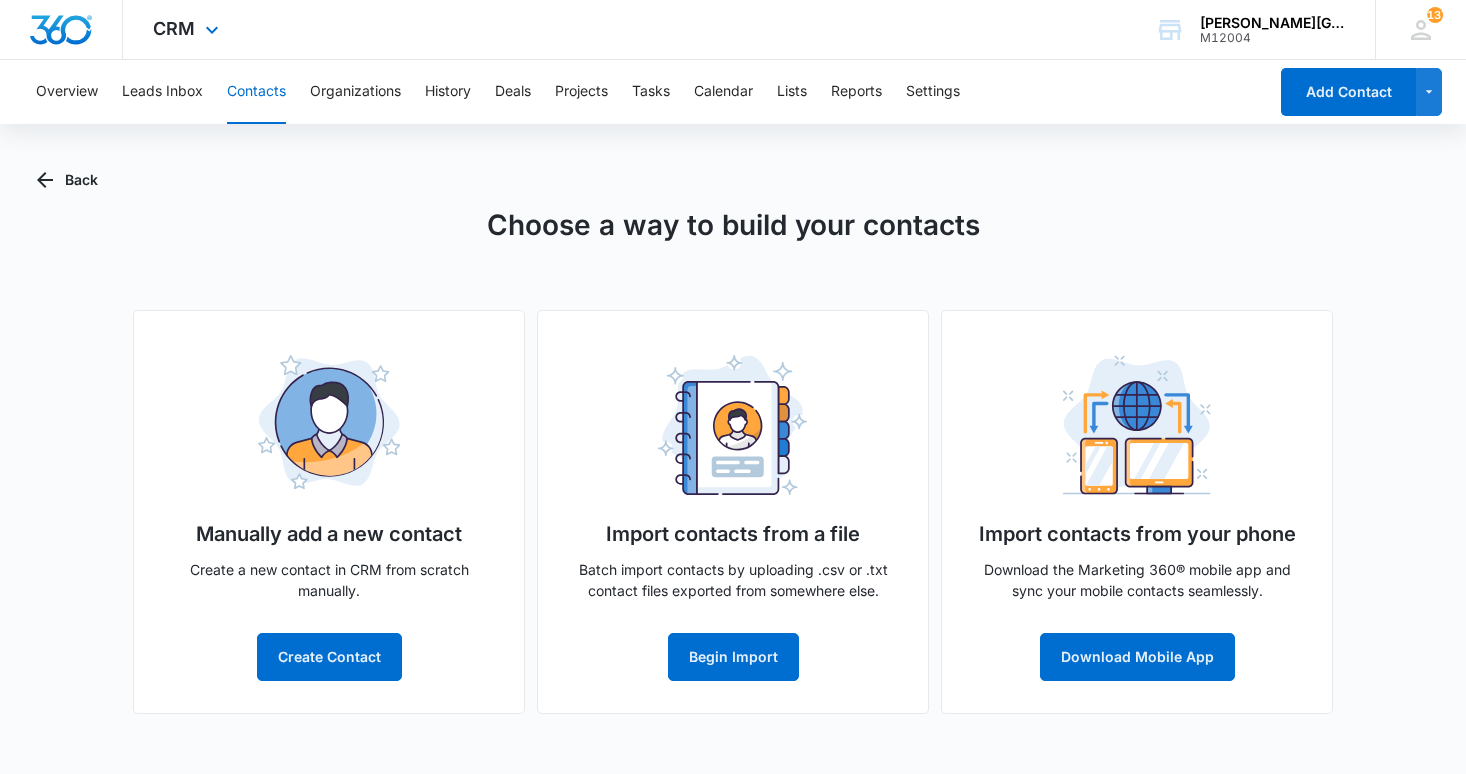 scroll, scrollTop: 0, scrollLeft: 0, axis: both 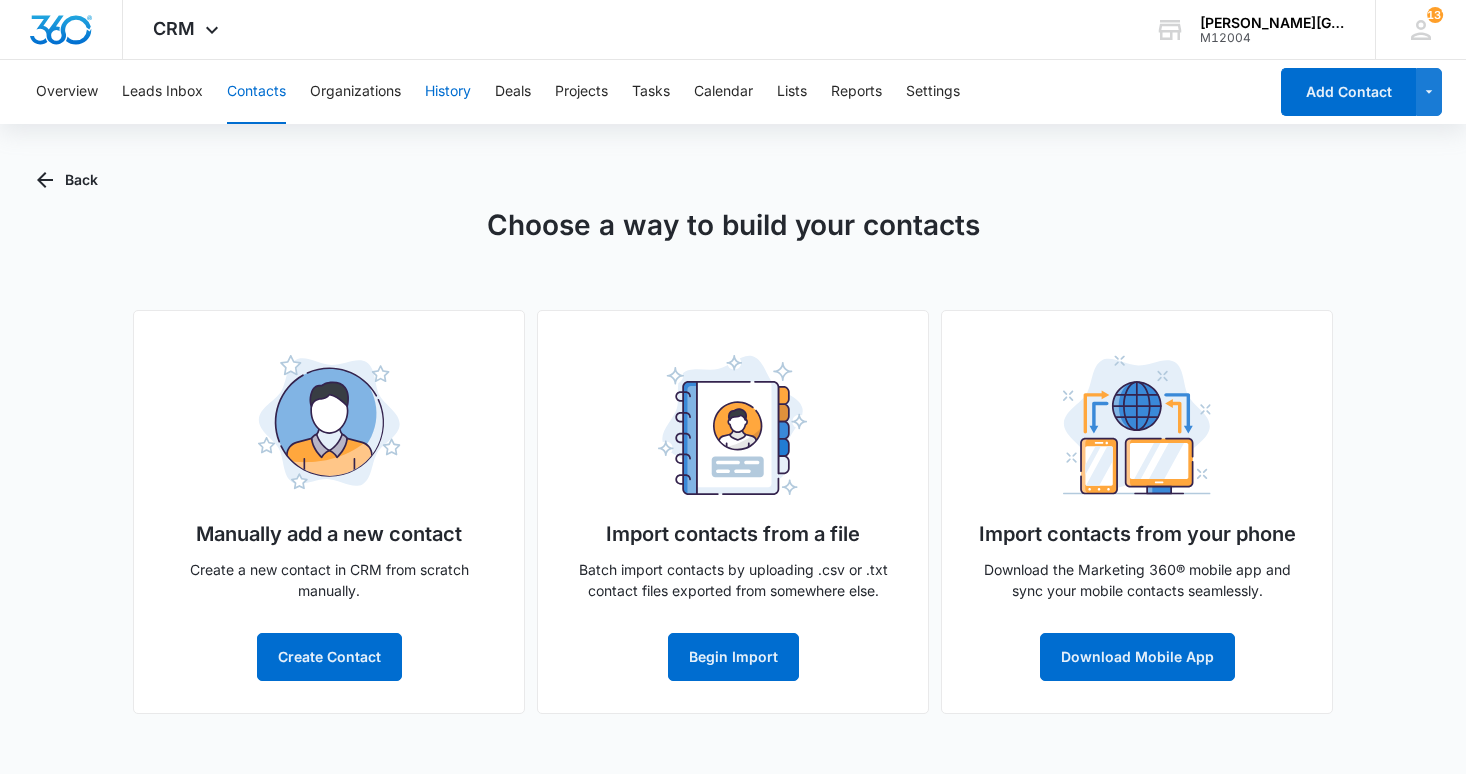 click on "History" at bounding box center (448, 92) 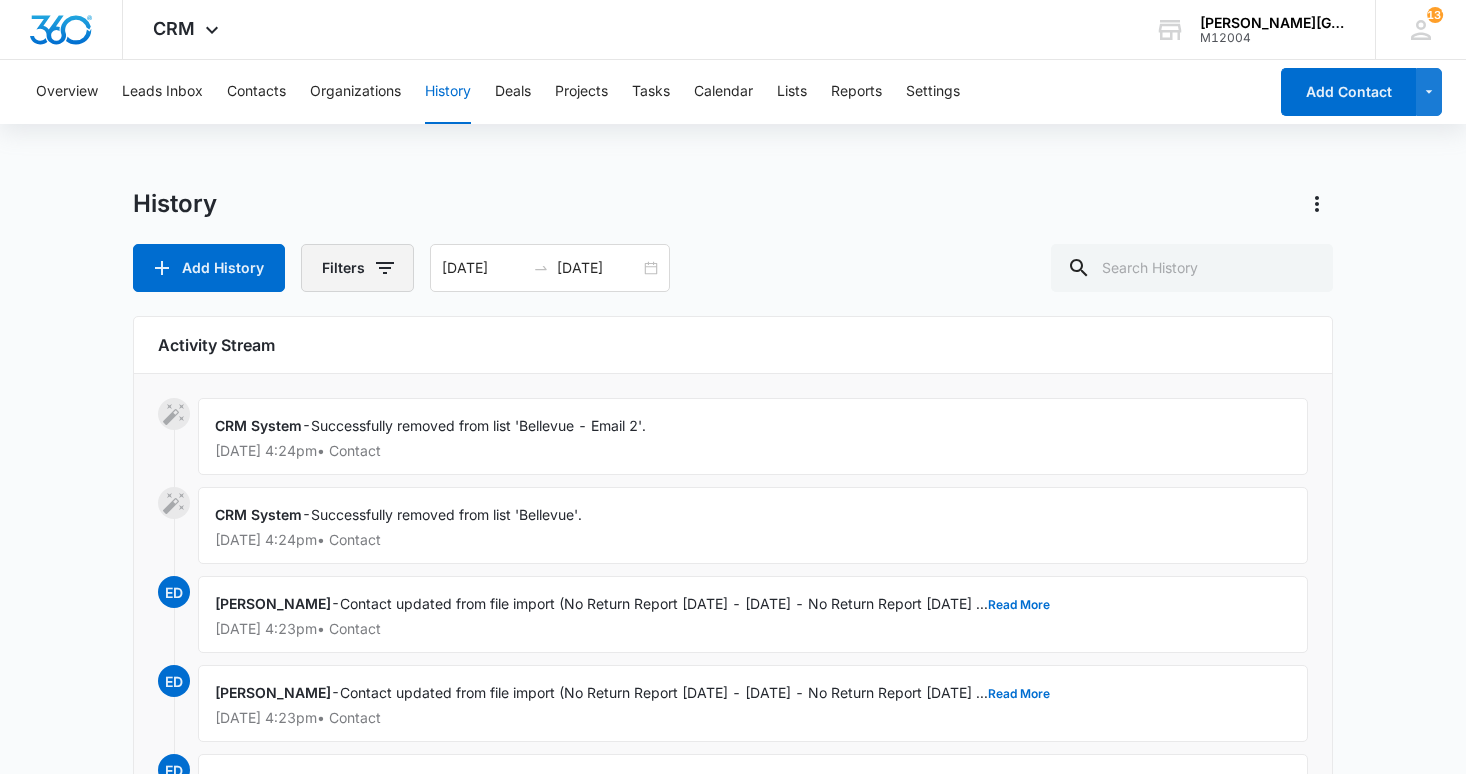 click 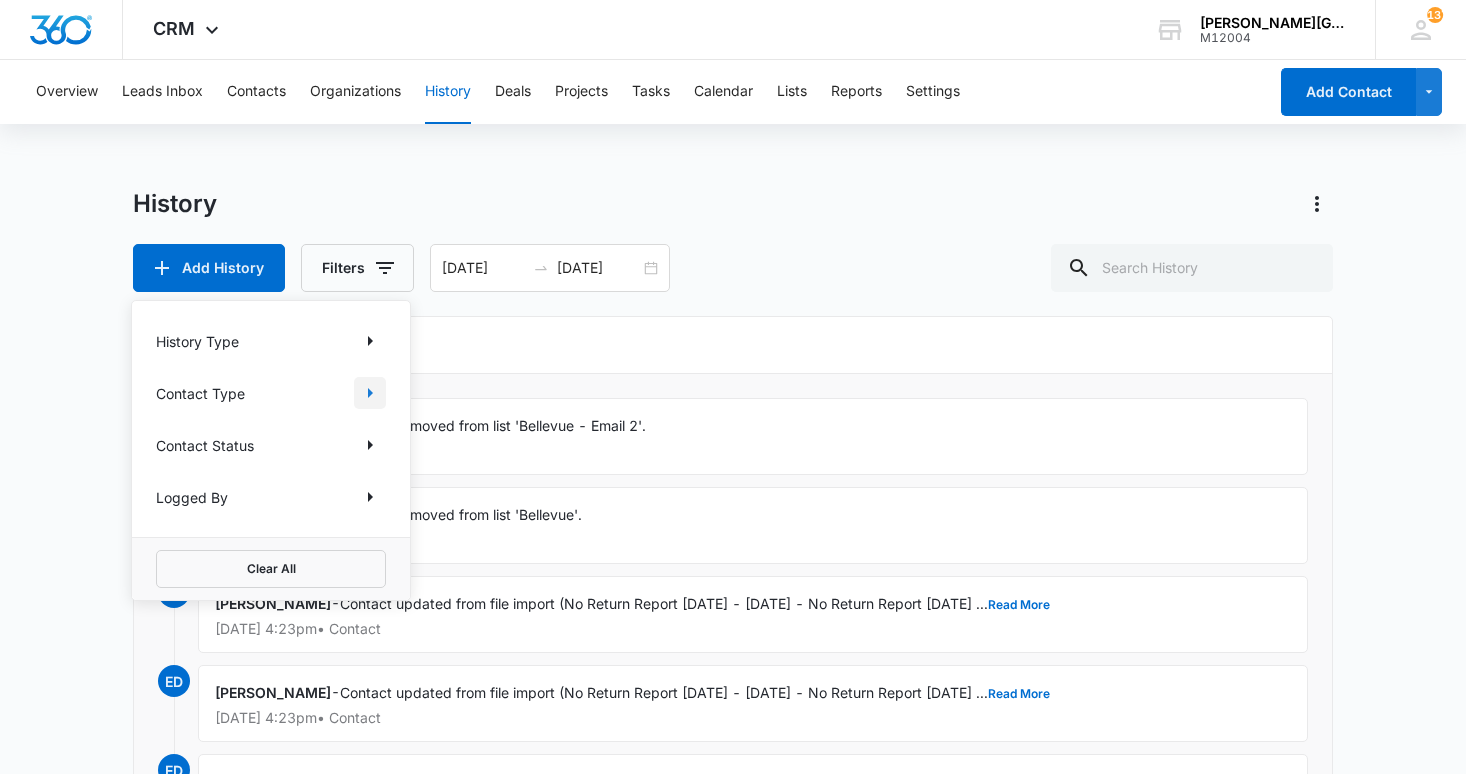 click 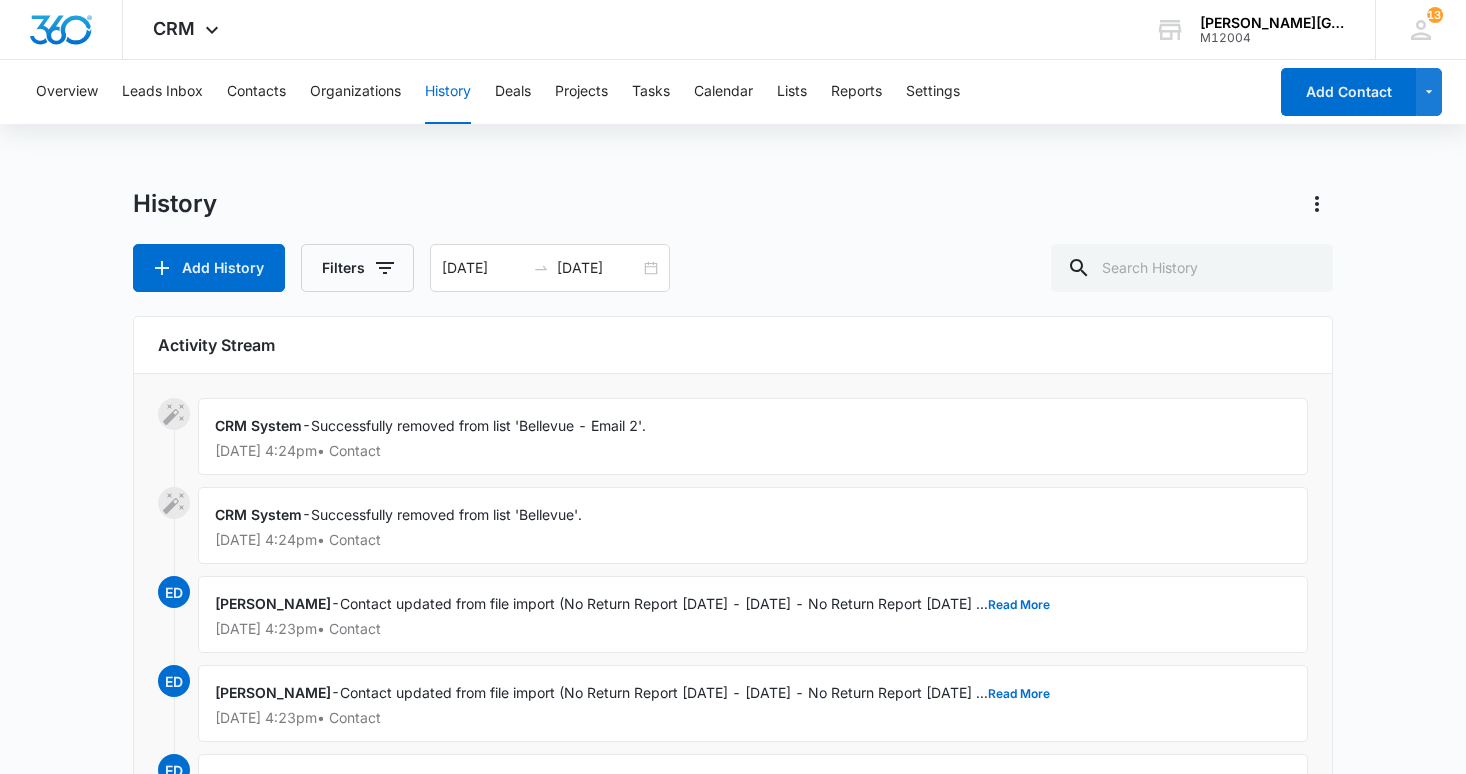 drag, startPoint x: 462, startPoint y: 155, endPoint x: 668, endPoint y: 146, distance: 206.1965 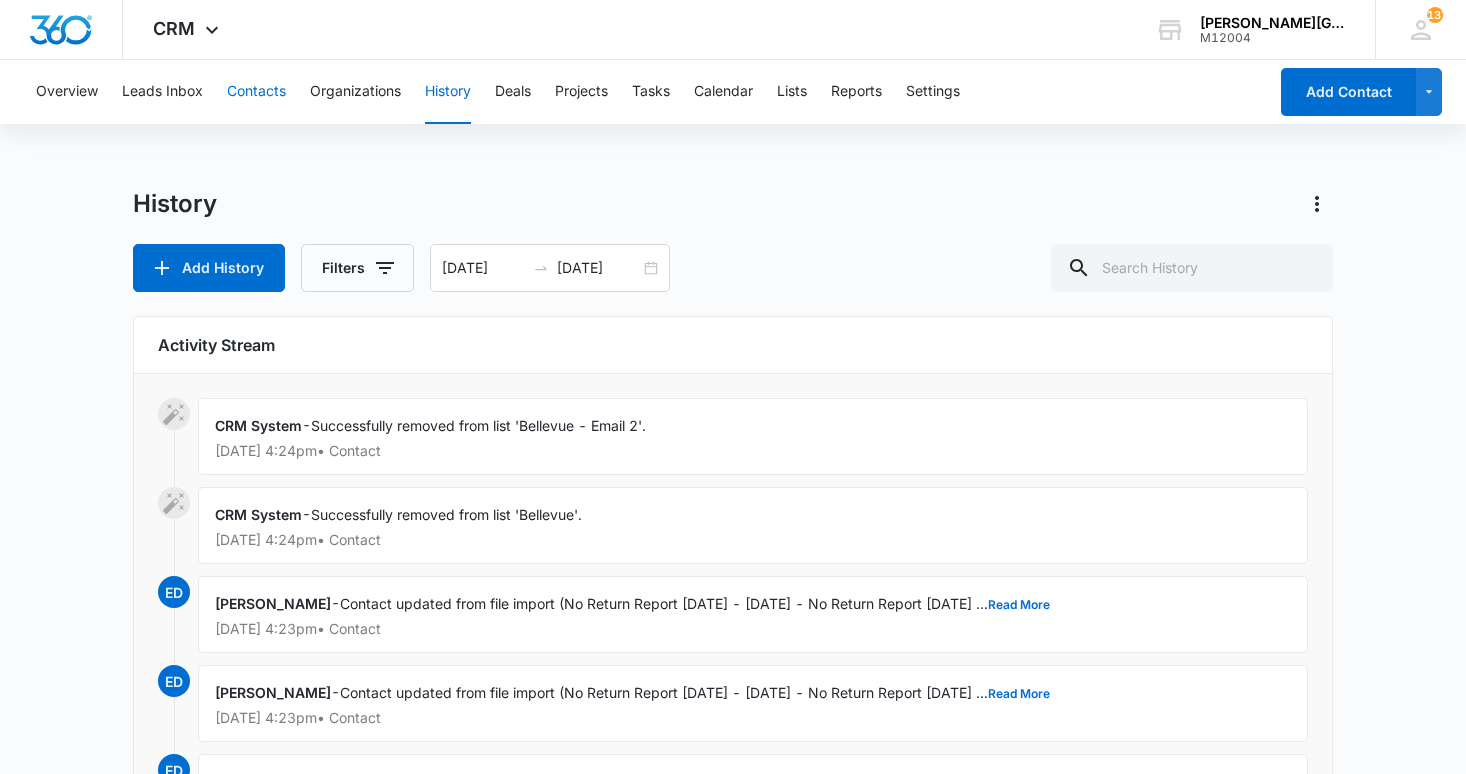 click on "Contacts" at bounding box center (256, 92) 